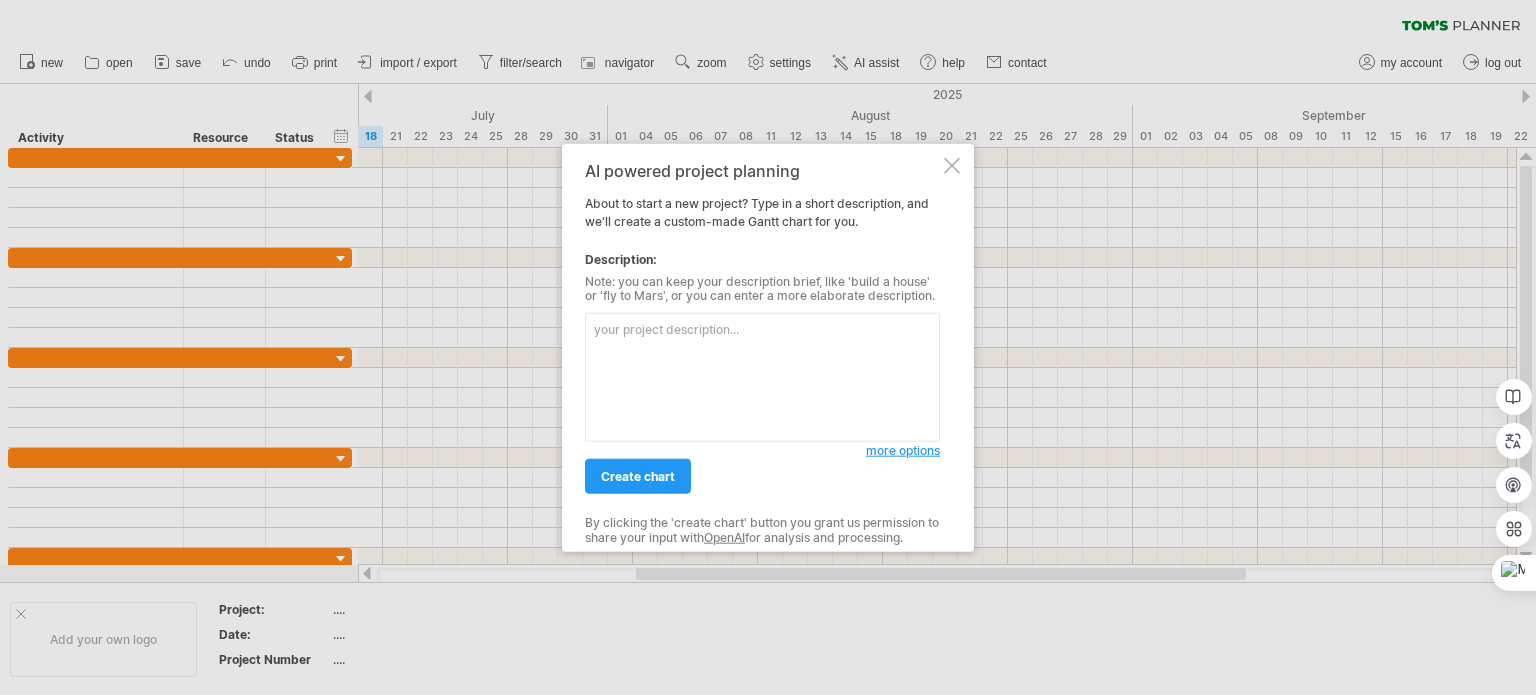 scroll, scrollTop: 0, scrollLeft: 0, axis: both 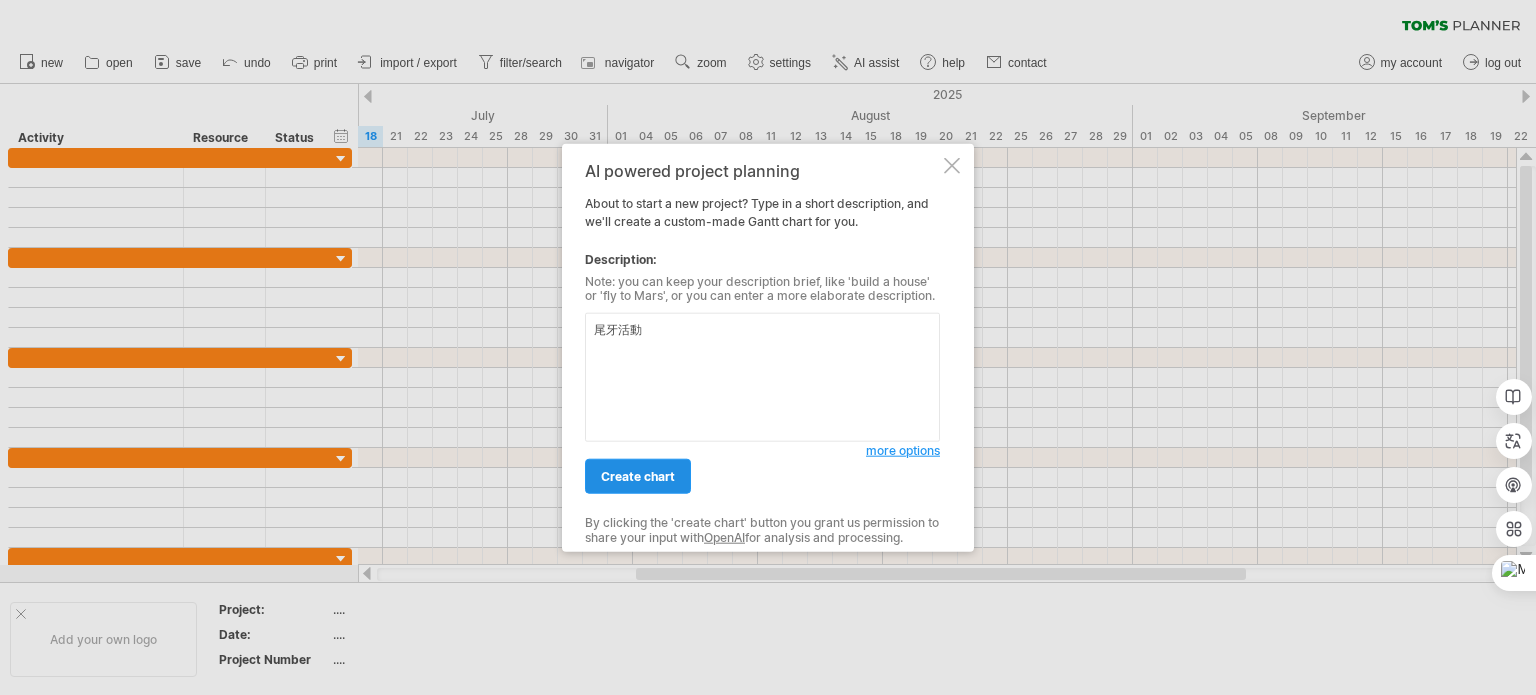 click on "create chart" at bounding box center (638, 476) 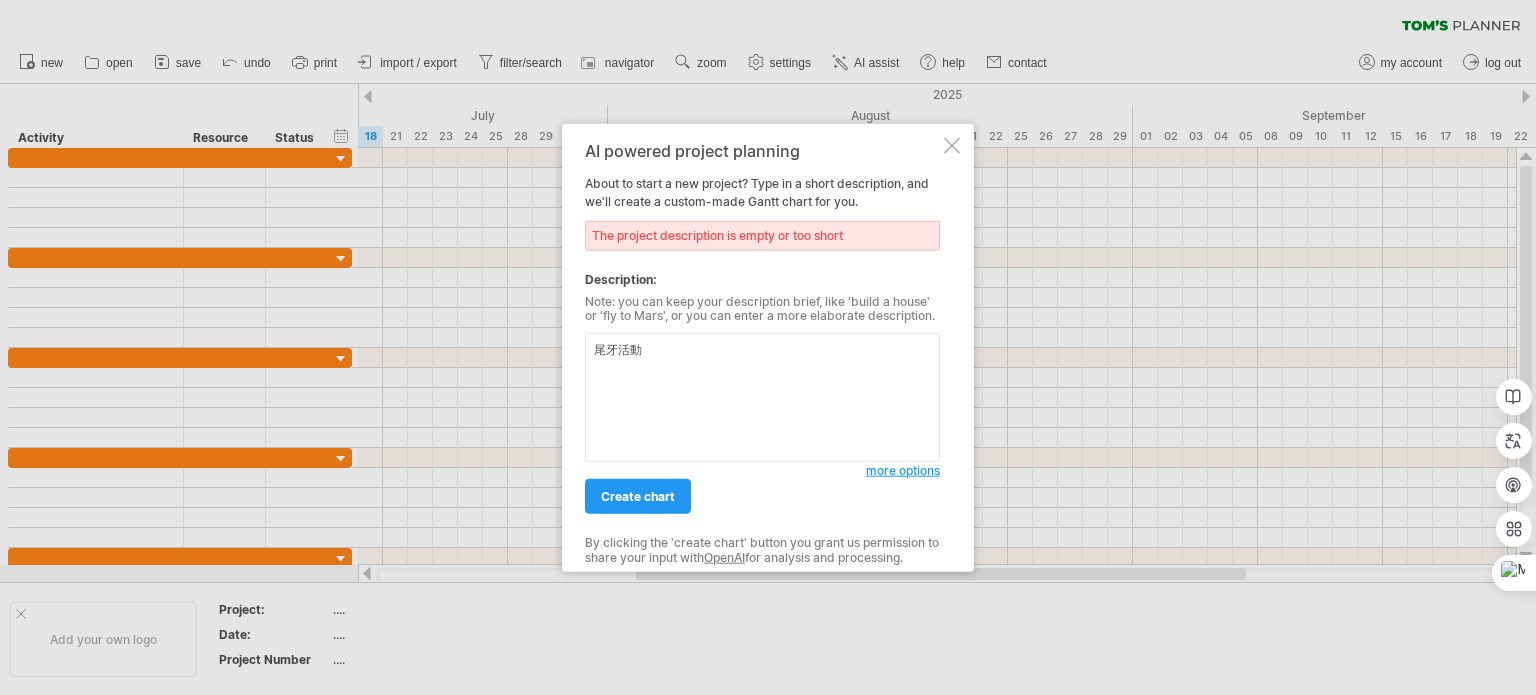 click on "尾牙活動" at bounding box center [762, 397] 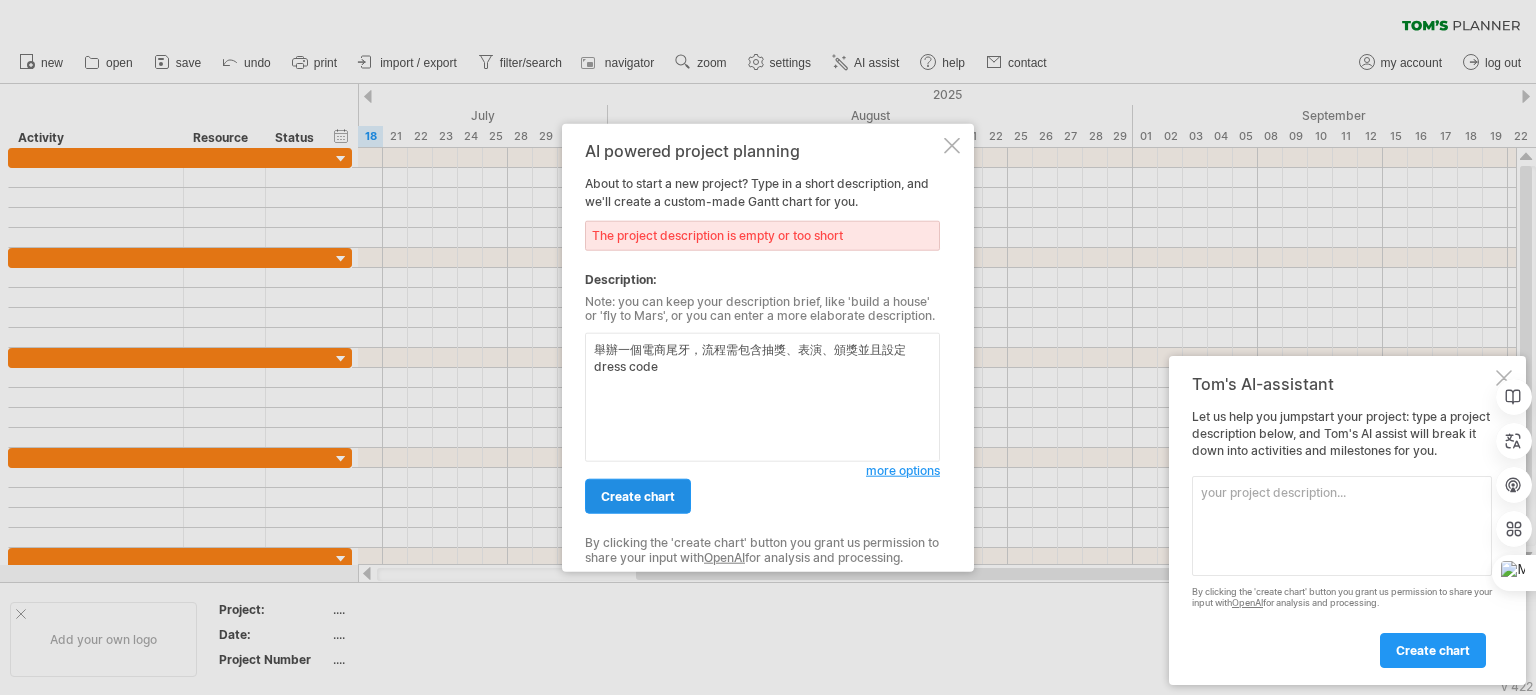 type on "舉辦一個電商尾牙，流程需包含抽獎、表演、頒獎並且設定dress code" 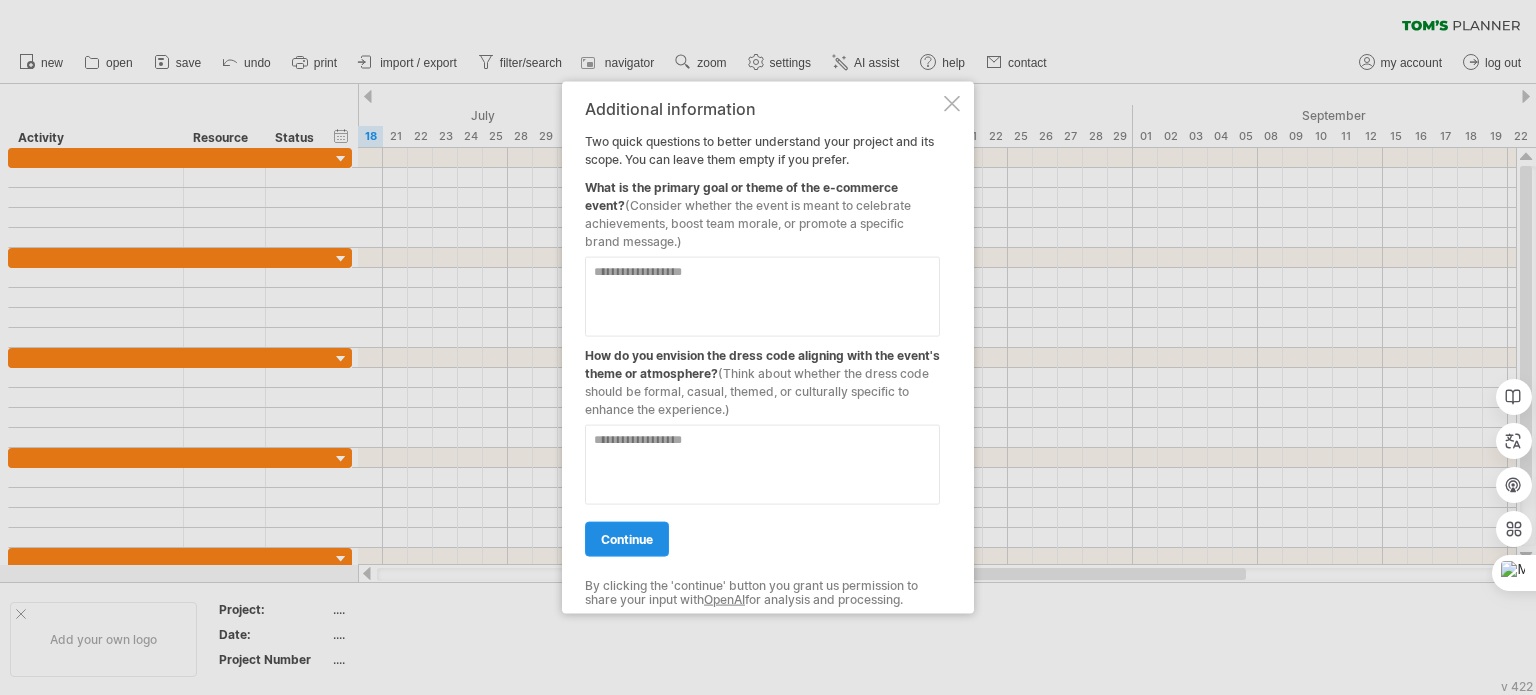 click on "continue" at bounding box center [627, 538] 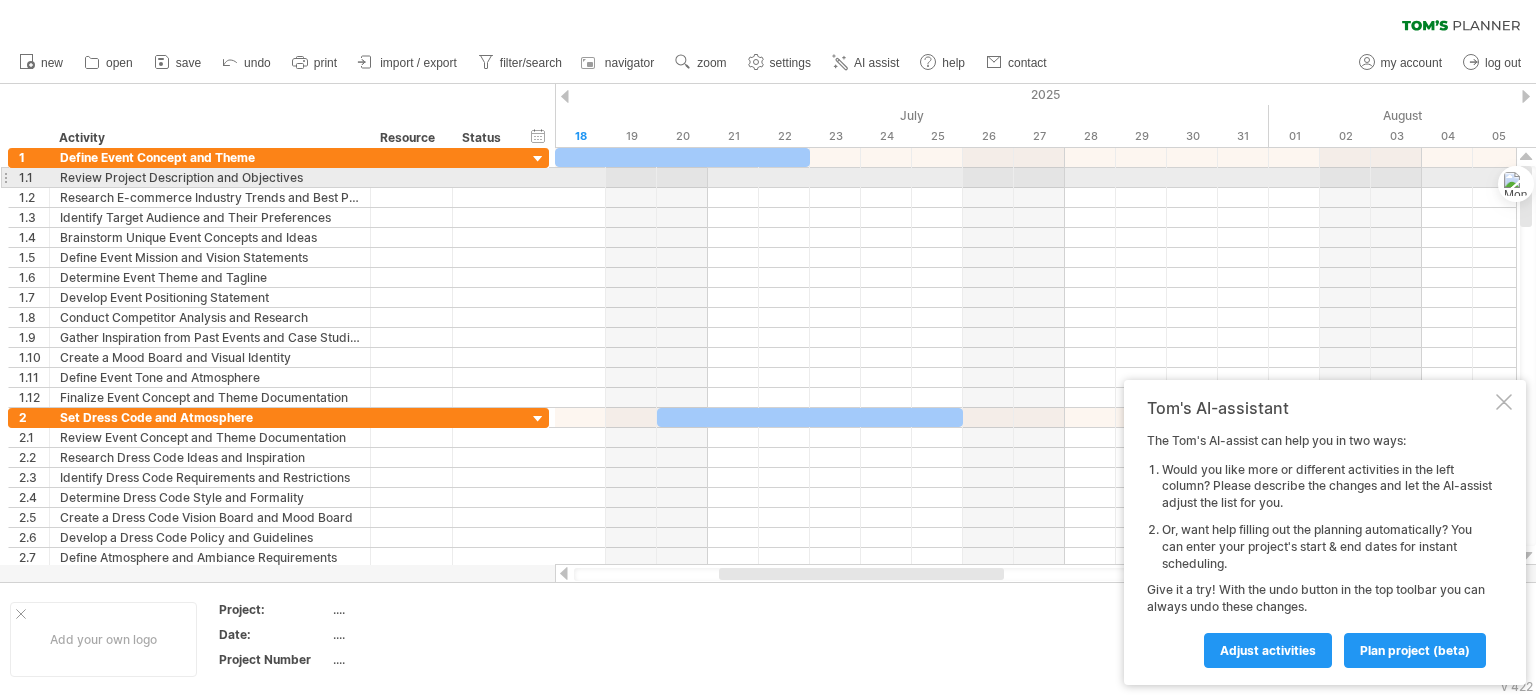 drag, startPoint x: 1478, startPoint y: 567, endPoint x: 1516, endPoint y: 183, distance: 385.87564 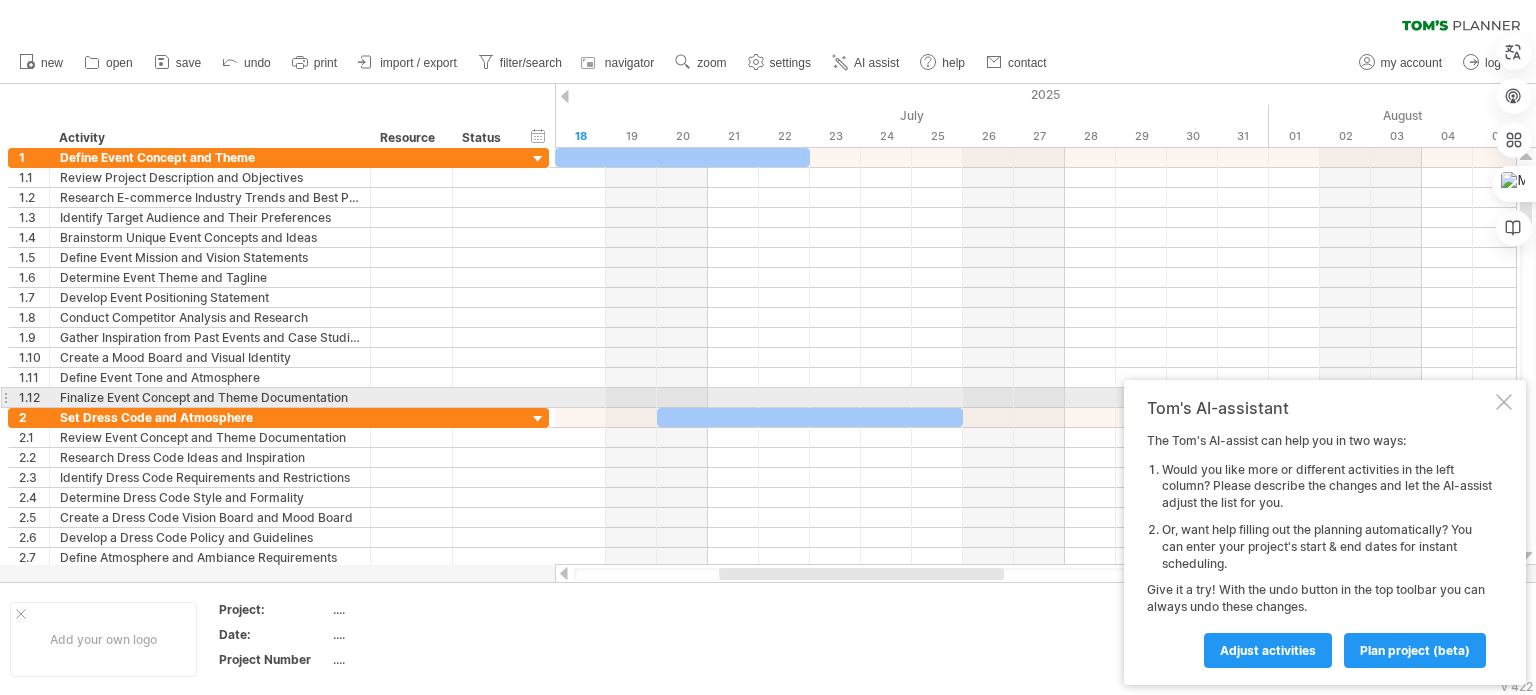 click at bounding box center [1504, 402] 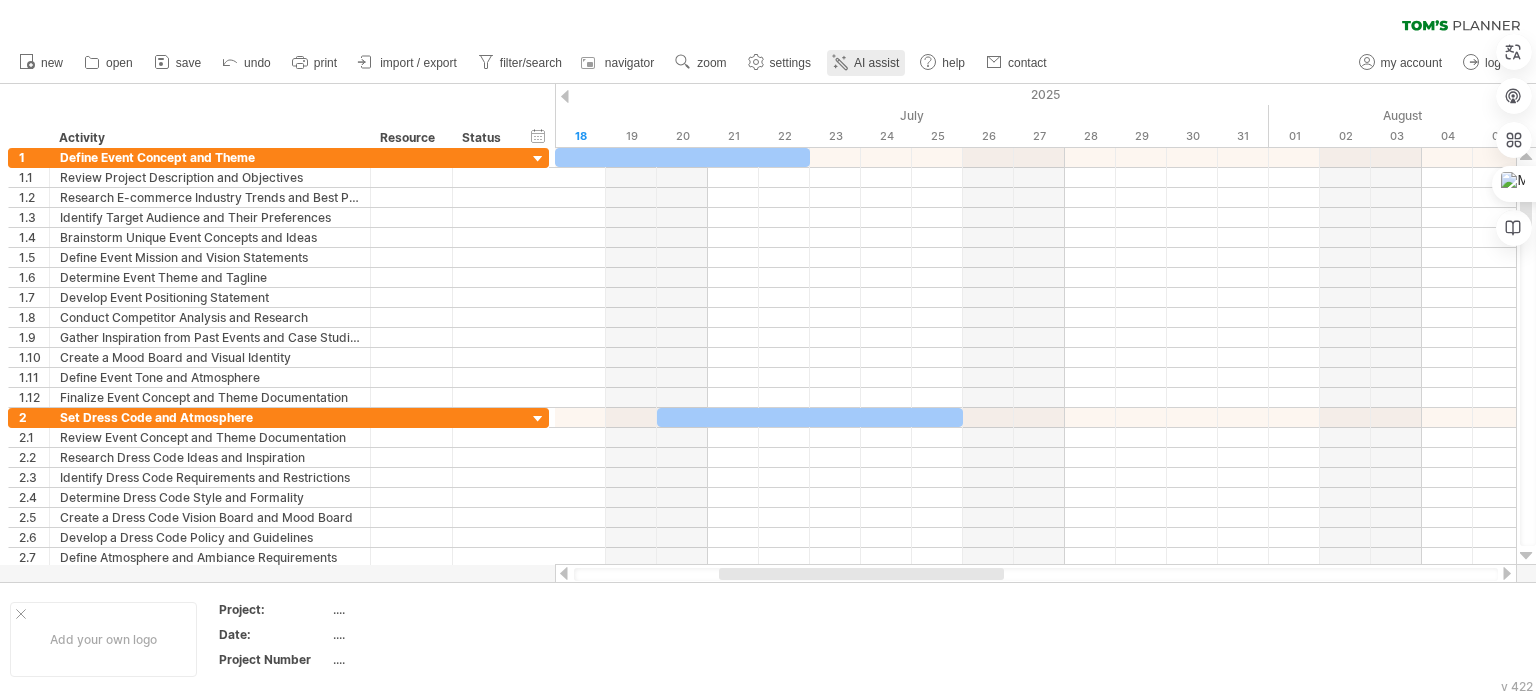 click on "AI assist" at bounding box center [866, 63] 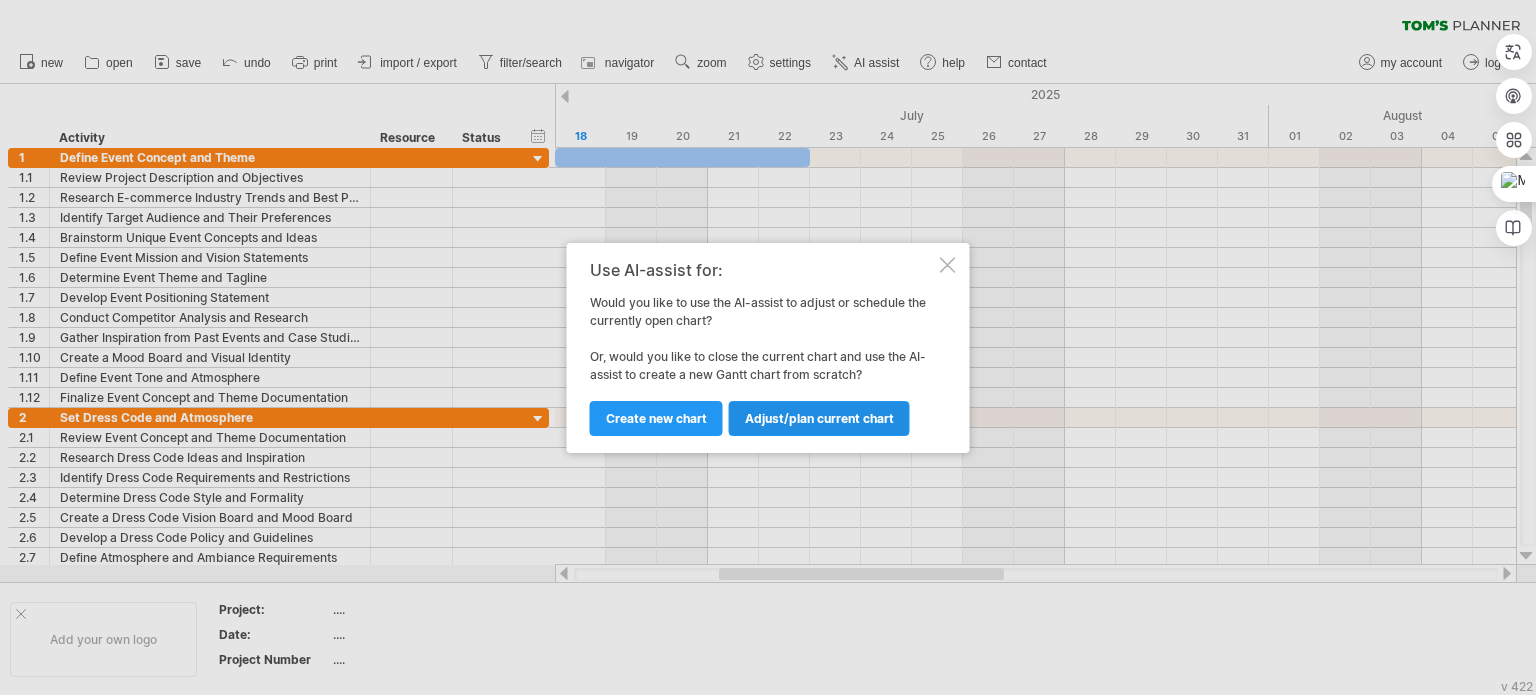 click on "Adjust/plan current chart" at bounding box center (819, 418) 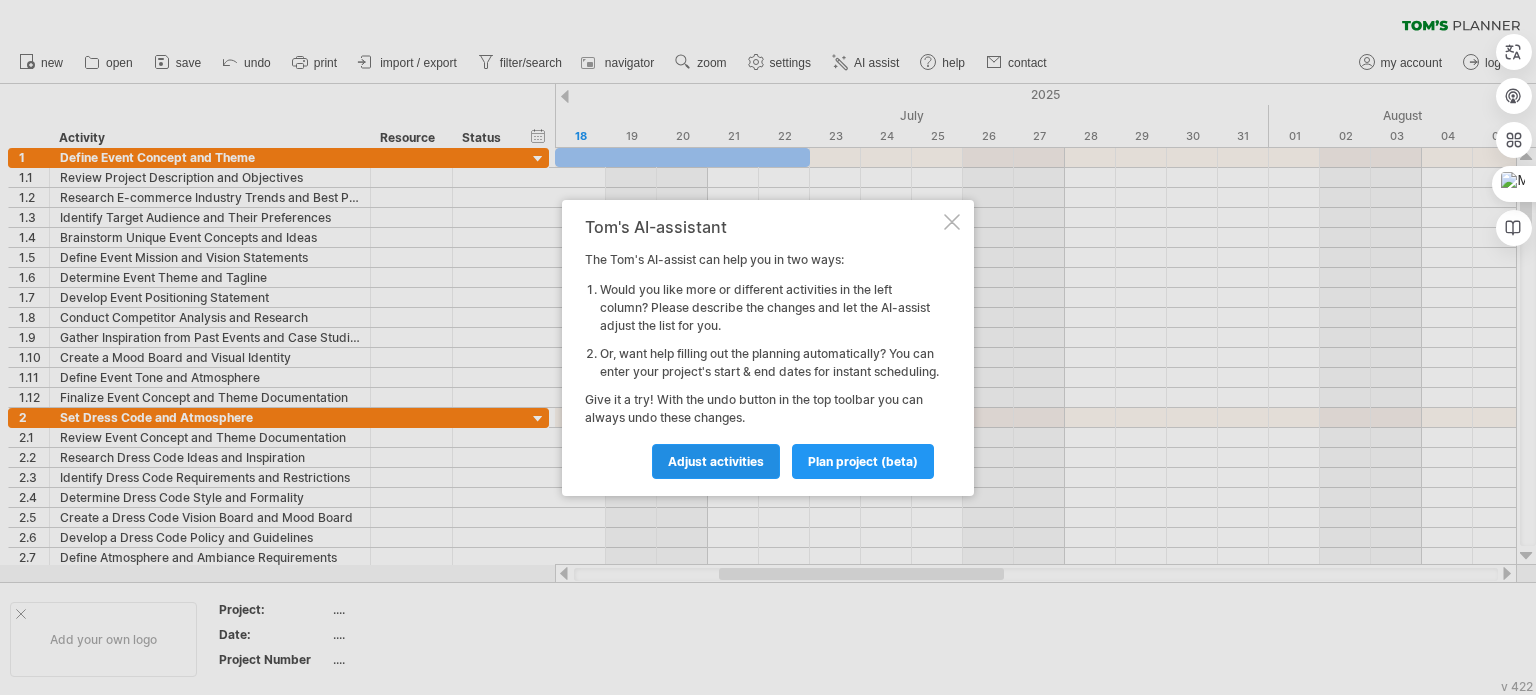 click on "Adjust activities" at bounding box center [716, 461] 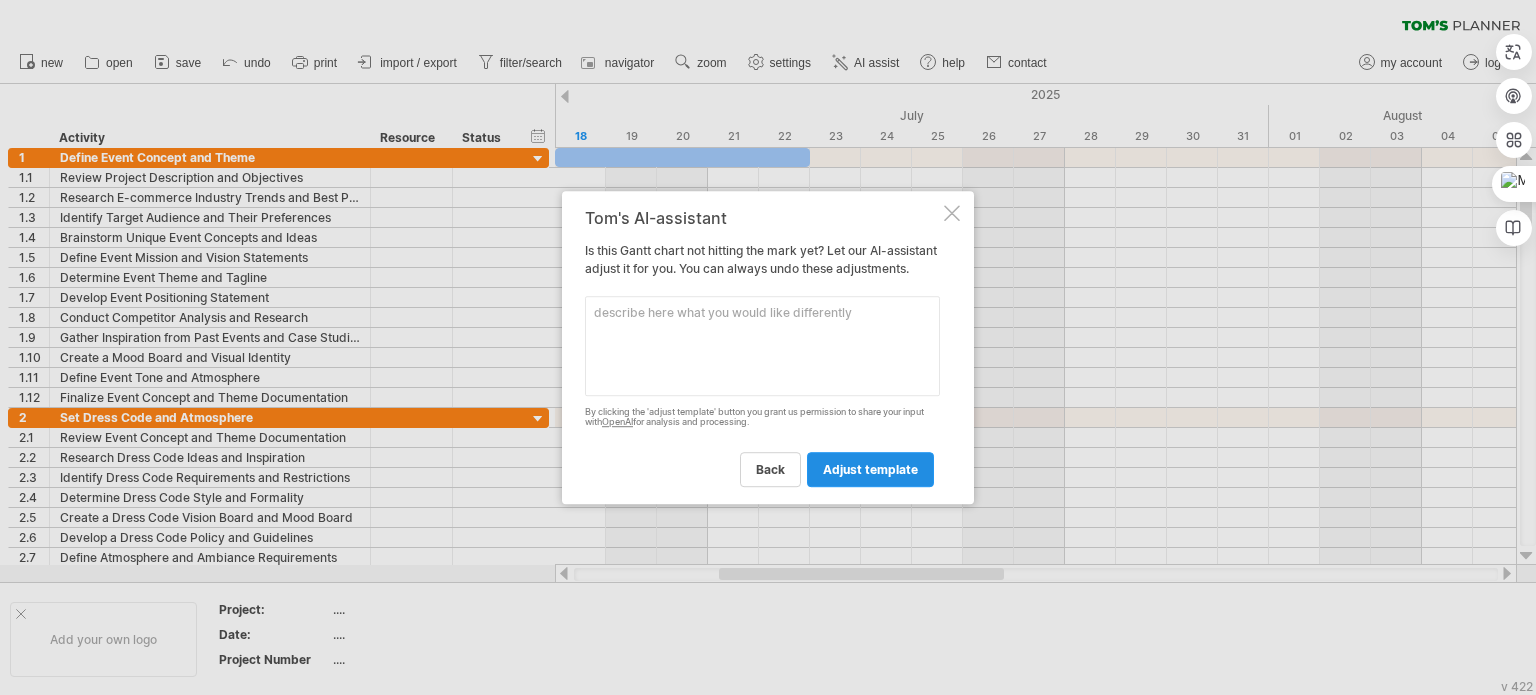 click on "adjust template" at bounding box center (870, 469) 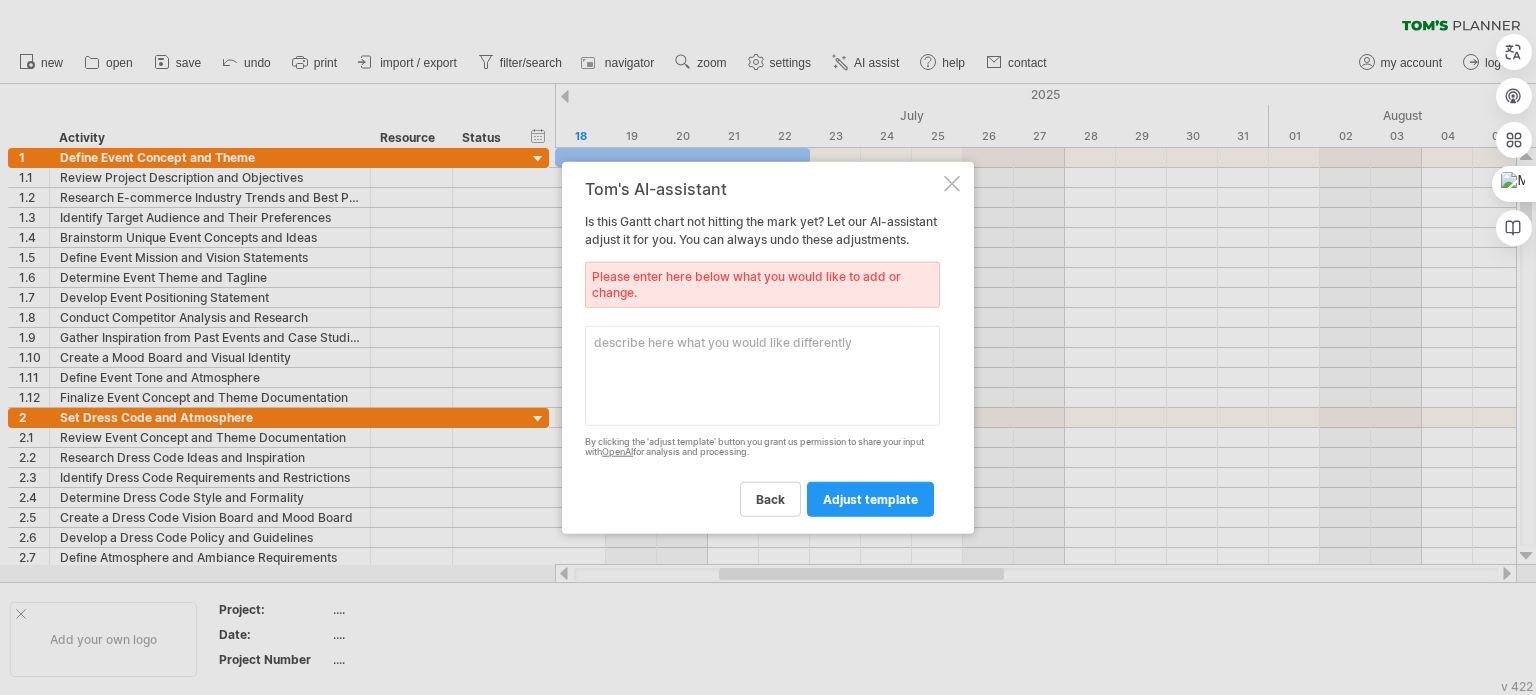 click at bounding box center [952, 183] 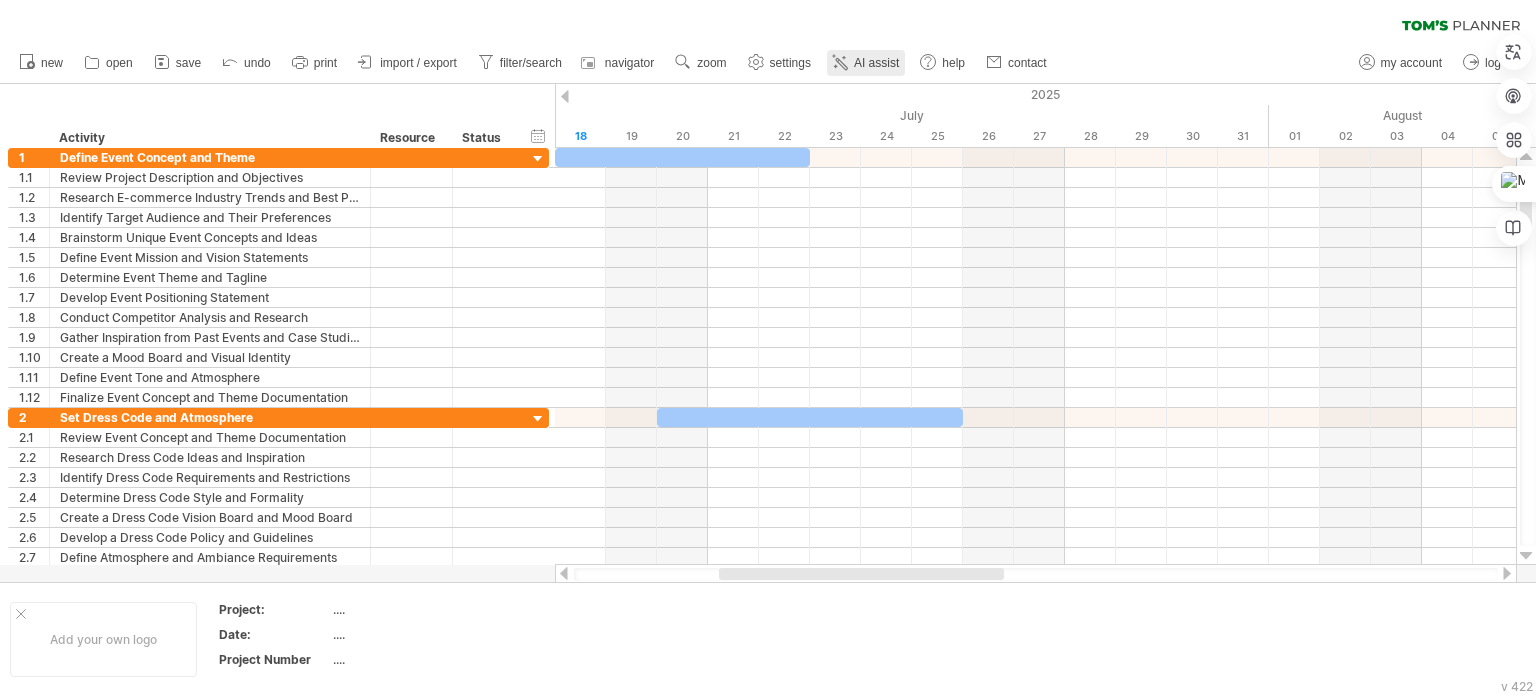 click on "AI assist" at bounding box center [876, 63] 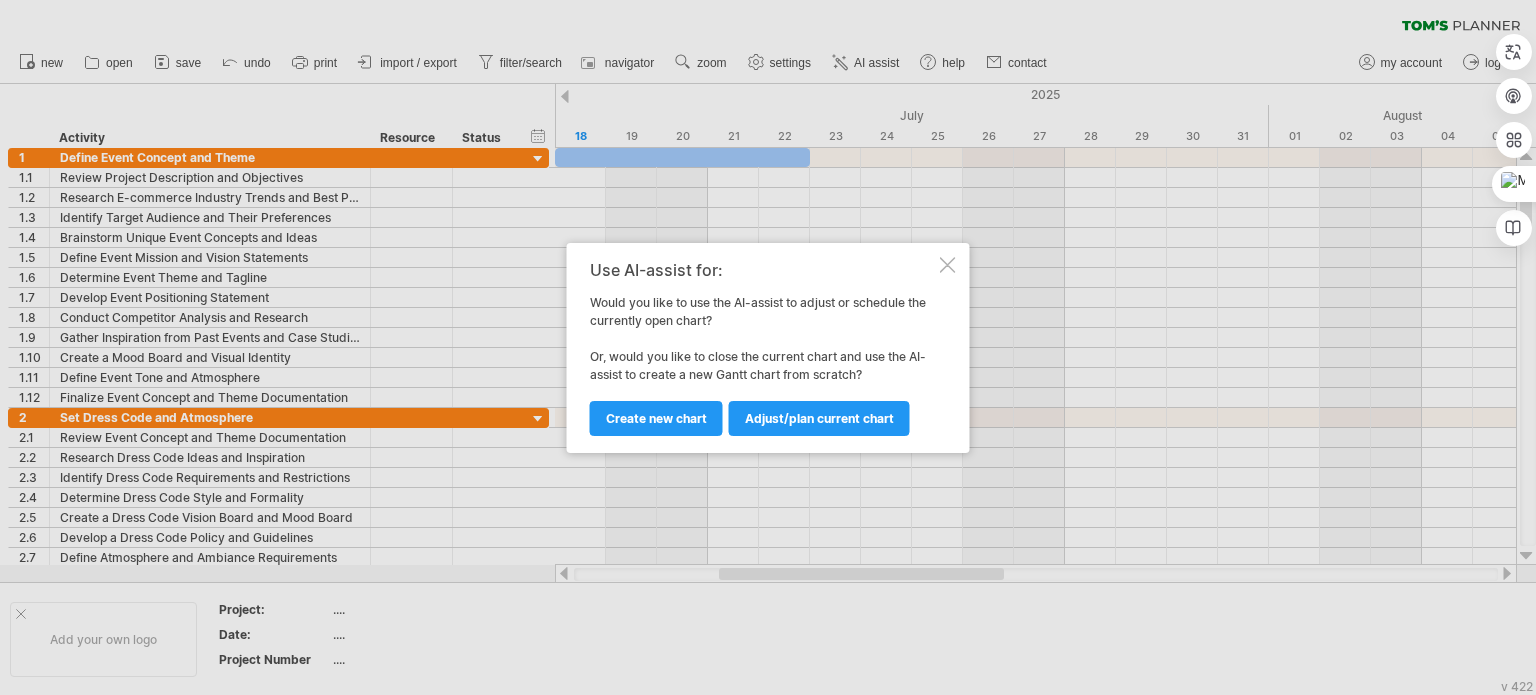 click at bounding box center (768, 347) 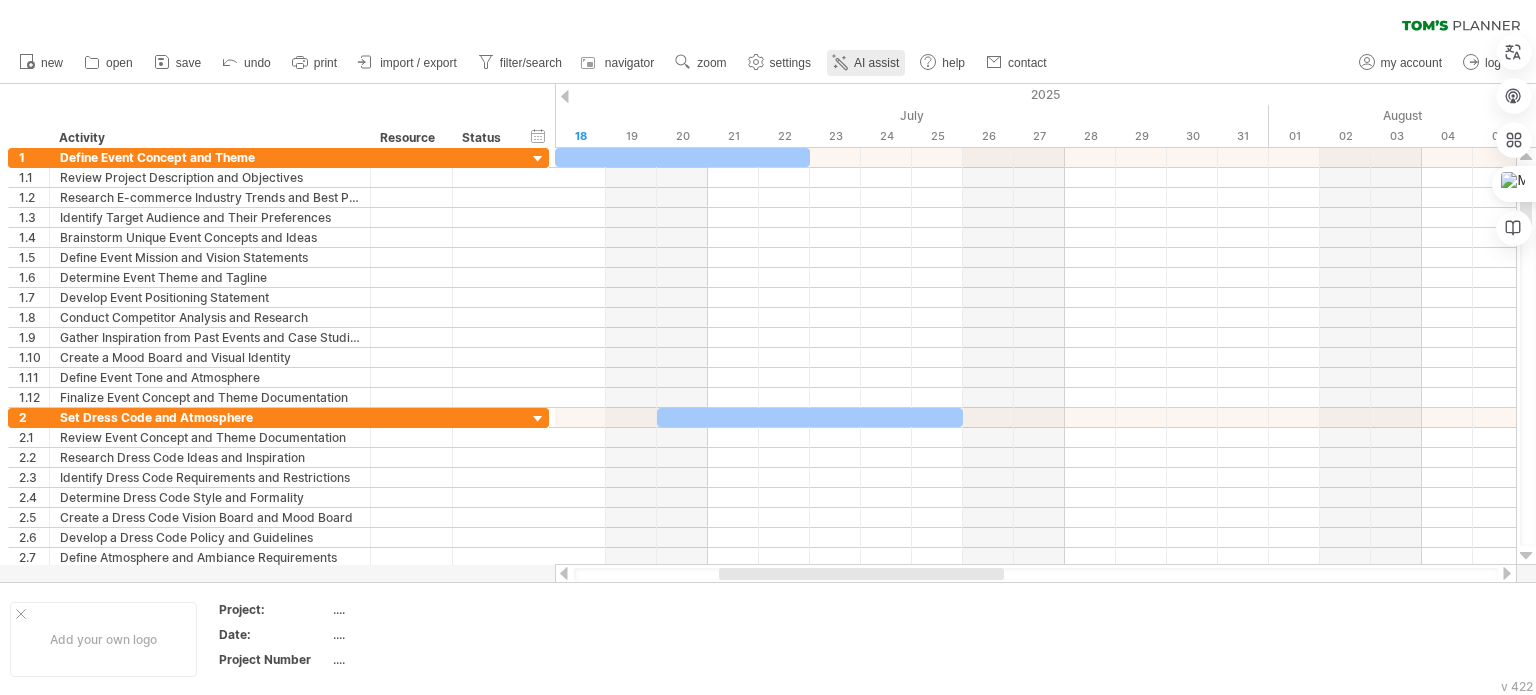 click on "AI assist" at bounding box center [866, 63] 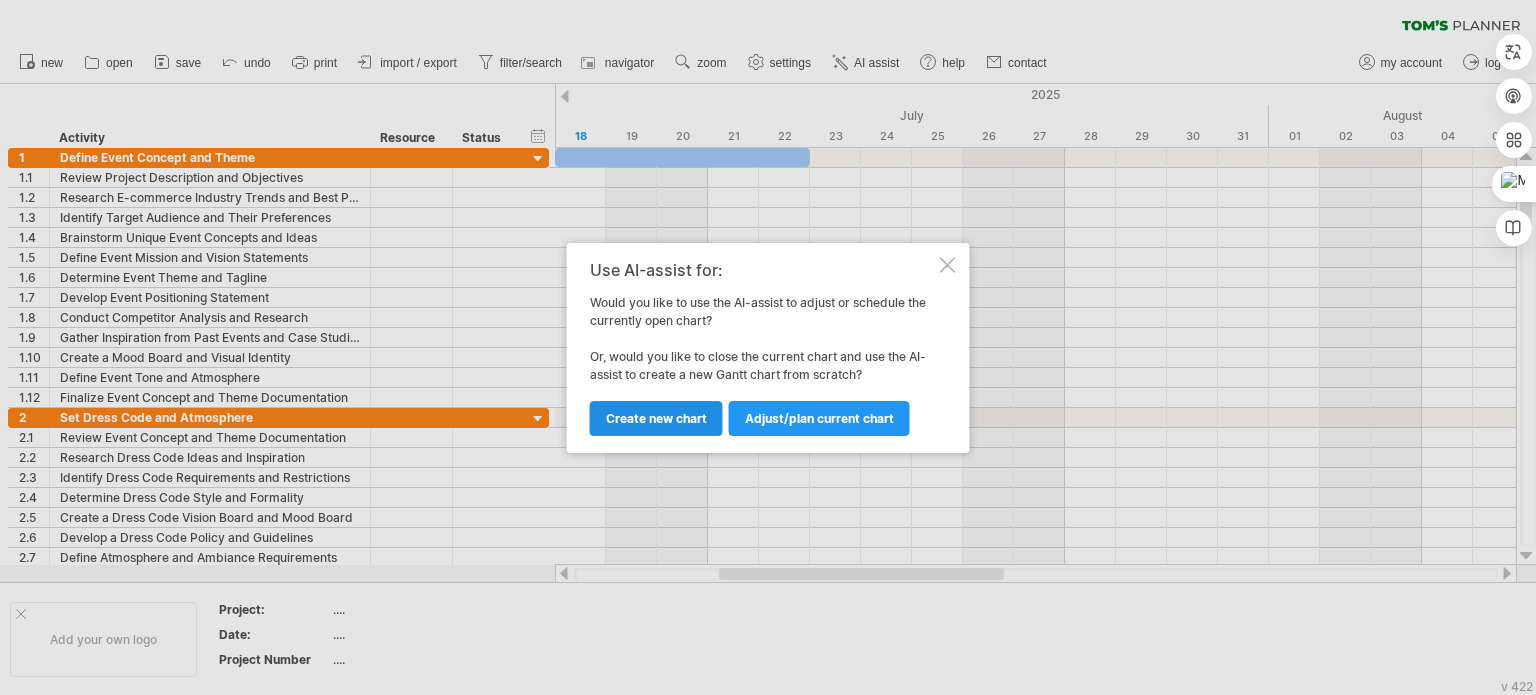 click on "Create new chart" at bounding box center (656, 418) 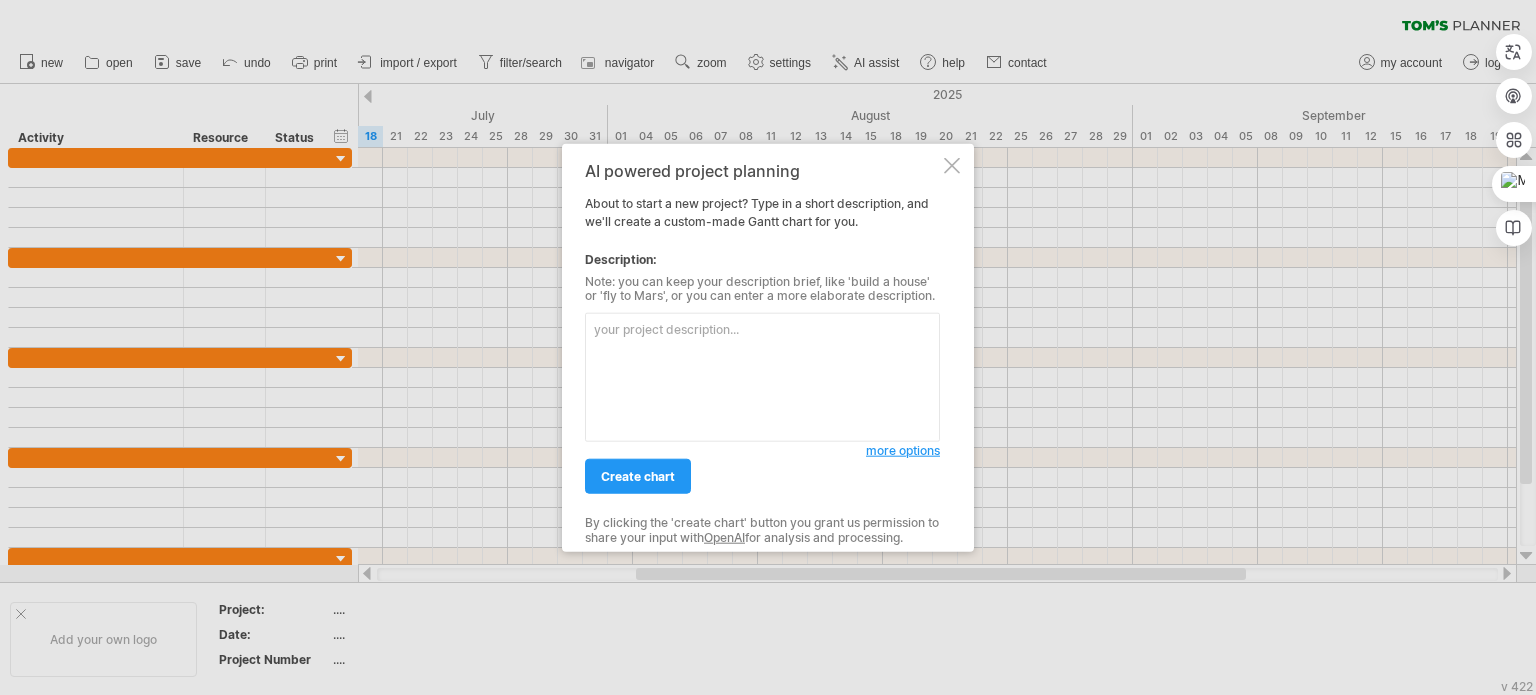 click on "more options" at bounding box center (903, 450) 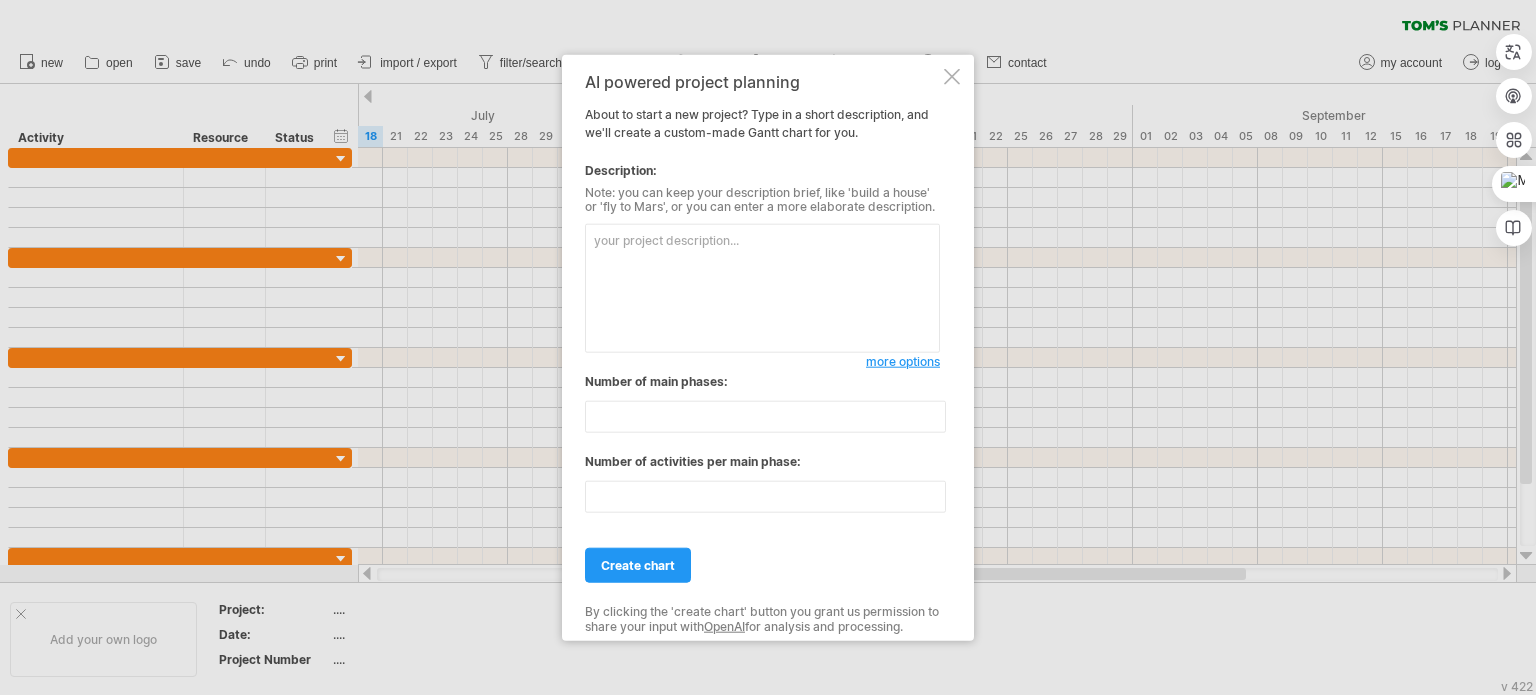 click on "AI powered project planning About to start a new project? Type in a short description, and we'll create a custom-made Gantt chart for you. Description: Note: you can keep your description brief, like 'build a house' or 'fly to Mars', or you can enter a more elaborate description. more options Number of main phases: ** Number of activities per main phase: ** create chart By clicking the 'create chart' button you grant us permission to share your input with OpenAI for analysis and processing." at bounding box center (768, 347) 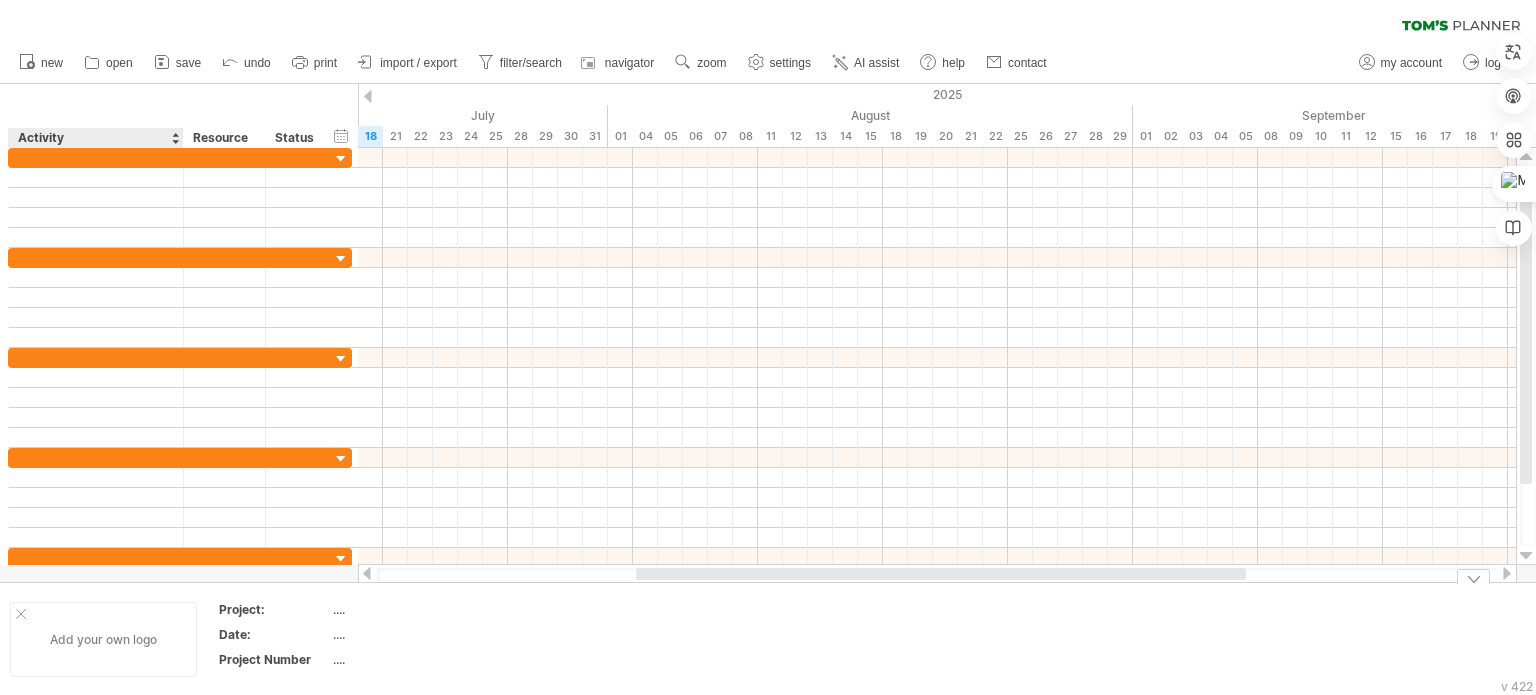 click at bounding box center [21, 614] 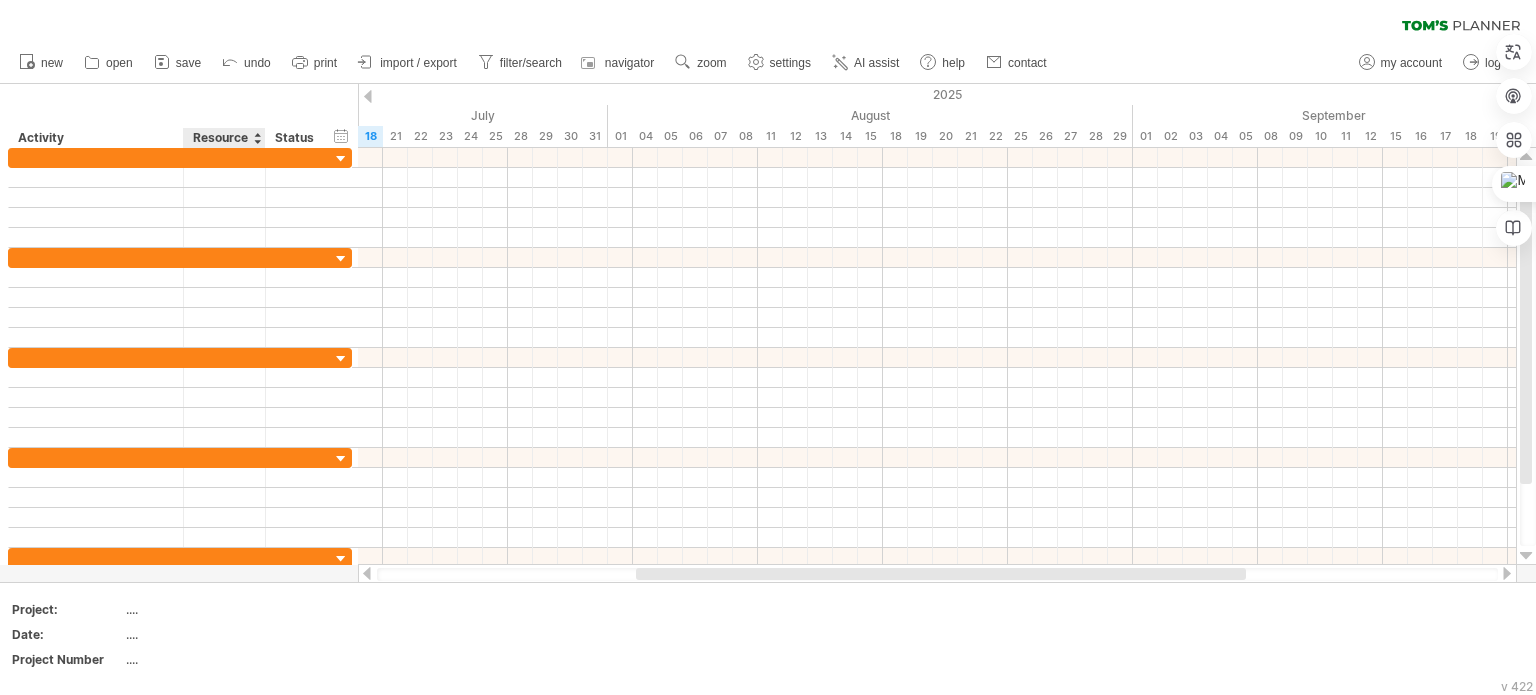 click at bounding box center (257, 138) 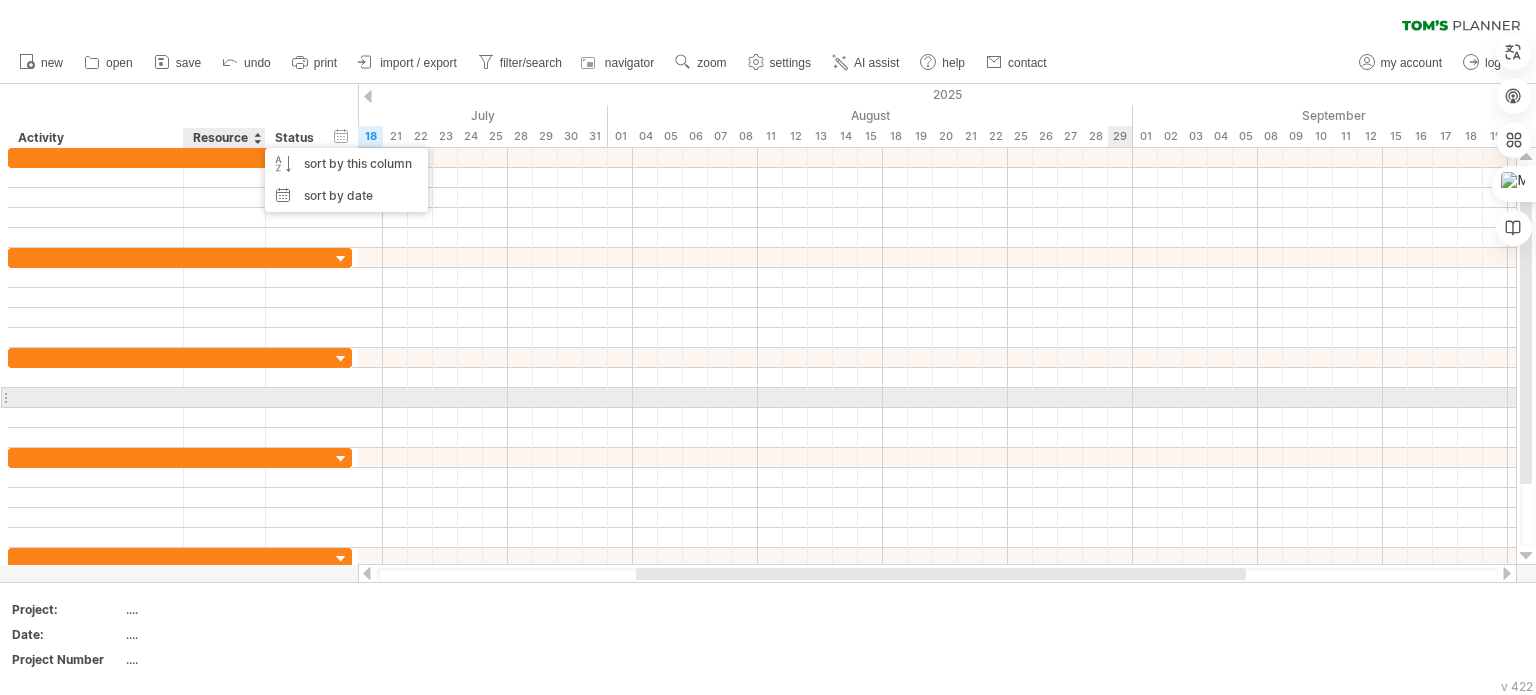 click at bounding box center (937, 398) 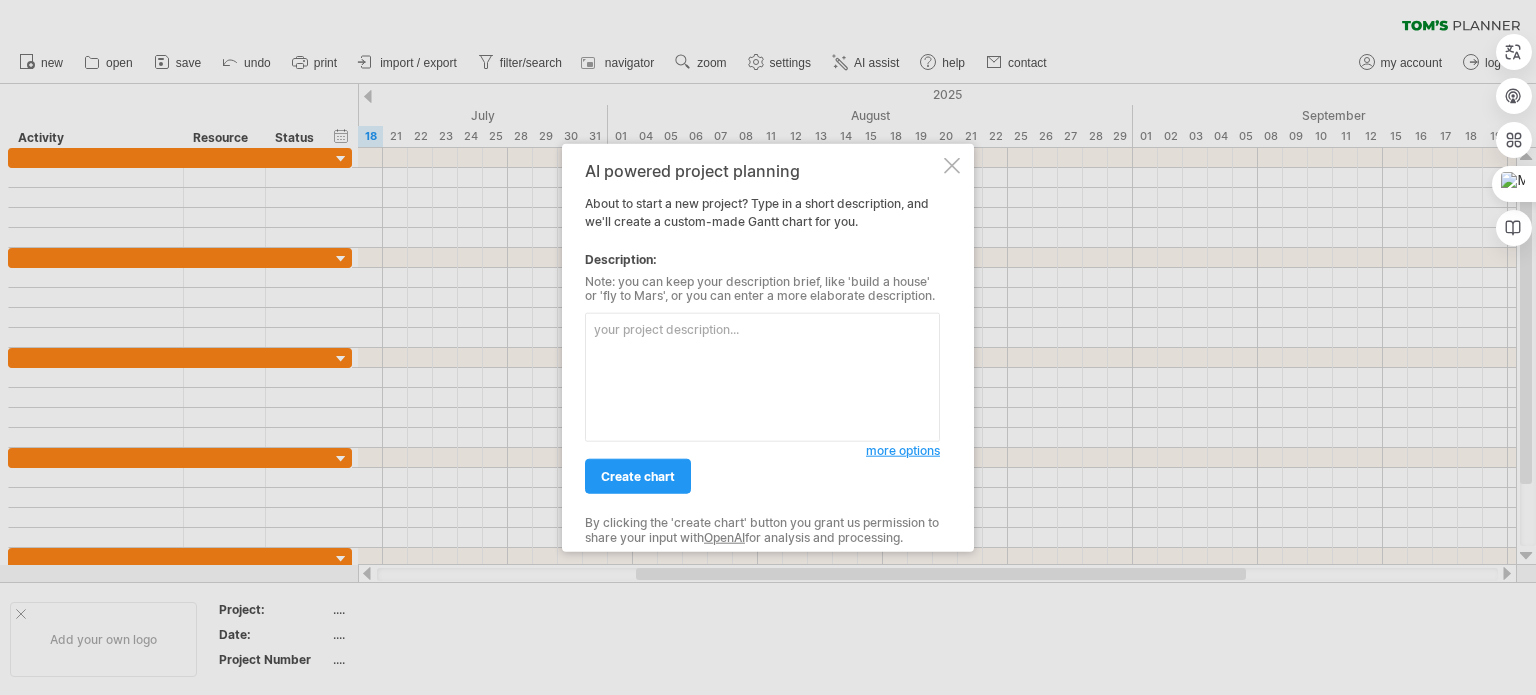 scroll, scrollTop: 0, scrollLeft: 0, axis: both 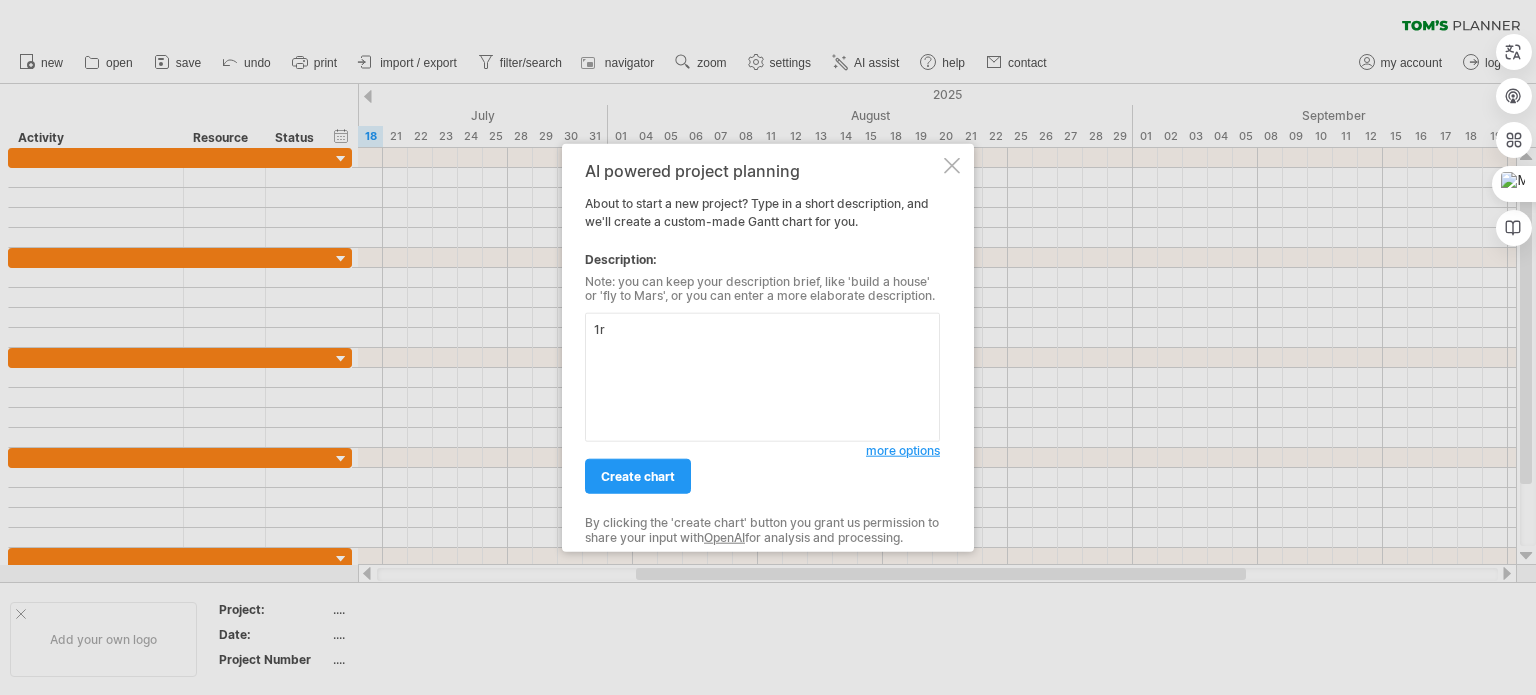 type on "1" 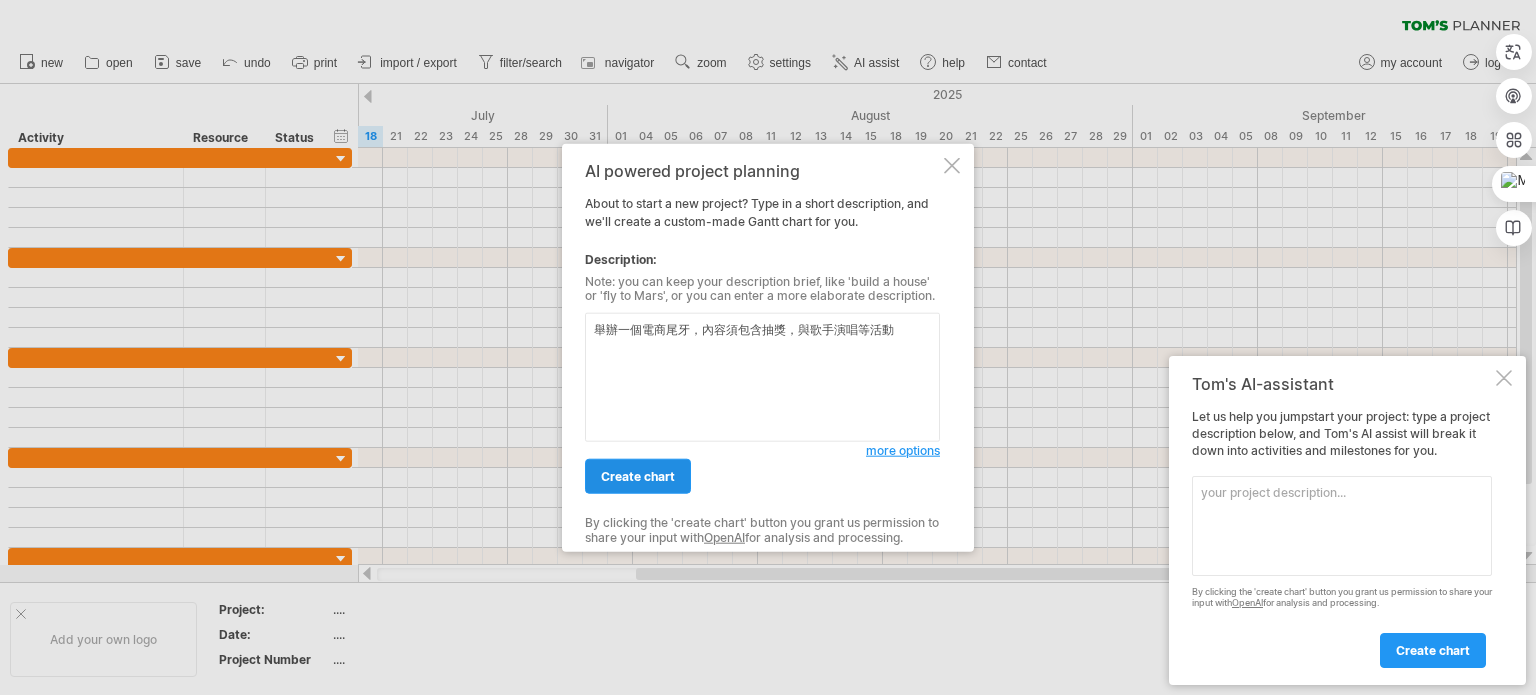 type on "舉辦一個電商尾牙，內容須包含抽獎，與歌手演唱等活動" 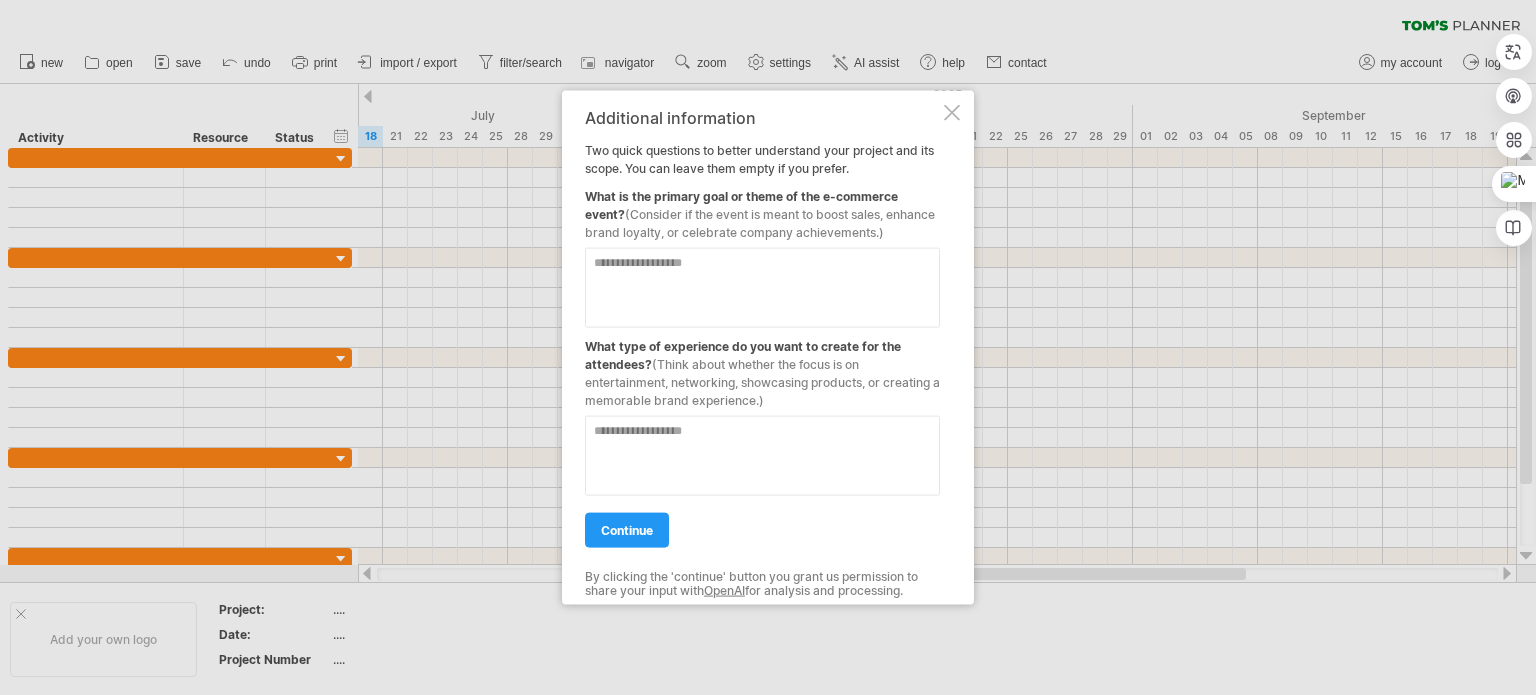 click at bounding box center (762, 279) 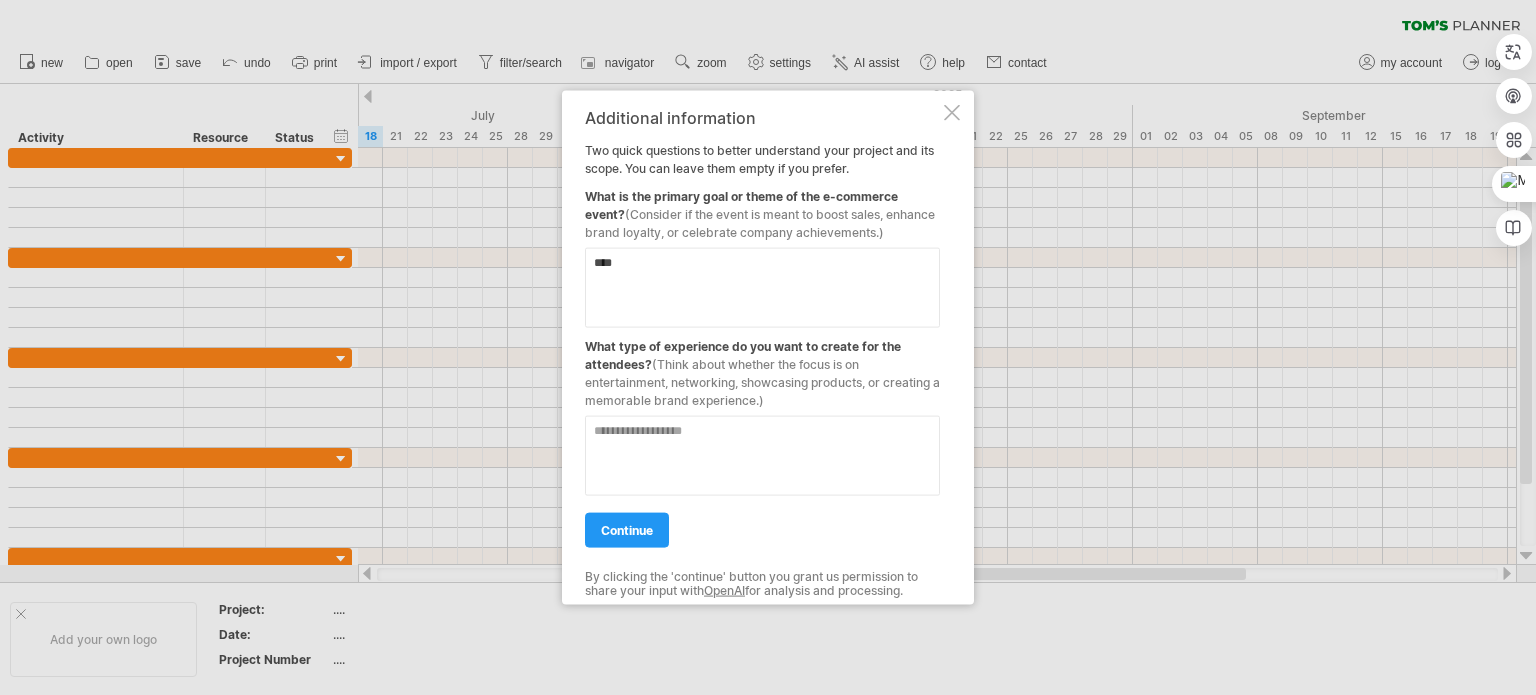 type on "****" 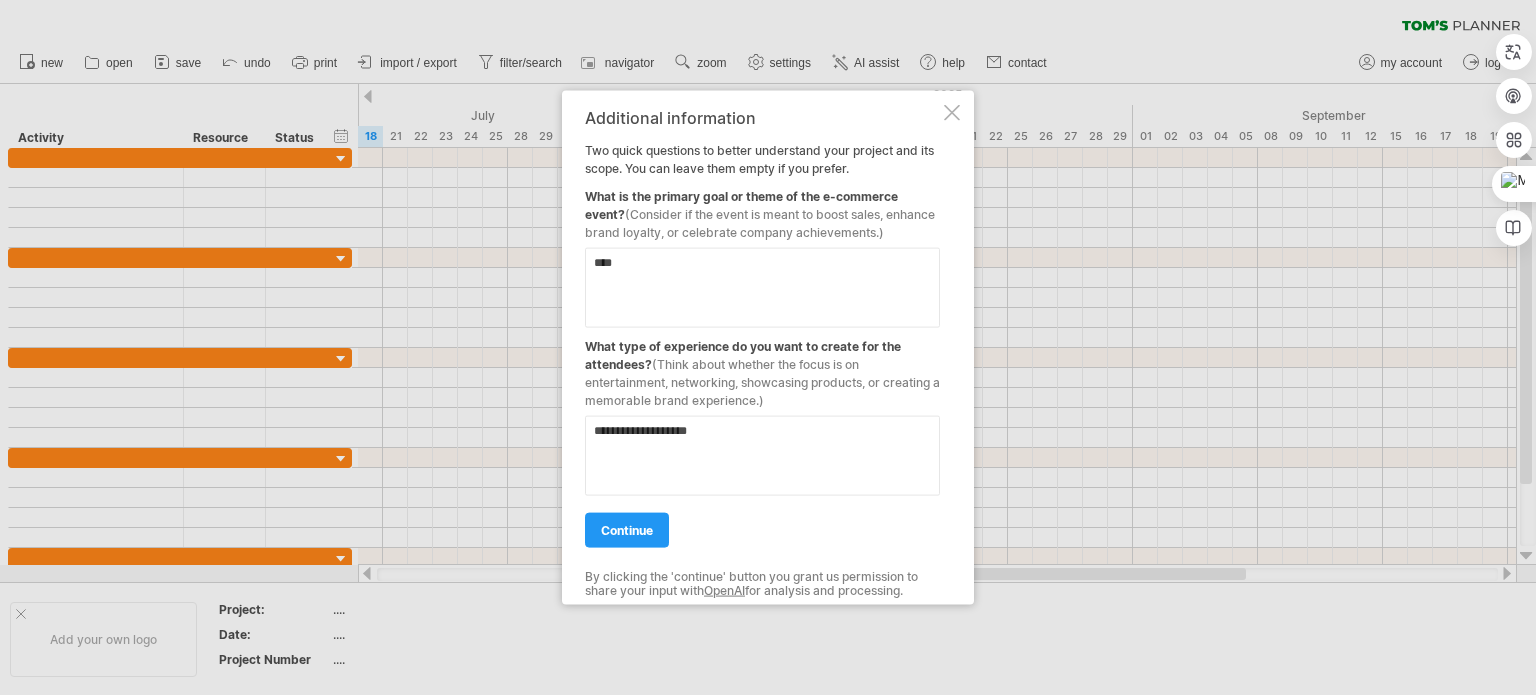 type on "**********" 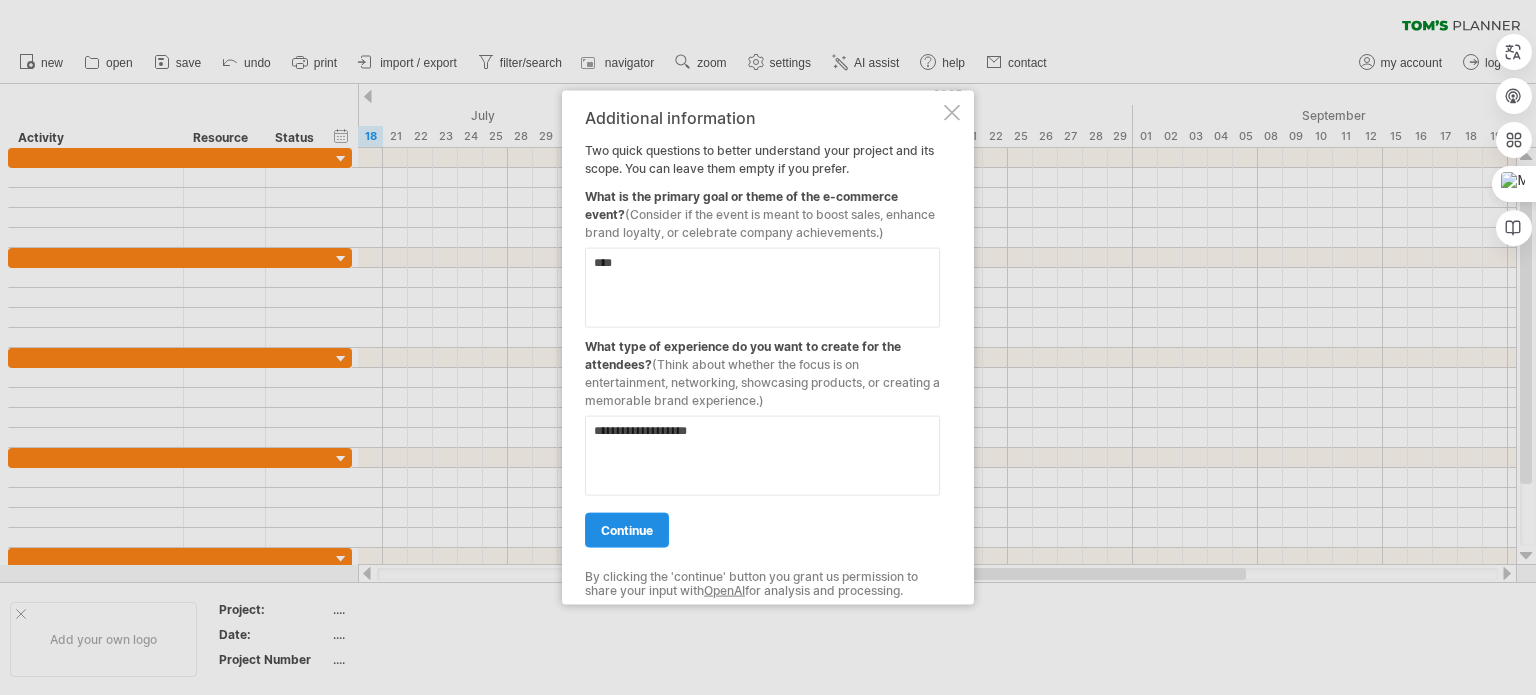 click on "continue" at bounding box center (627, 529) 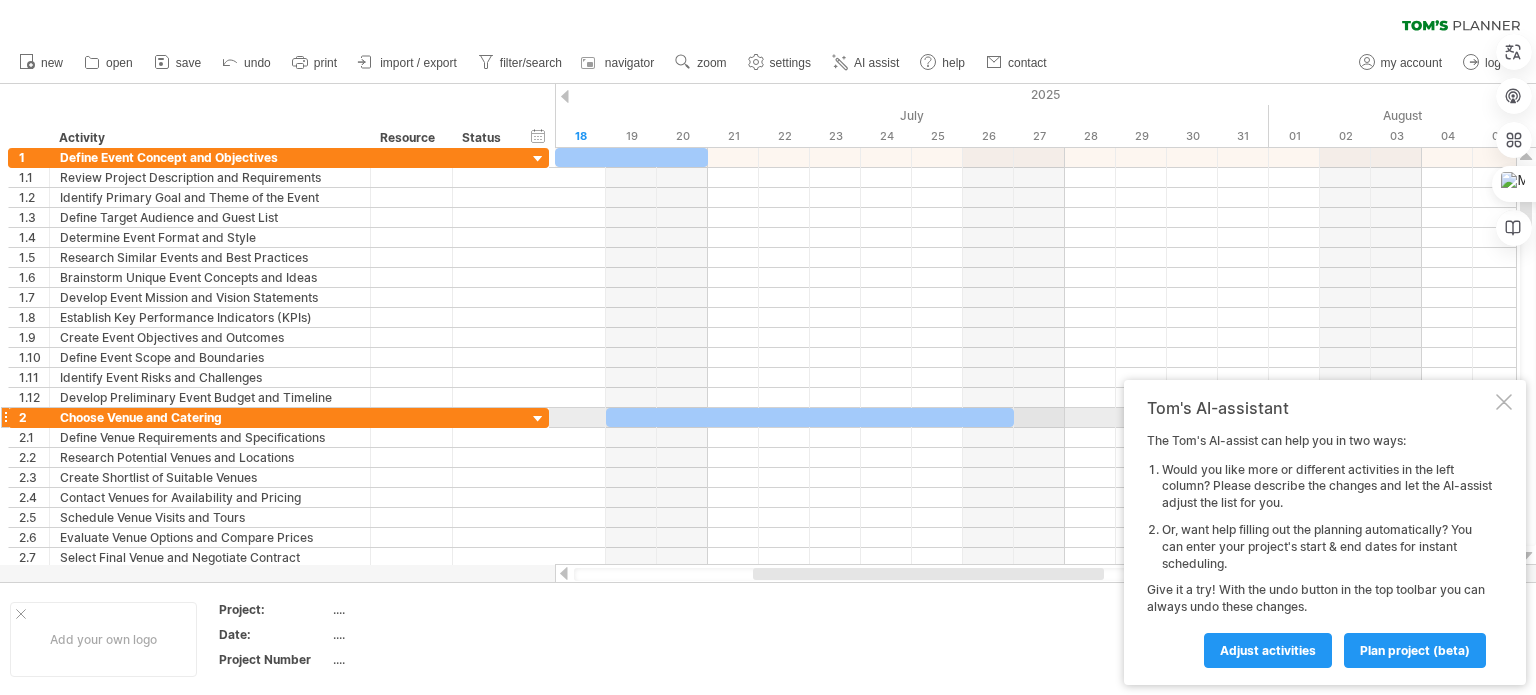 click at bounding box center (1504, 402) 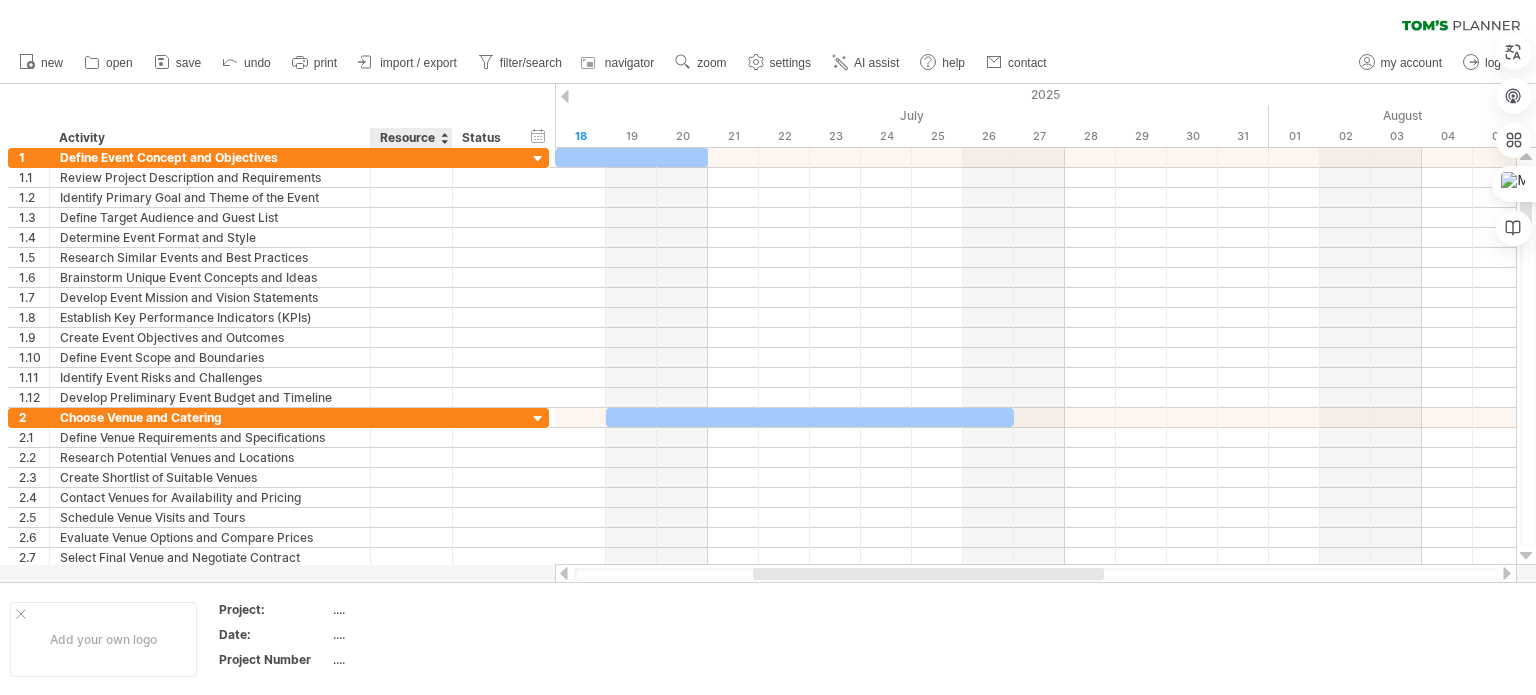 click on "Resource" at bounding box center (410, 138) 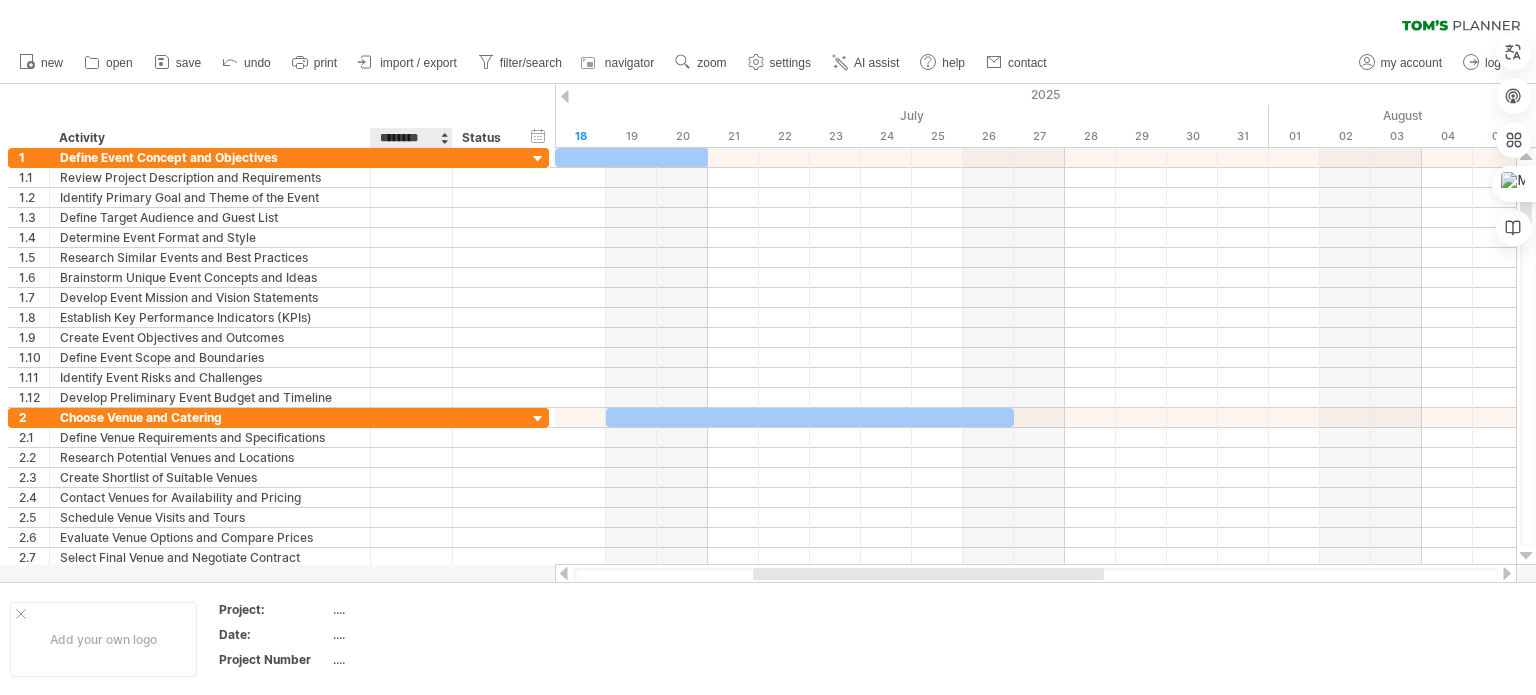 click at bounding box center (444, 138) 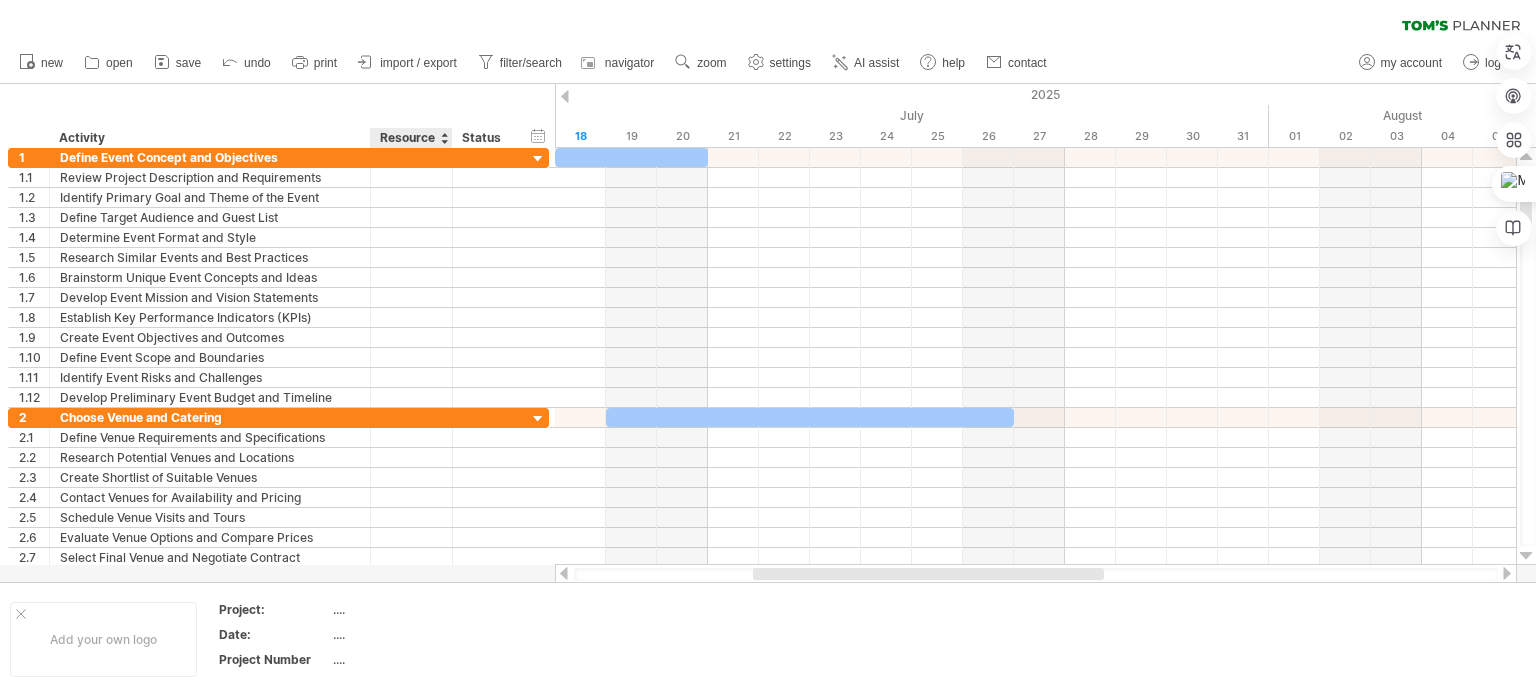 click on "Resource" at bounding box center (410, 138) 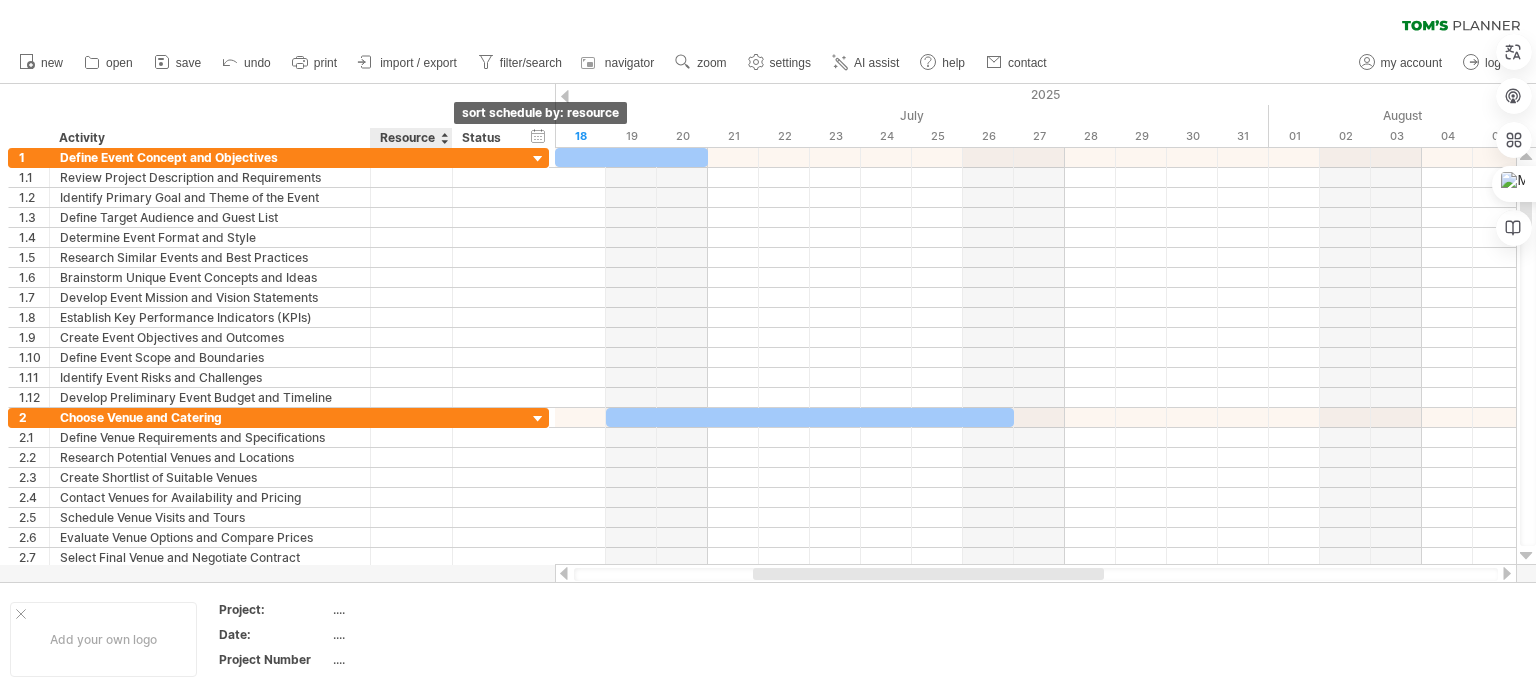 click at bounding box center [444, 138] 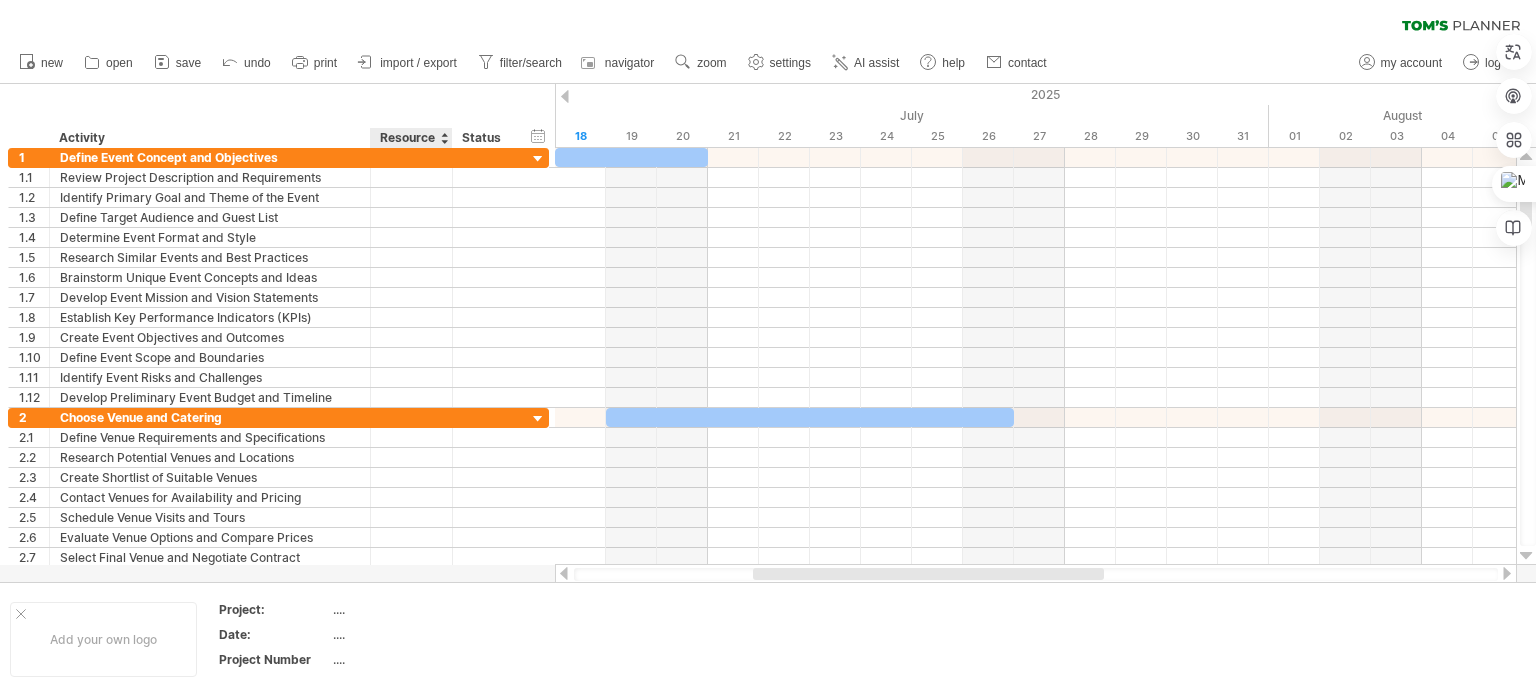 click on "****** Status" at bounding box center [484, 138] 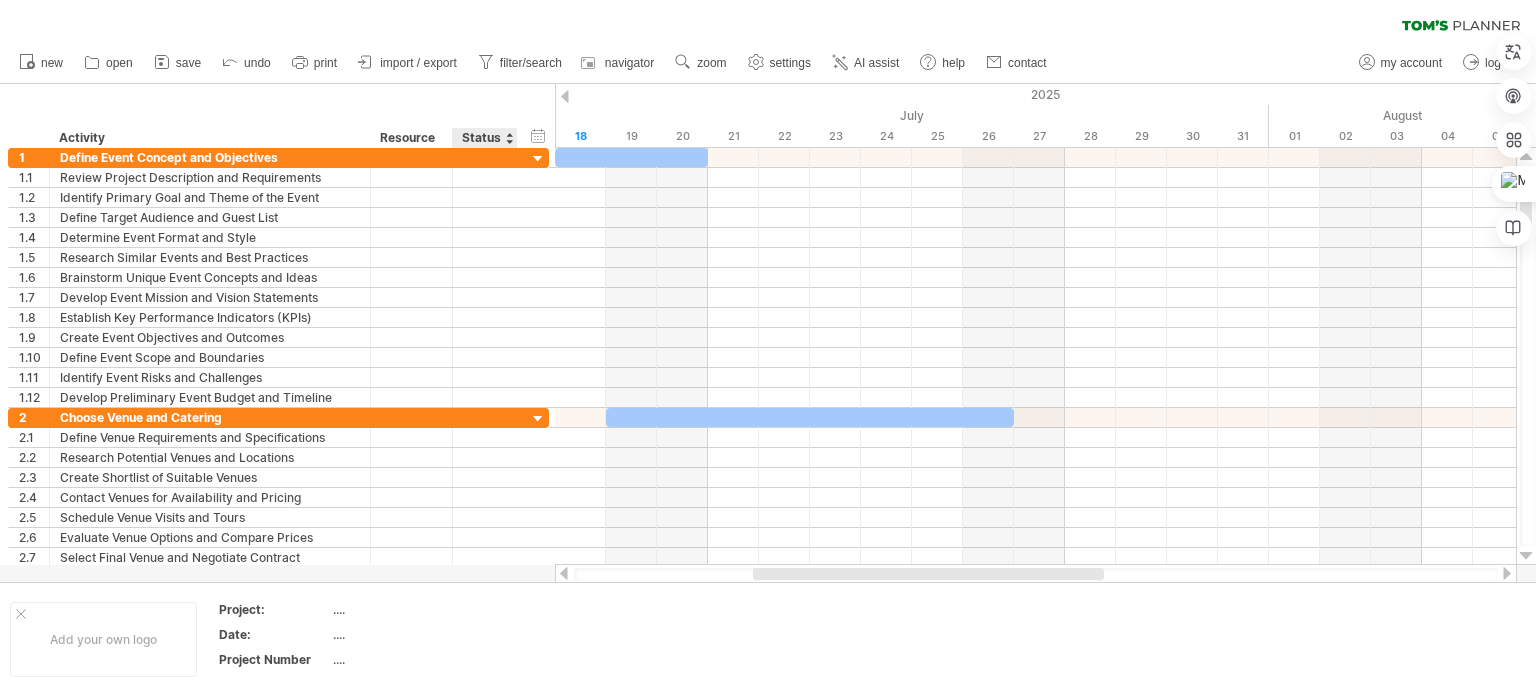 click on "Status" at bounding box center (484, 138) 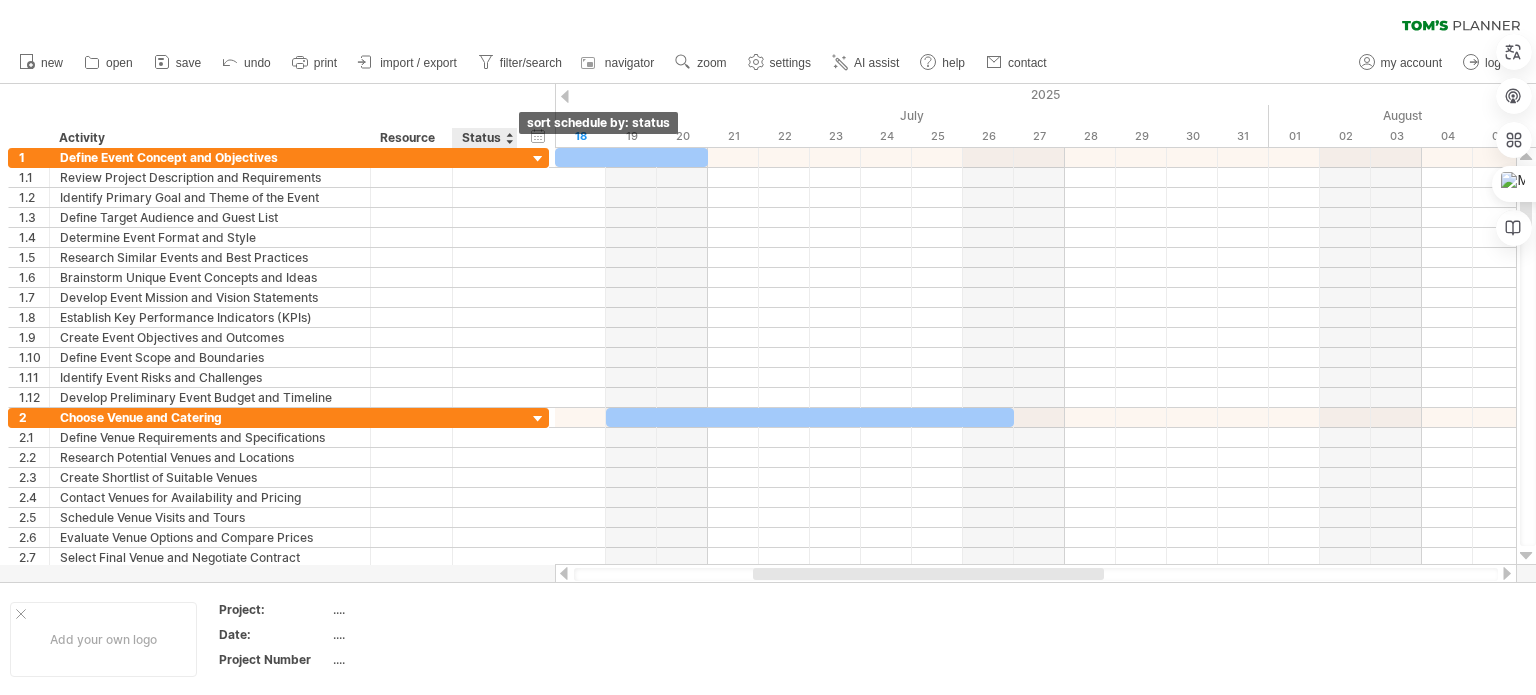 click at bounding box center [509, 138] 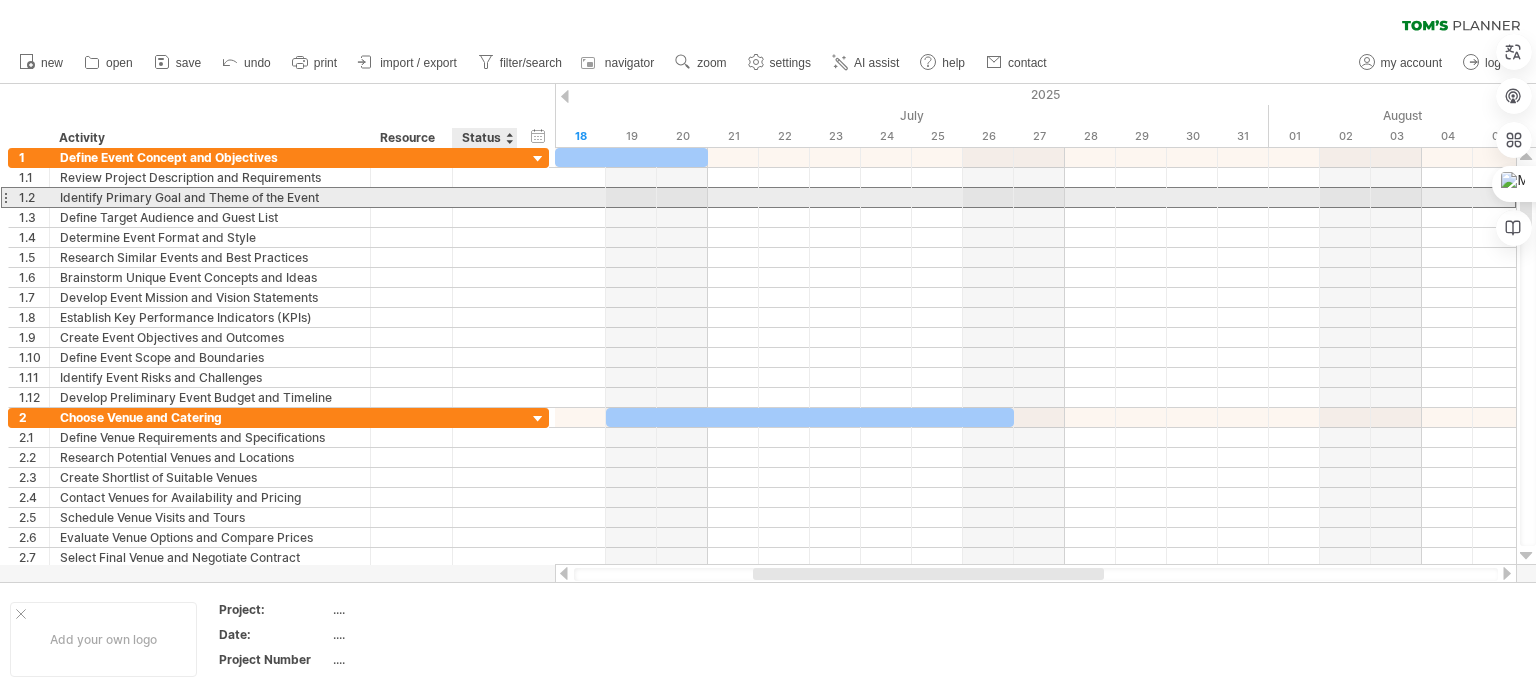 click at bounding box center [411, 197] 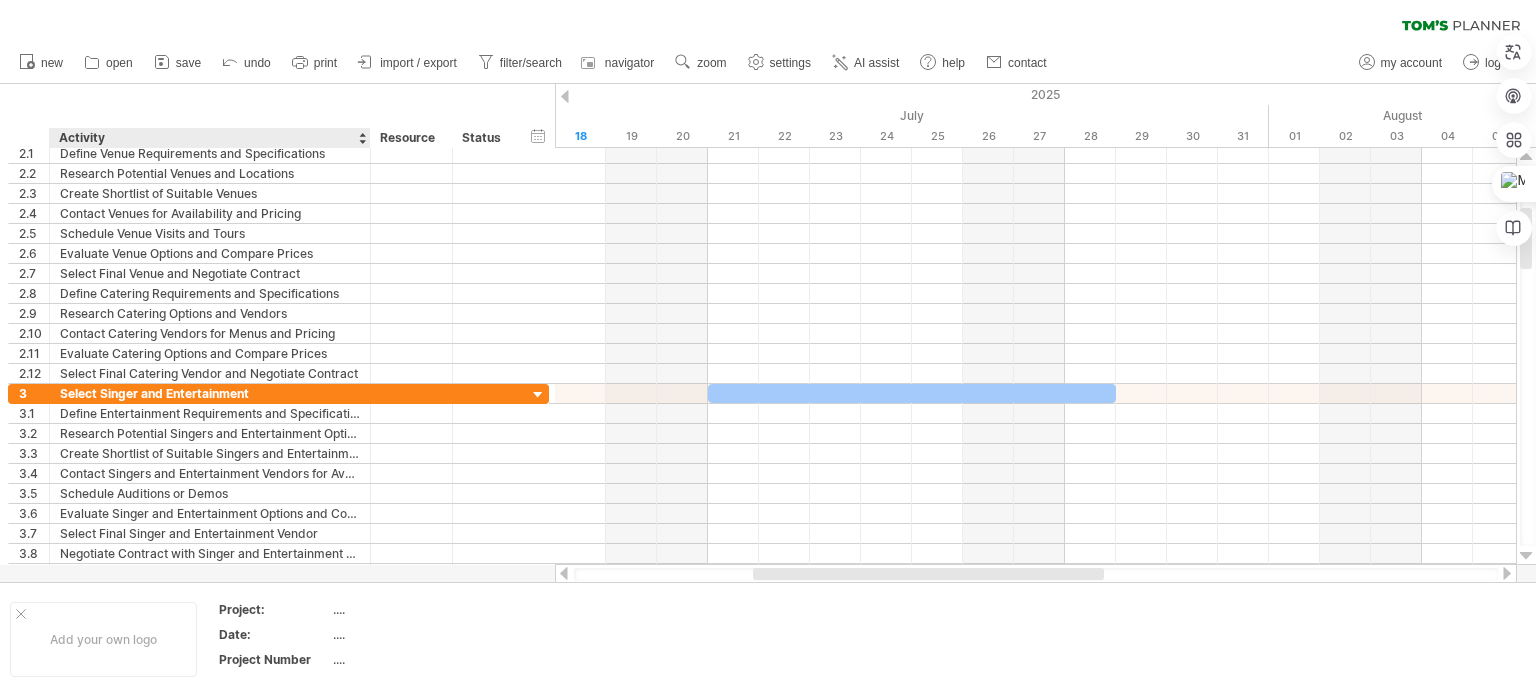 click at bounding box center (362, 138) 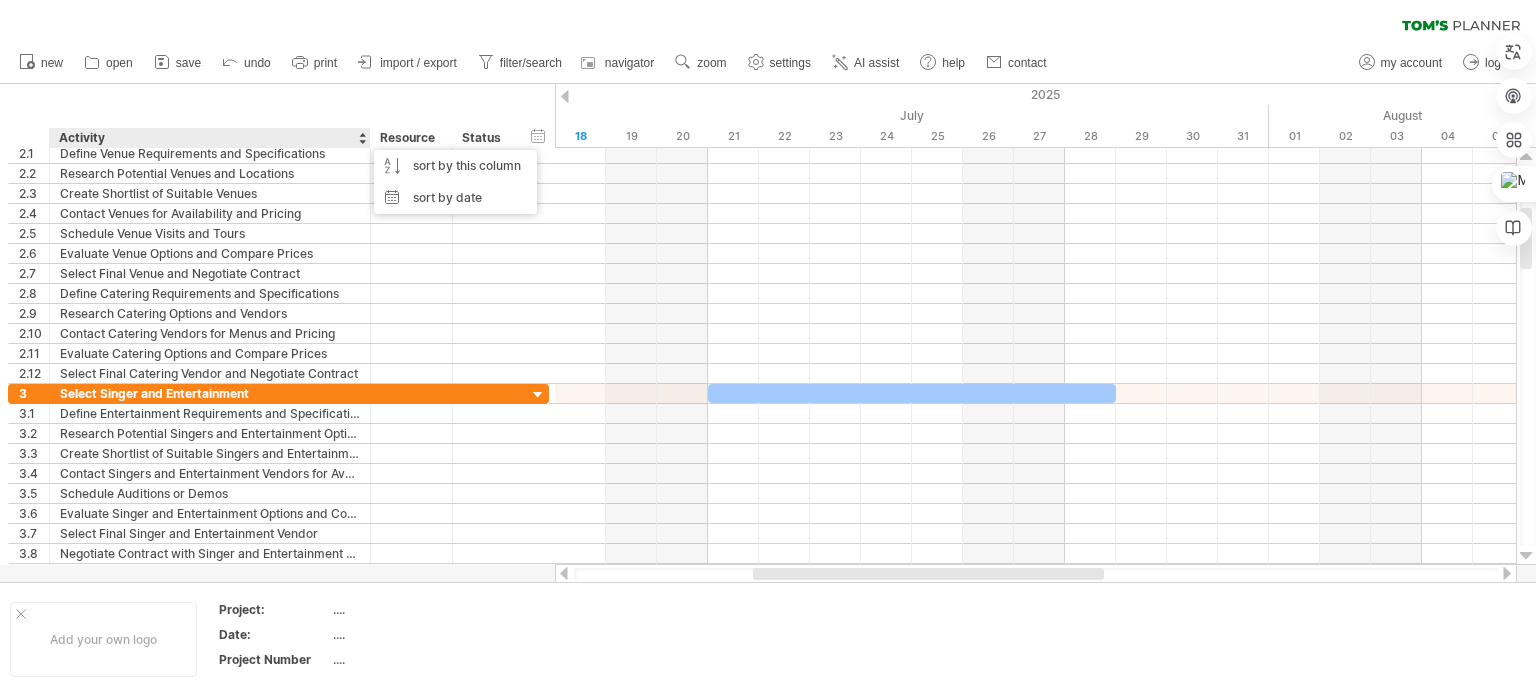 click on "hide start/end/duration show start/end/duration
******** Activity ******** Resource ****** Status" at bounding box center (277, 116) 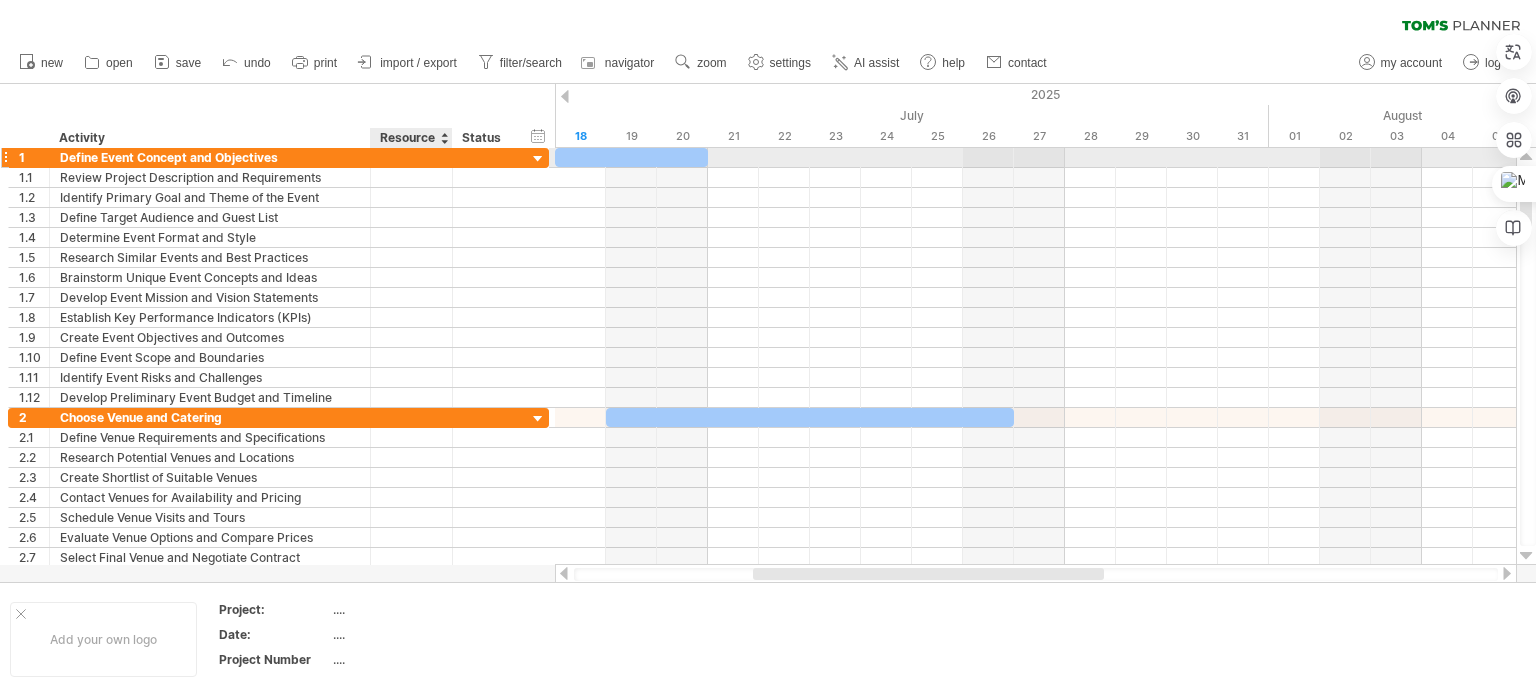 click at bounding box center (411, 157) 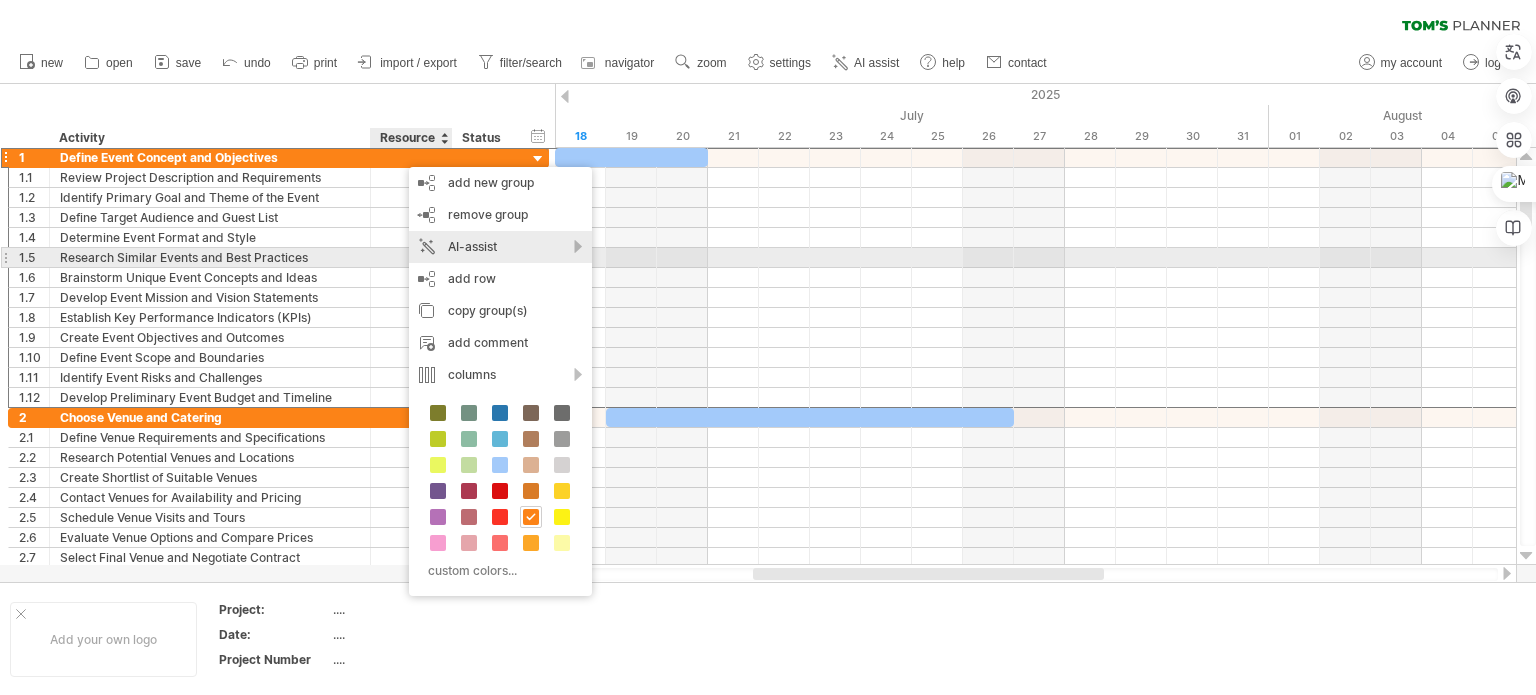 click on "AI-assist" at bounding box center [500, 247] 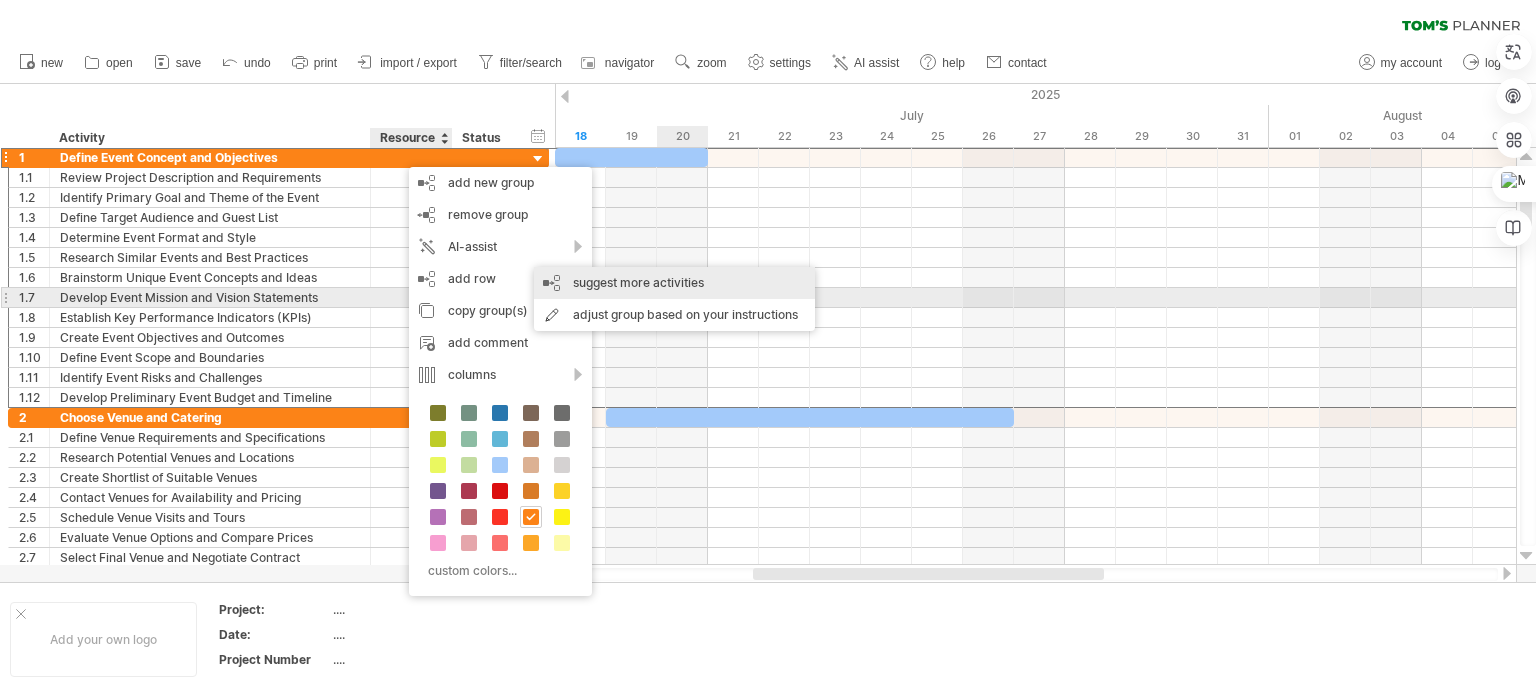 click on "suggest more activities" at bounding box center (674, 283) 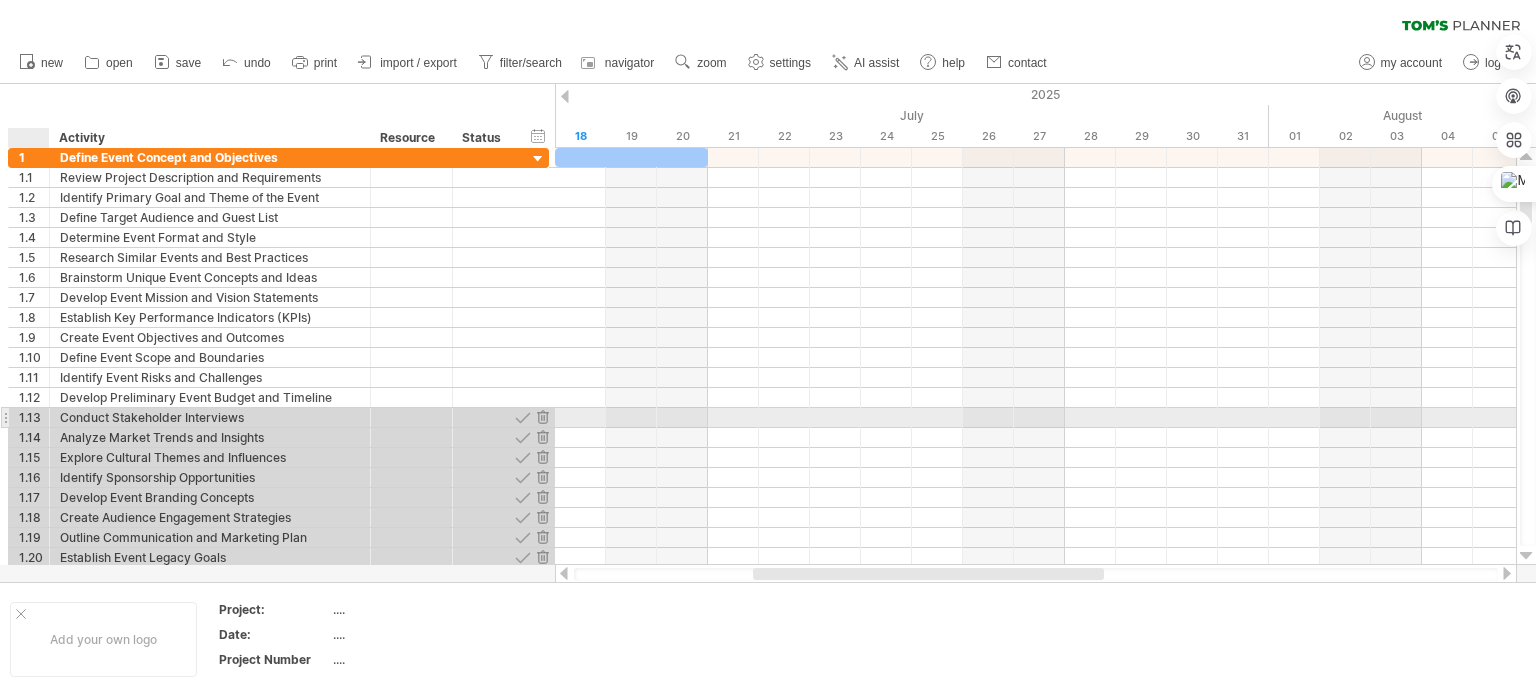 click on "1.13" at bounding box center [34, 417] 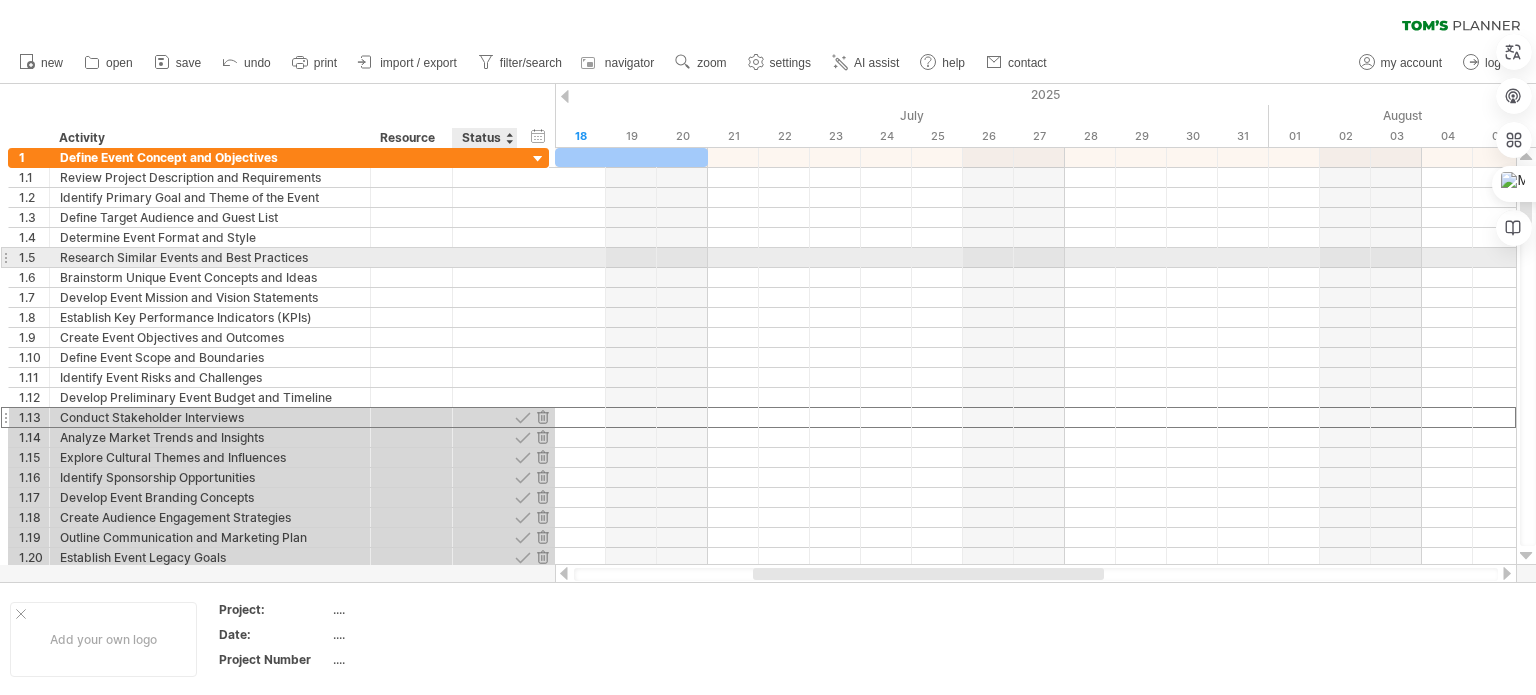 click at bounding box center [515, 258] 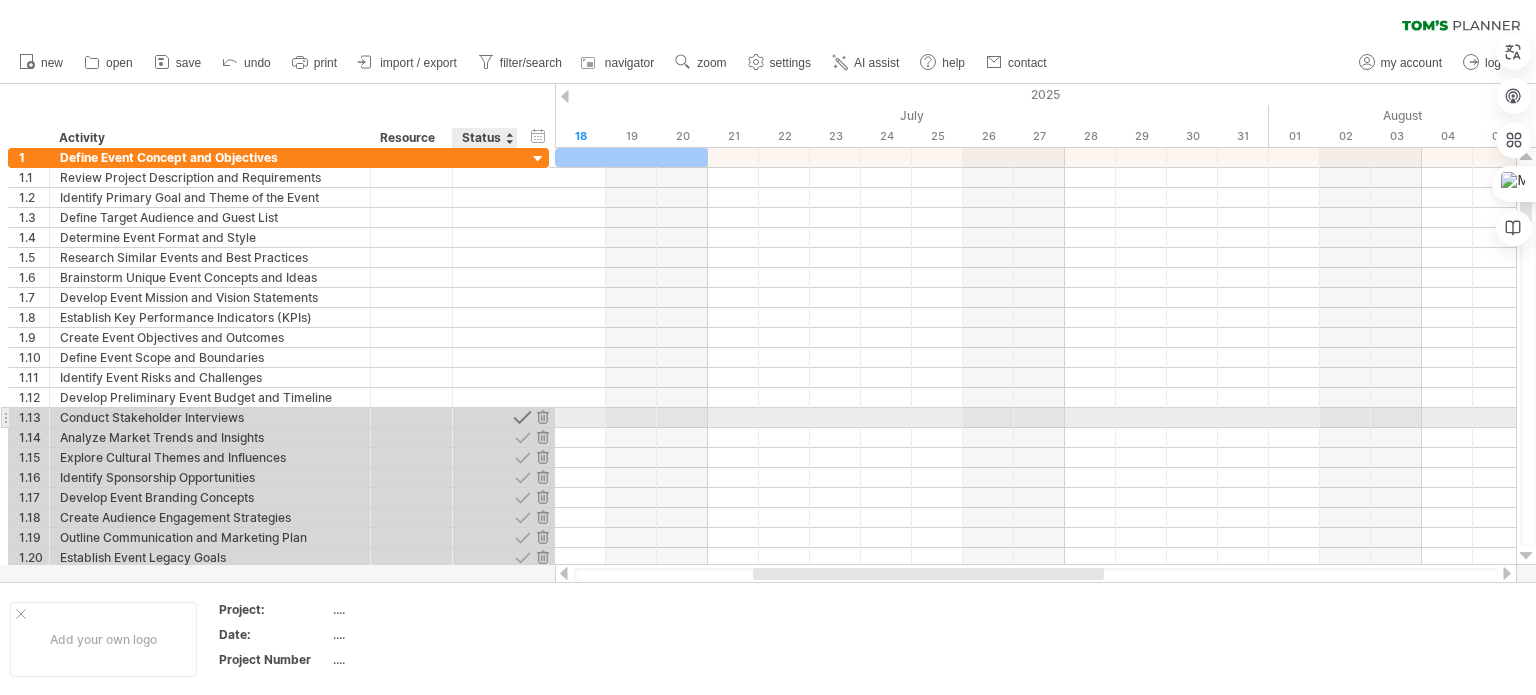 click at bounding box center (522, 417) 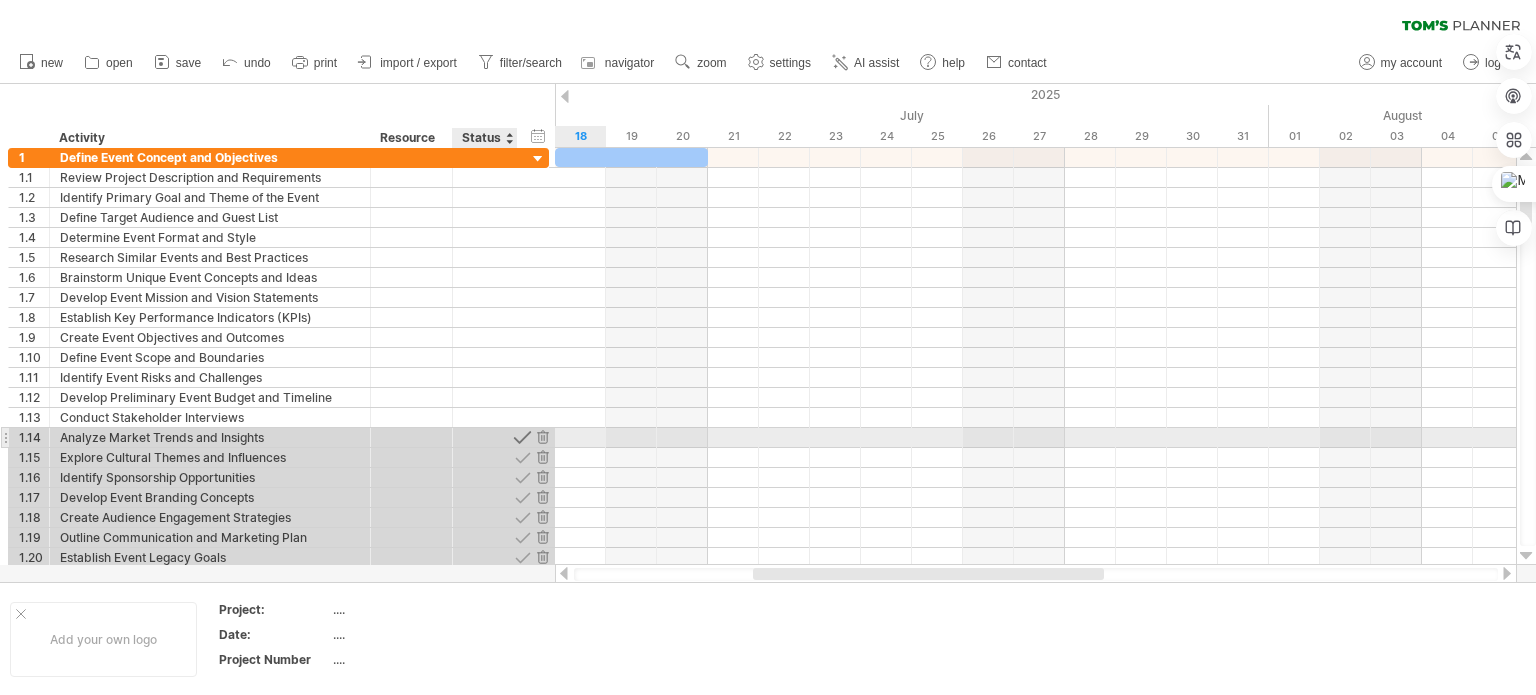click at bounding box center [522, 437] 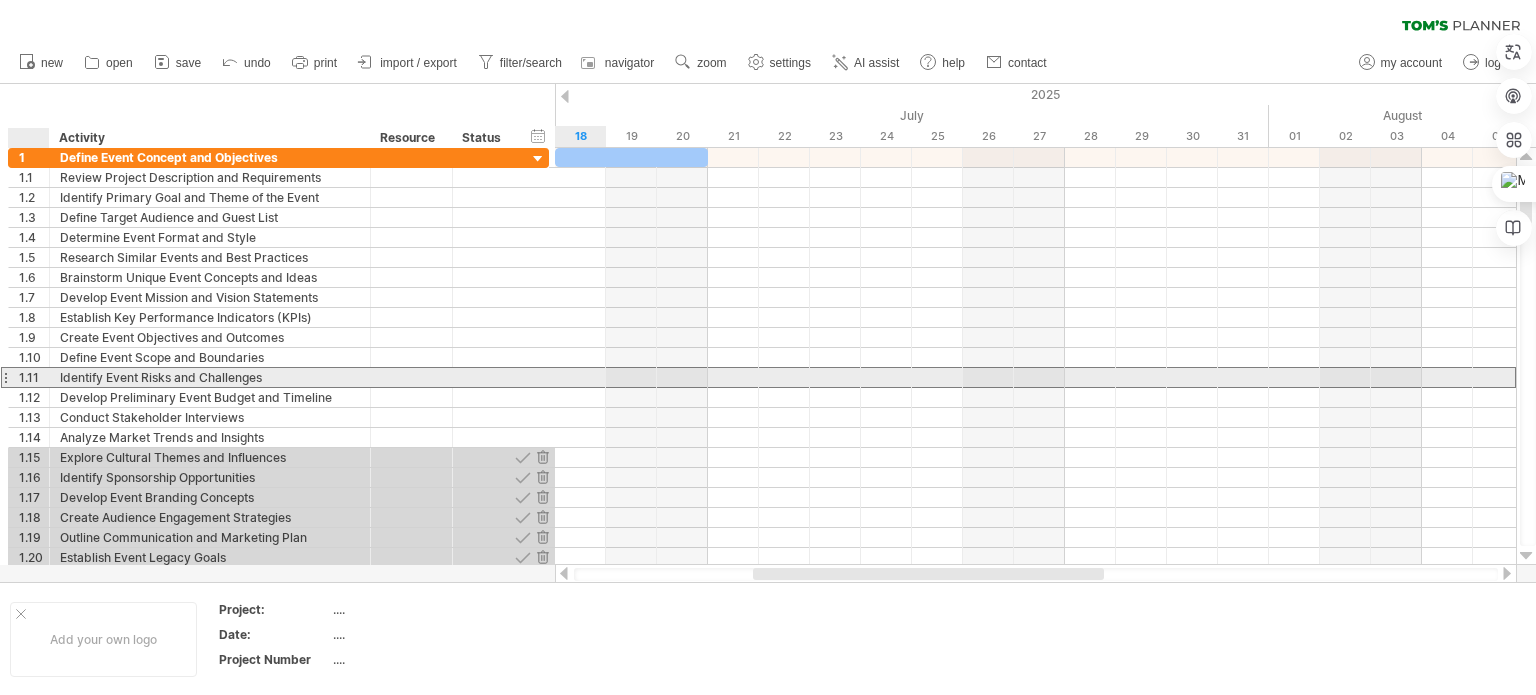 click on "1.11" at bounding box center [34, 377] 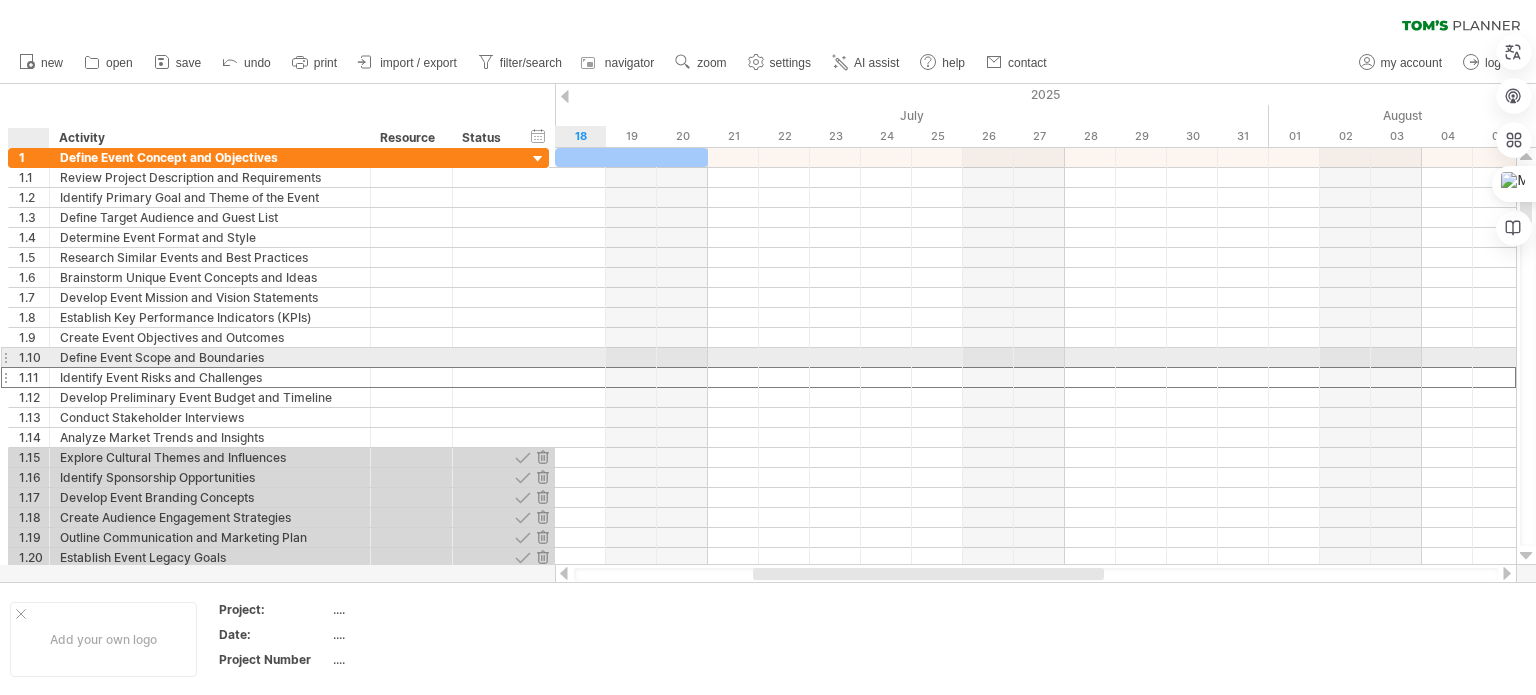 click on "1.10" at bounding box center [34, 357] 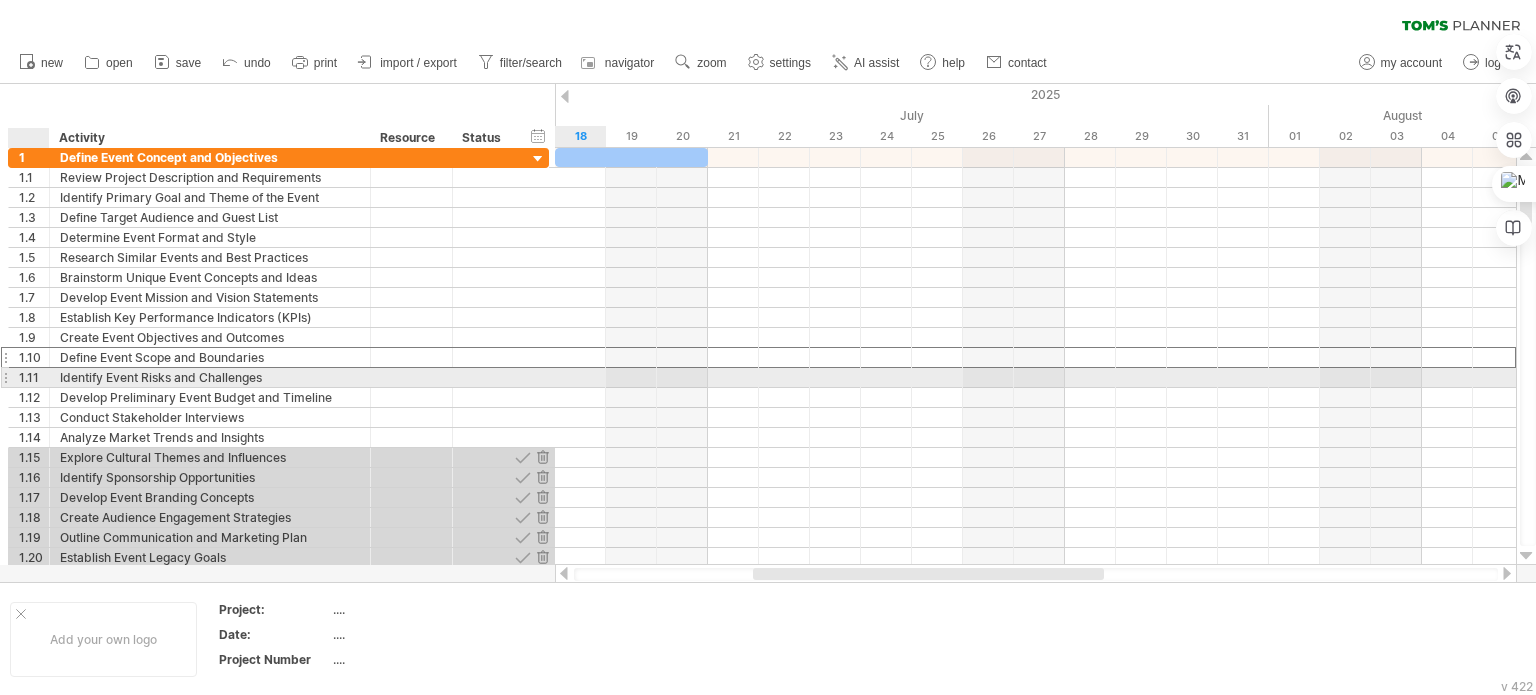 click at bounding box center [47, 378] 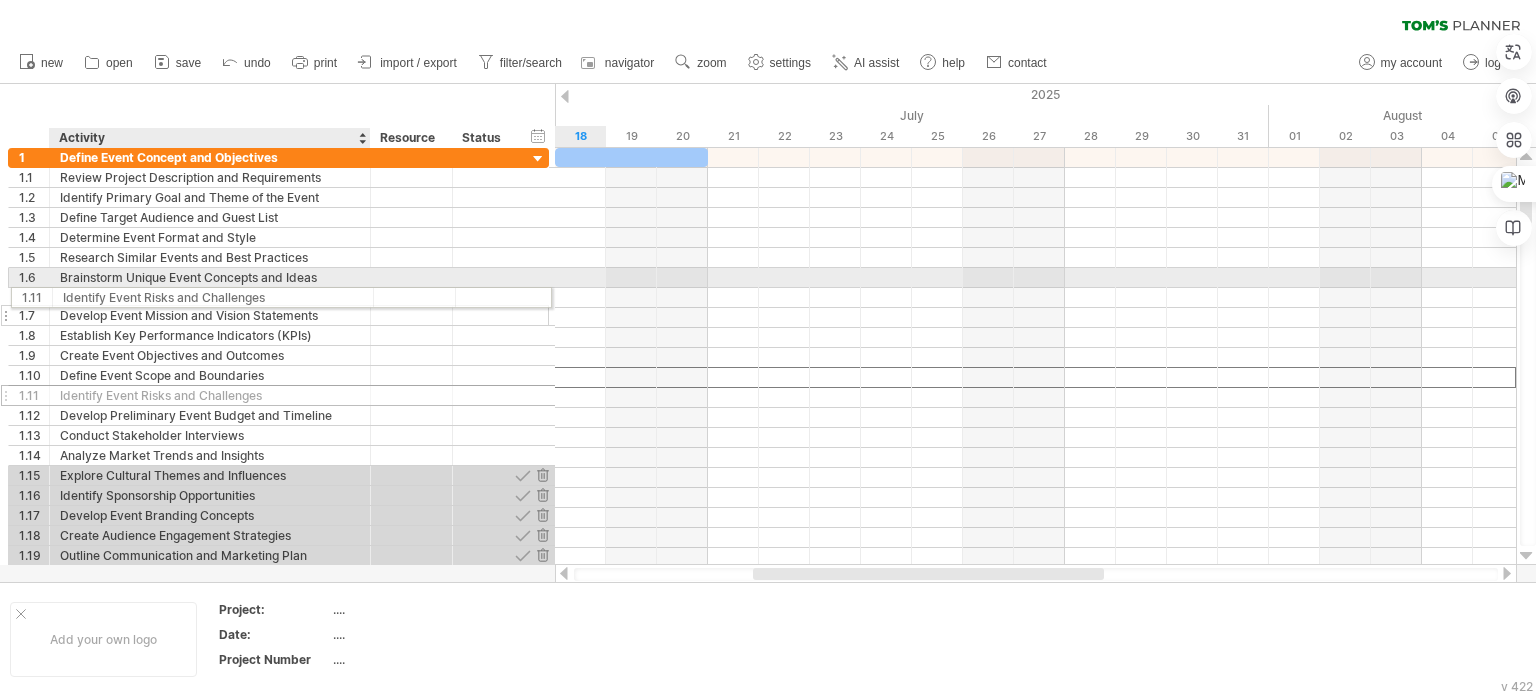 drag, startPoint x: 70, startPoint y: 372, endPoint x: 66, endPoint y: 294, distance: 78.10249 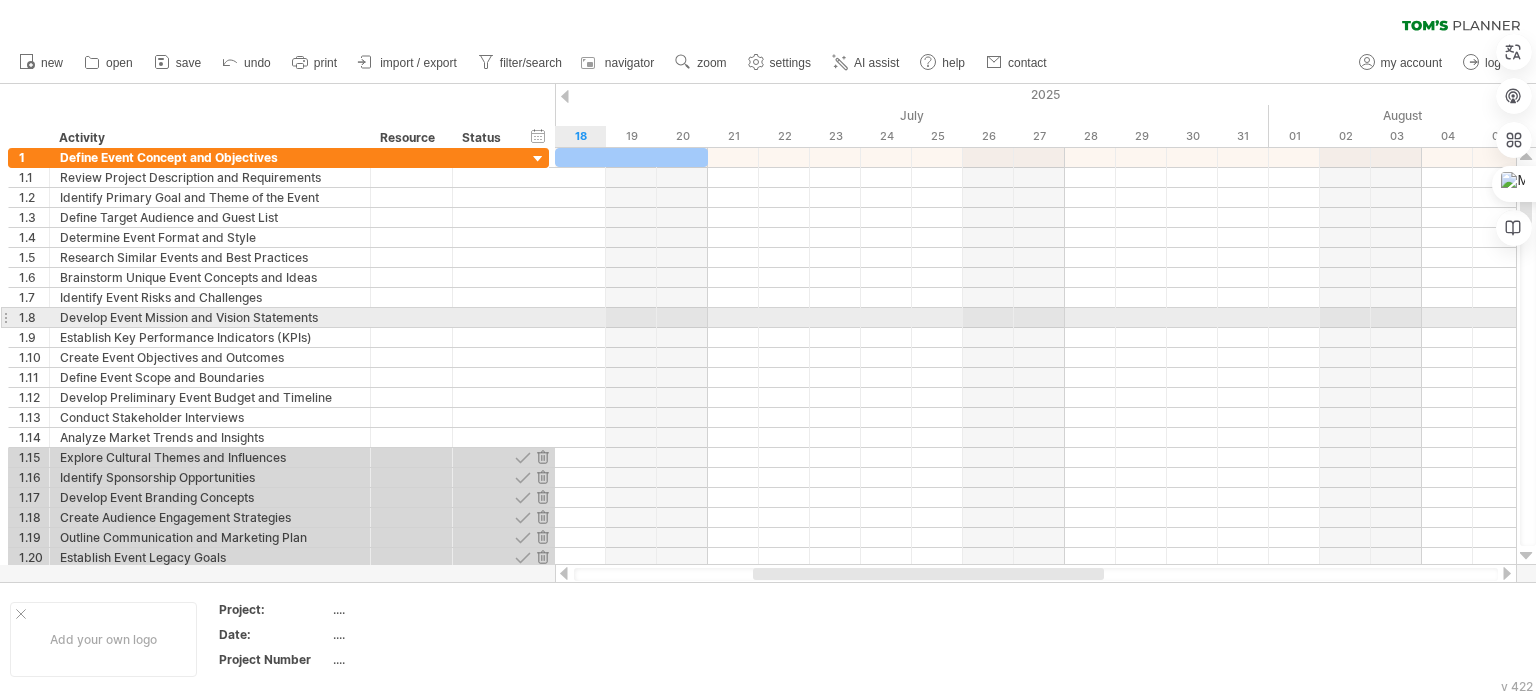 click at bounding box center (5, 317) 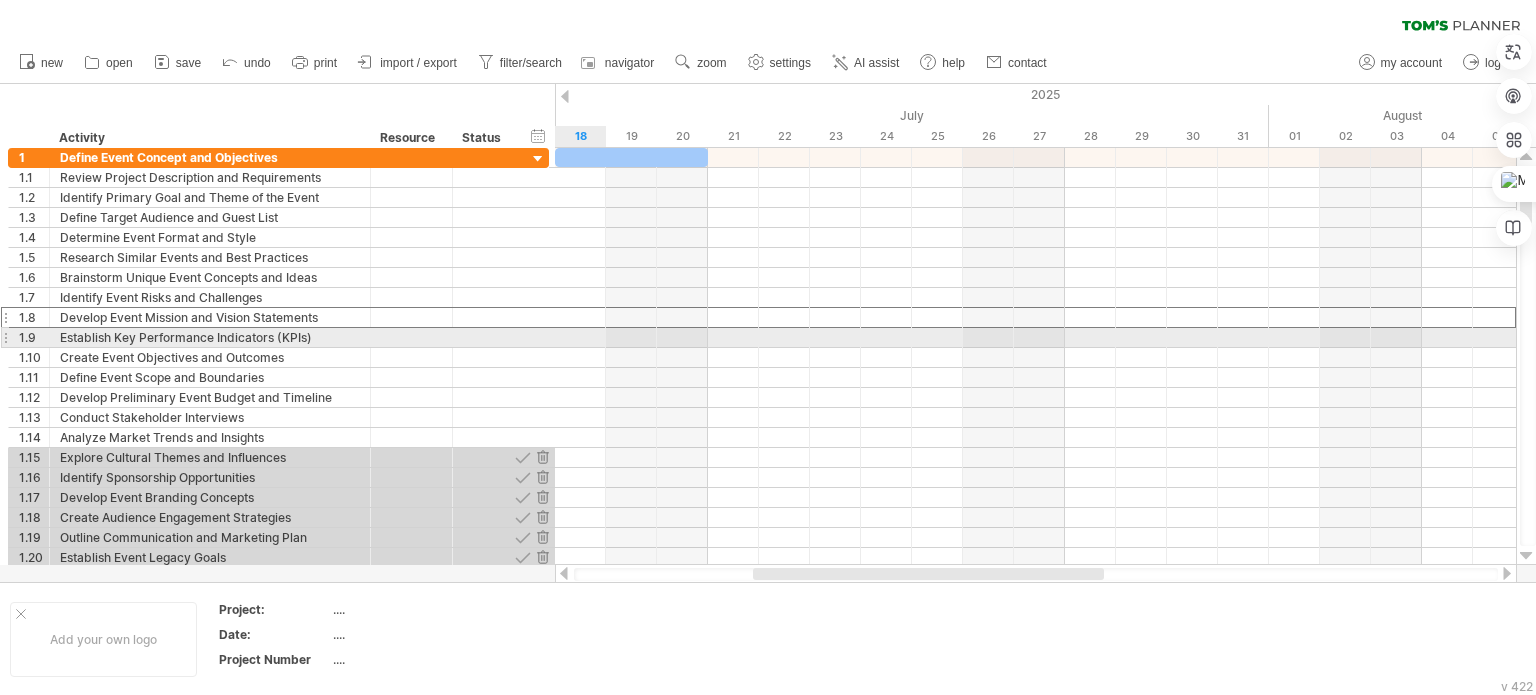 click on "**********" at bounding box center (275, 358) 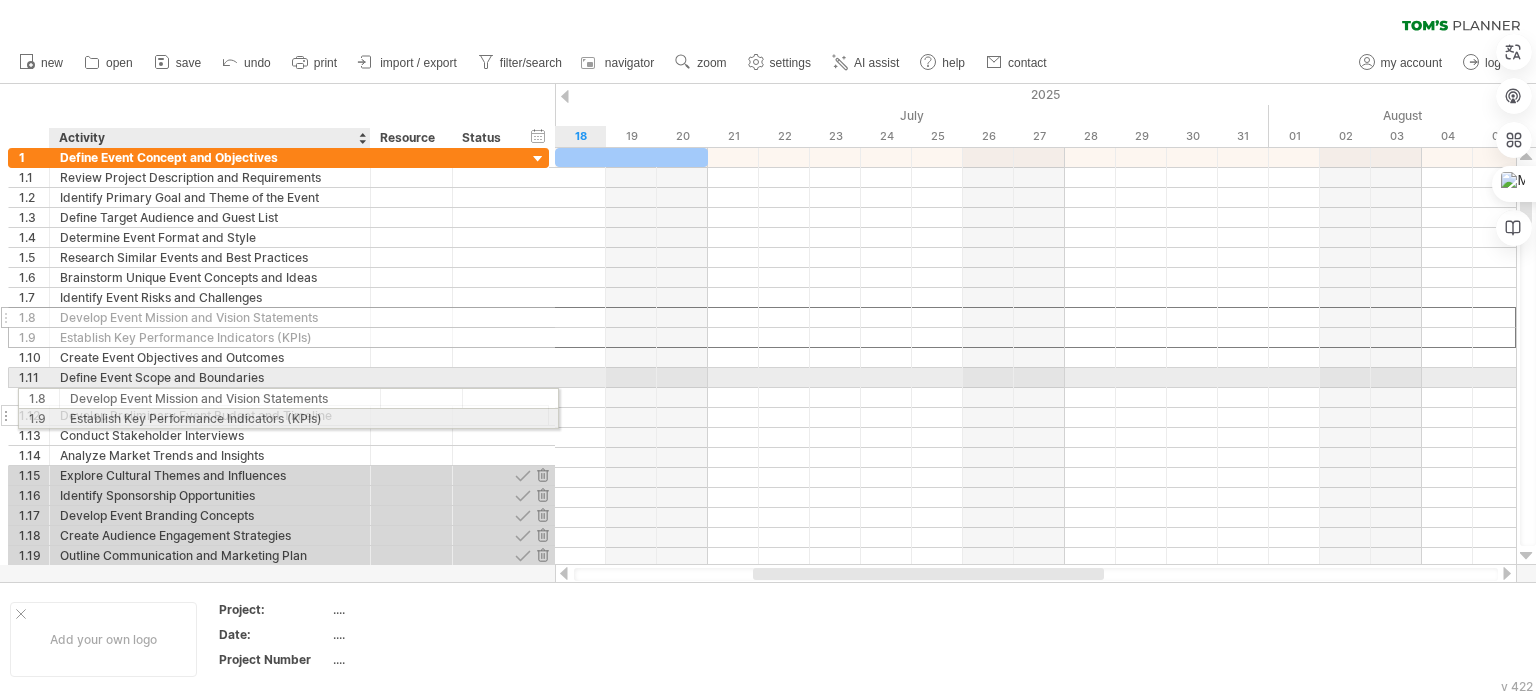 drag, startPoint x: 117, startPoint y: 339, endPoint x: 102, endPoint y: 386, distance: 49.335587 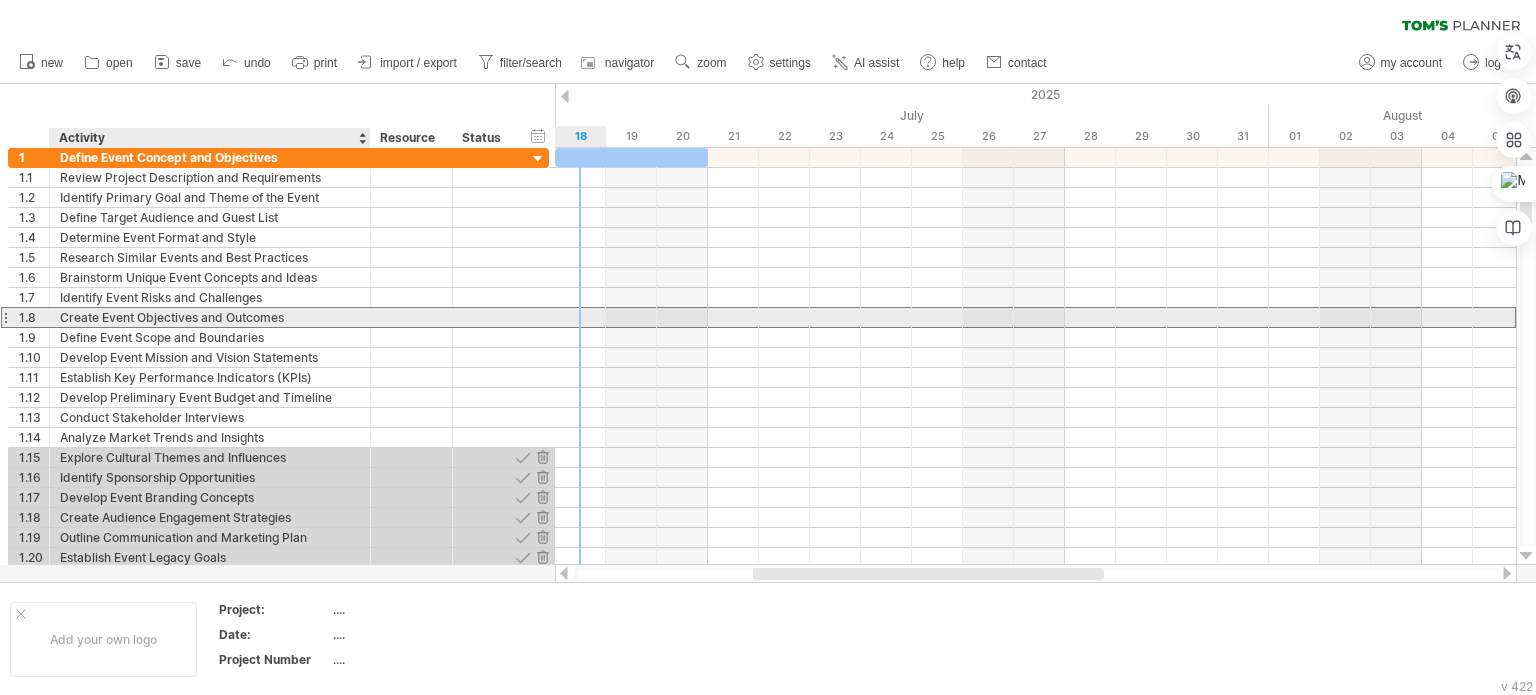 click on "Create Event Objectives and Outcomes" at bounding box center [210, 317] 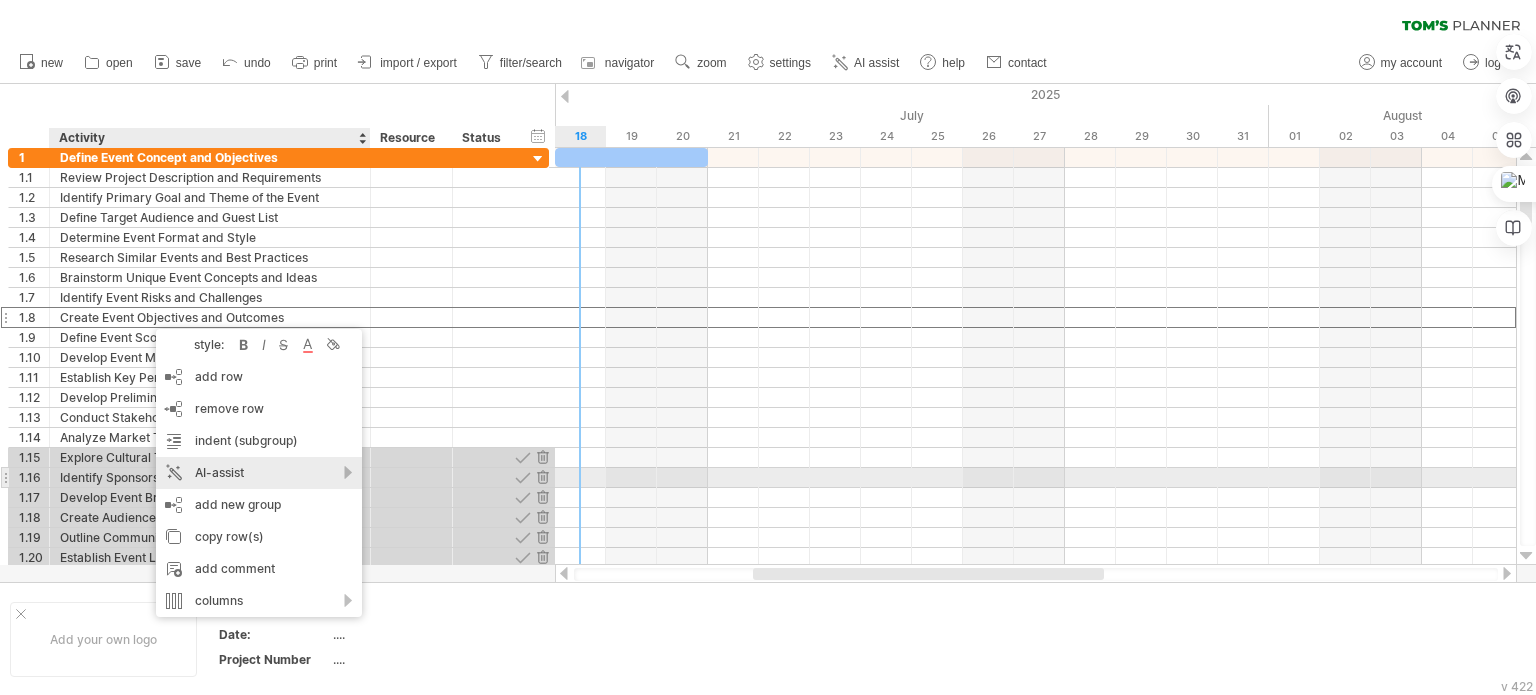 click on "AI-assist" at bounding box center [259, 473] 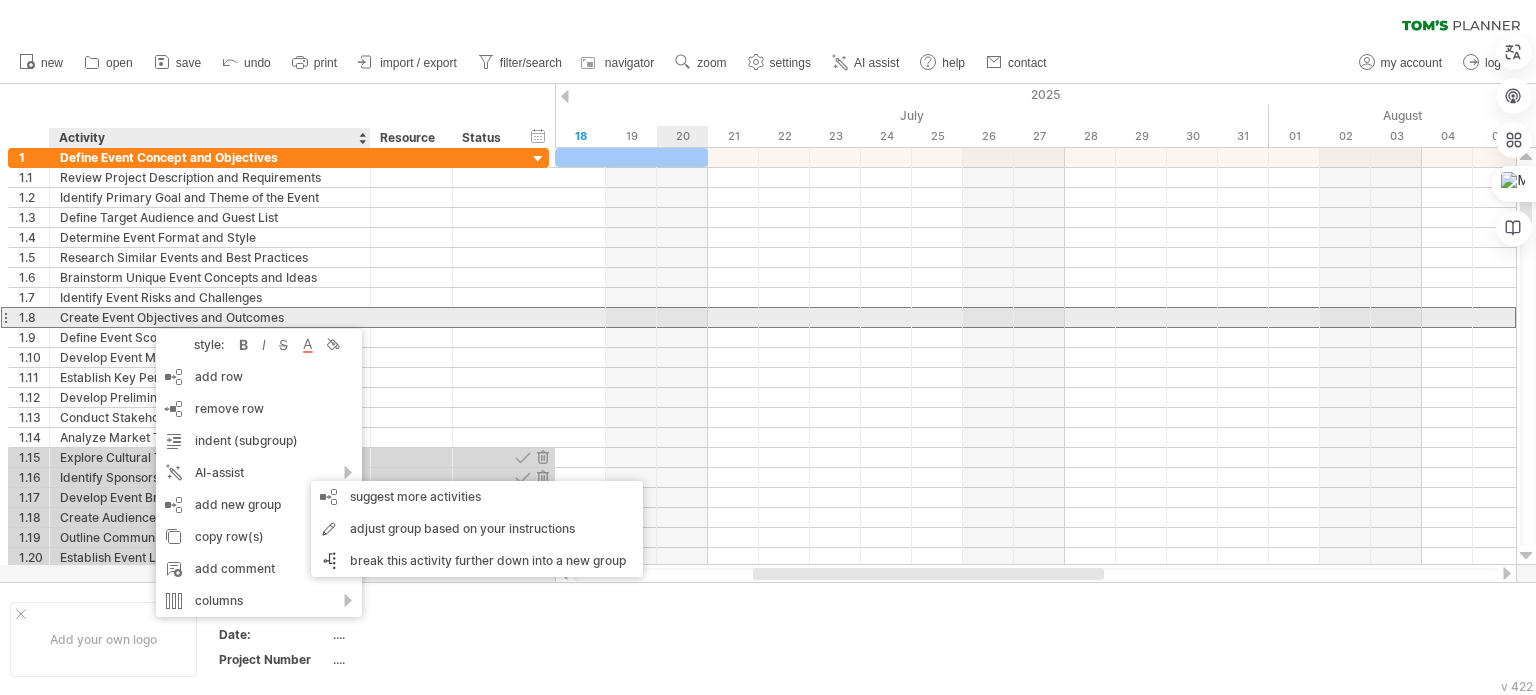 click at bounding box center (1035, 317) 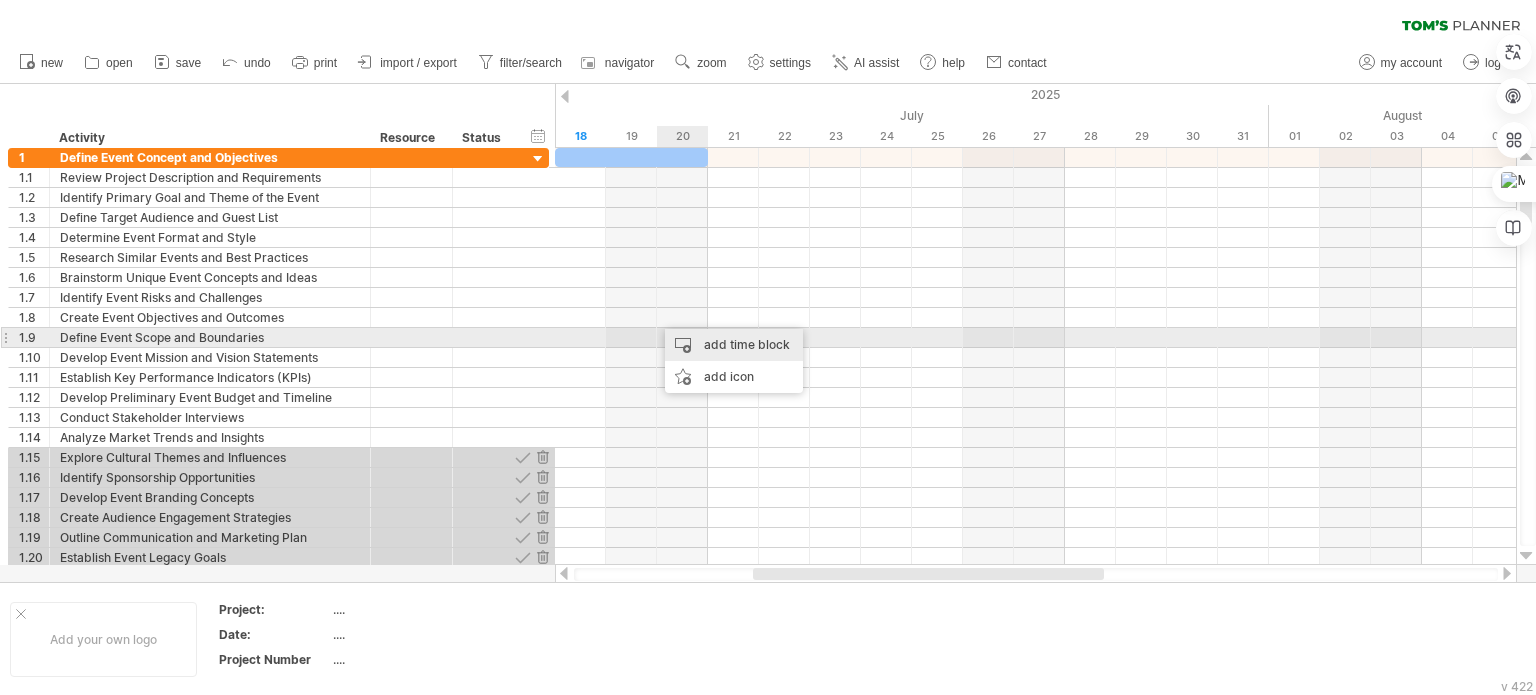 click on "add time block" at bounding box center [734, 345] 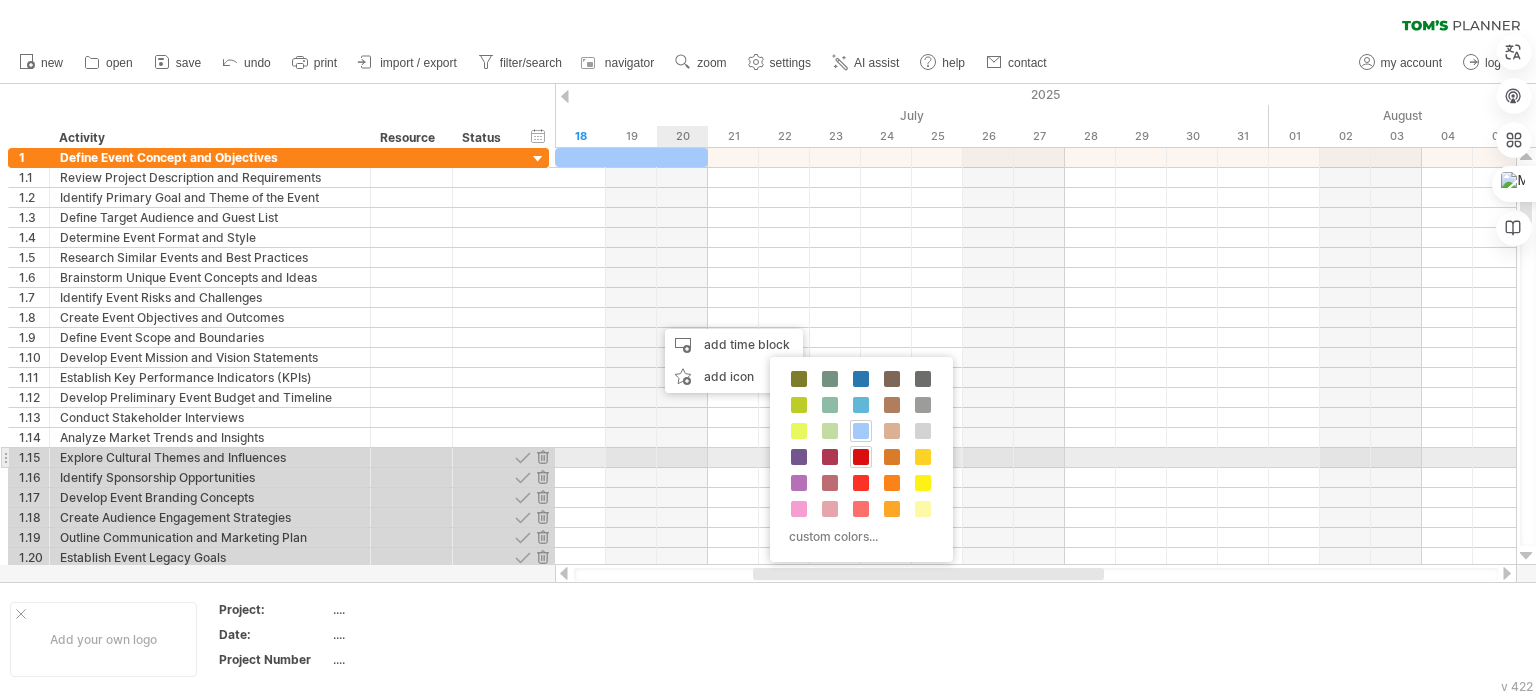 click at bounding box center [861, 457] 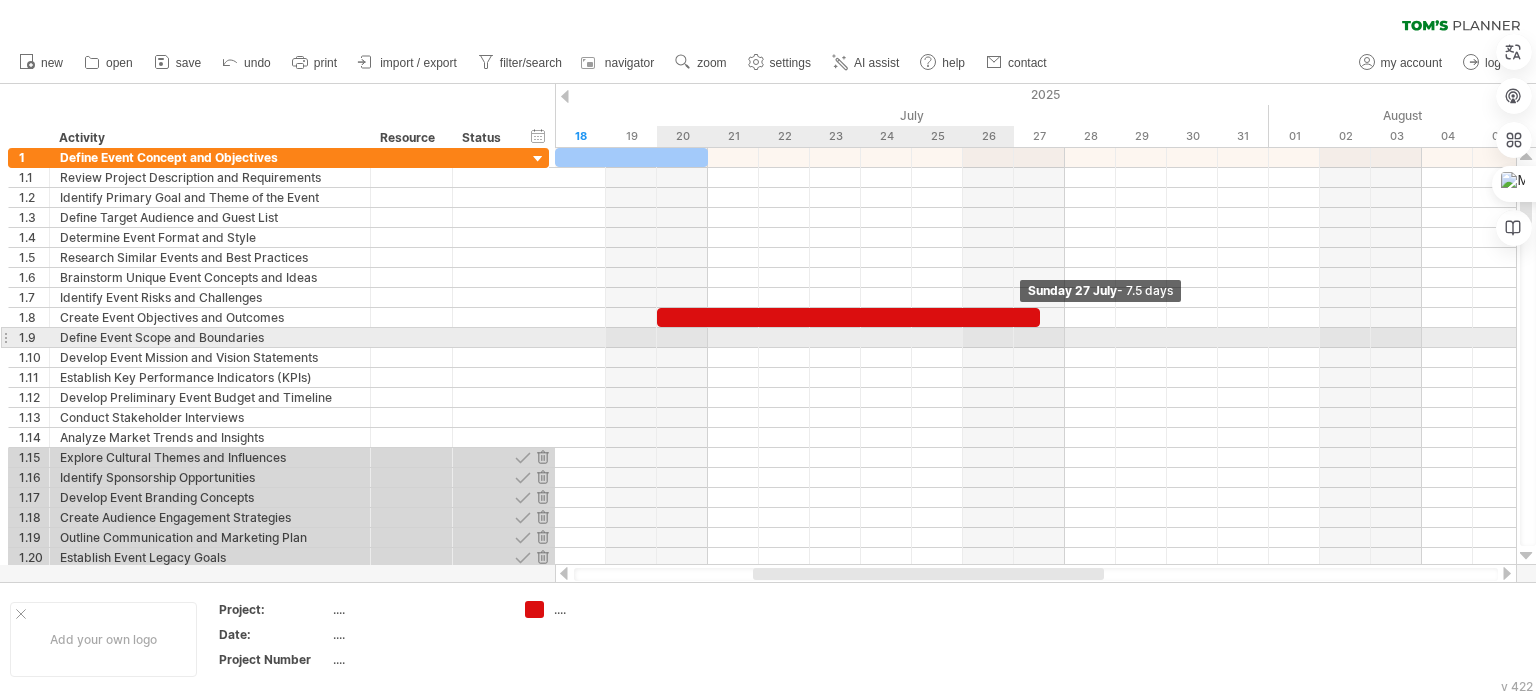 drag, startPoint x: 704, startPoint y: 314, endPoint x: 1026, endPoint y: 331, distance: 322.44846 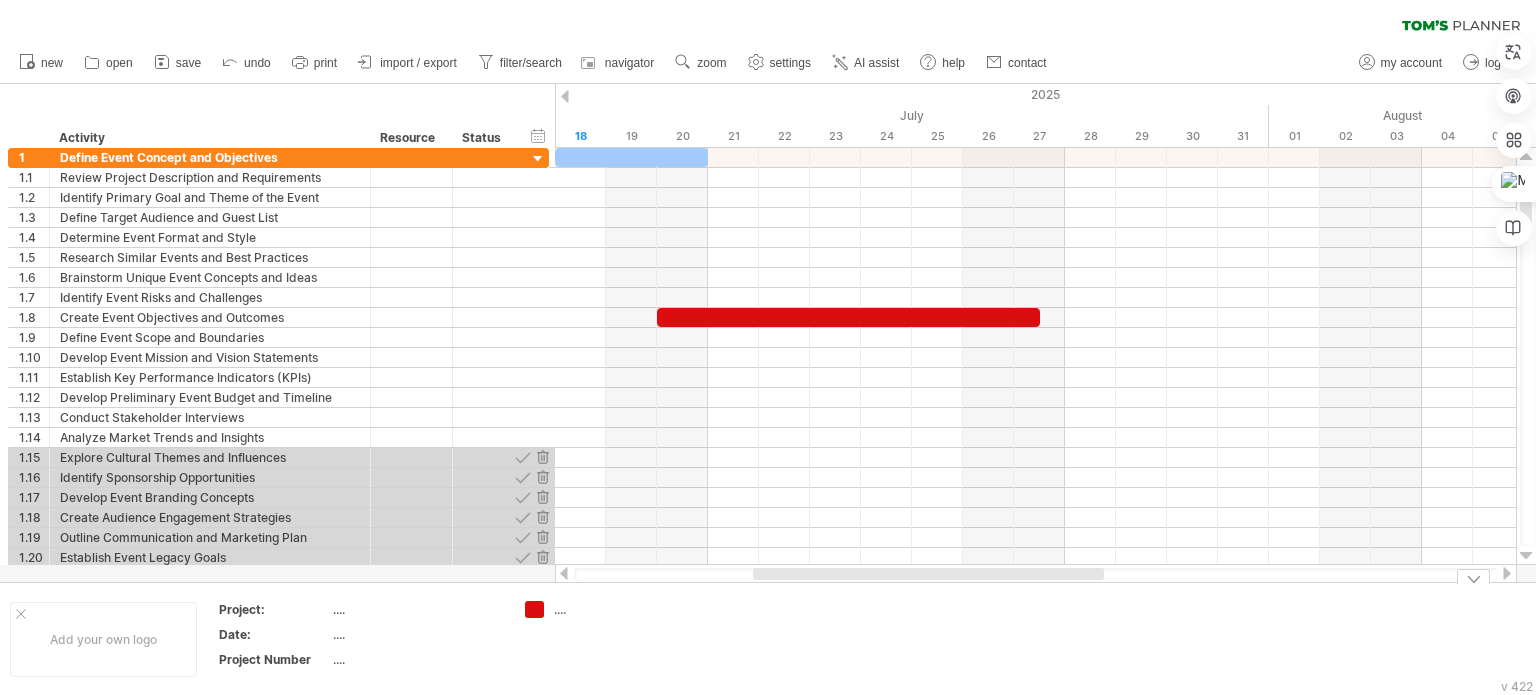 click on "...." at bounding box center [608, 609] 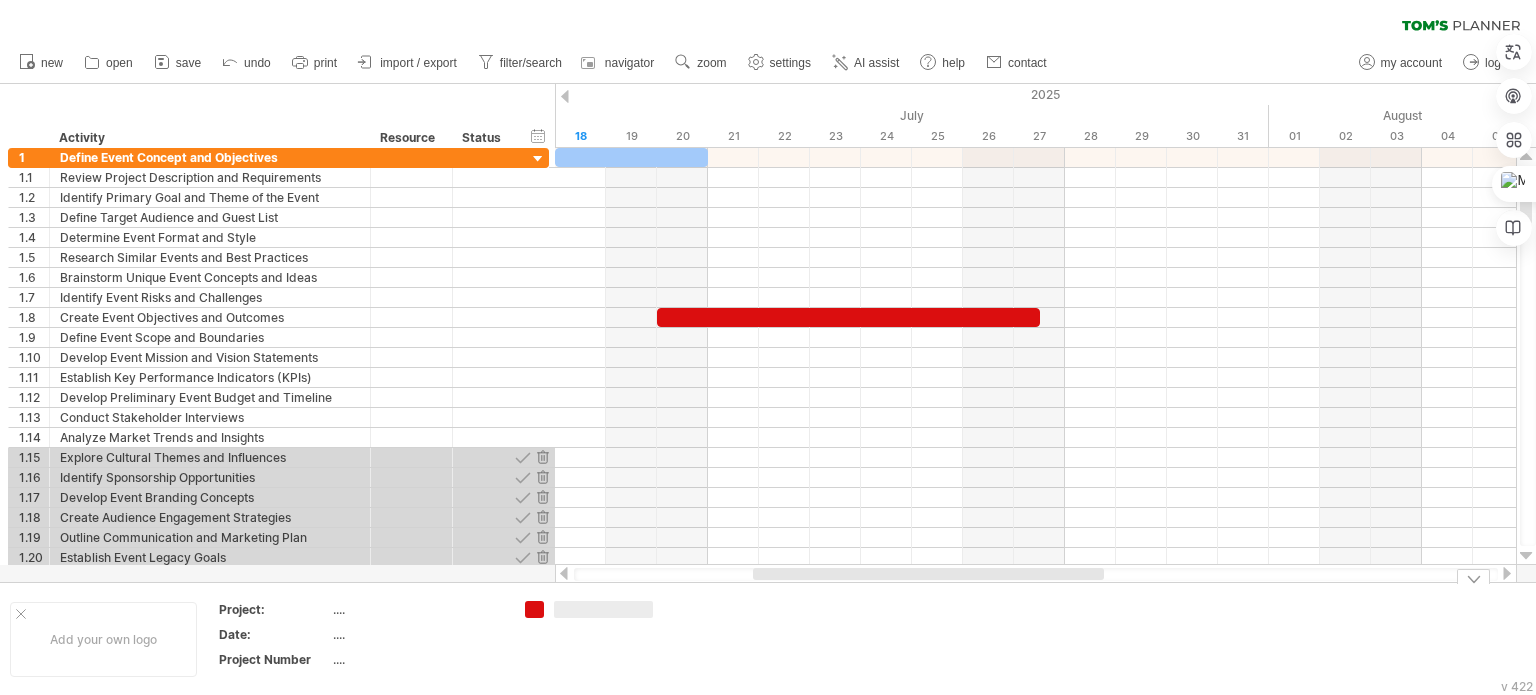 click at bounding box center [594, 639] 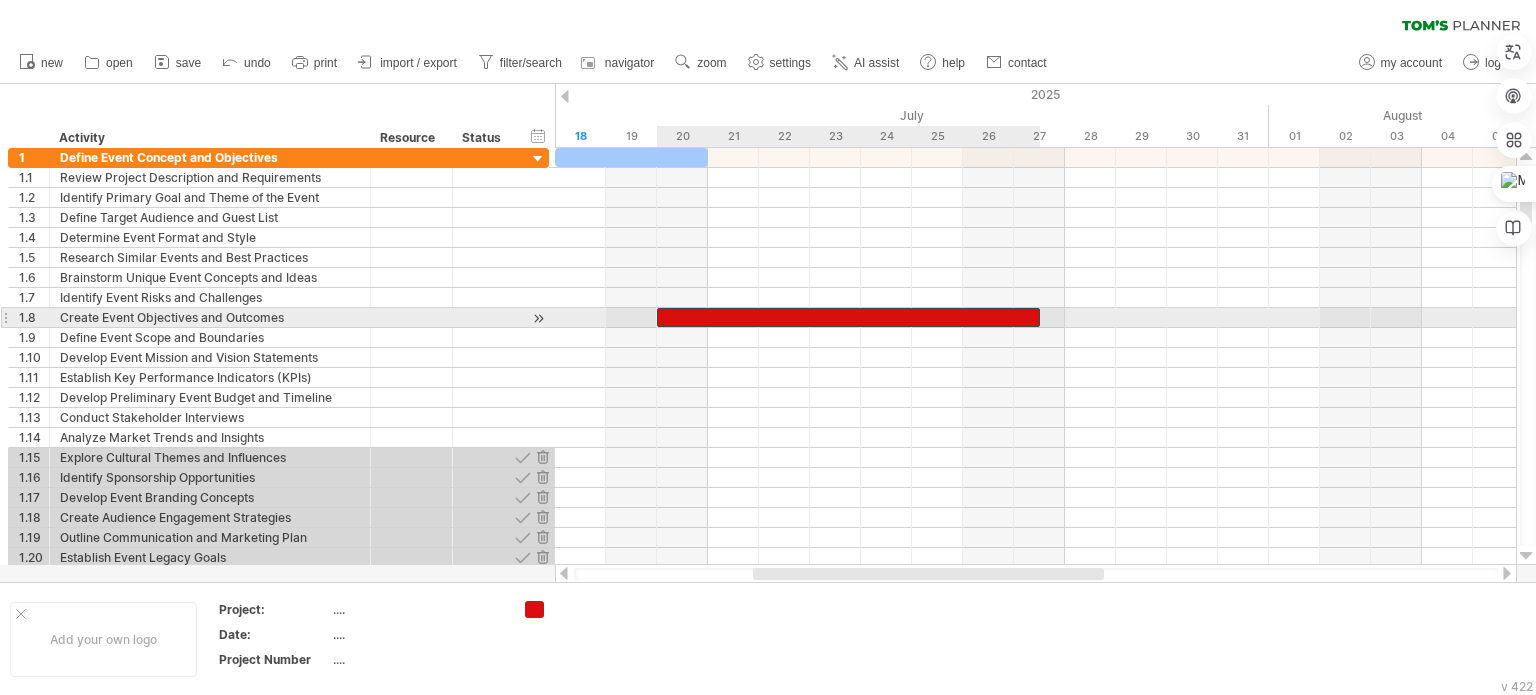 click at bounding box center [848, 317] 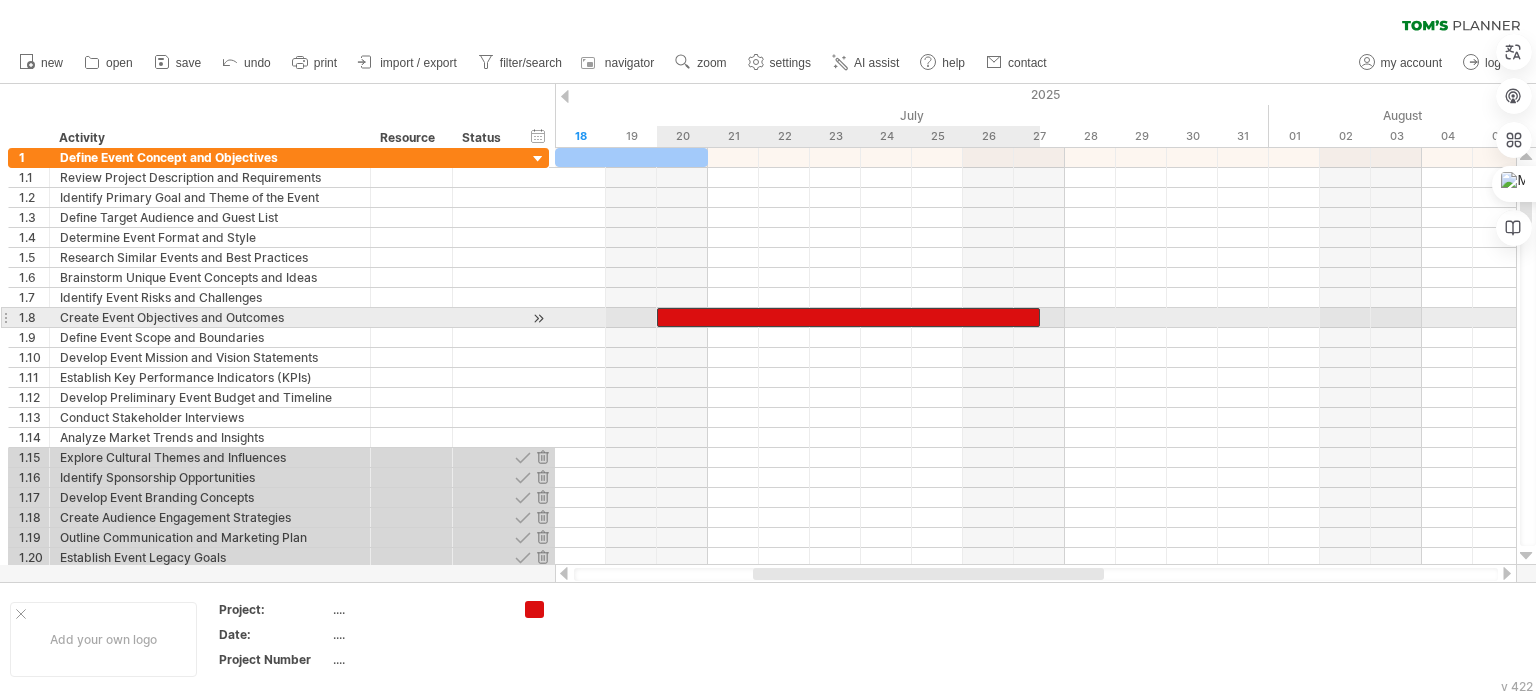 click at bounding box center [848, 317] 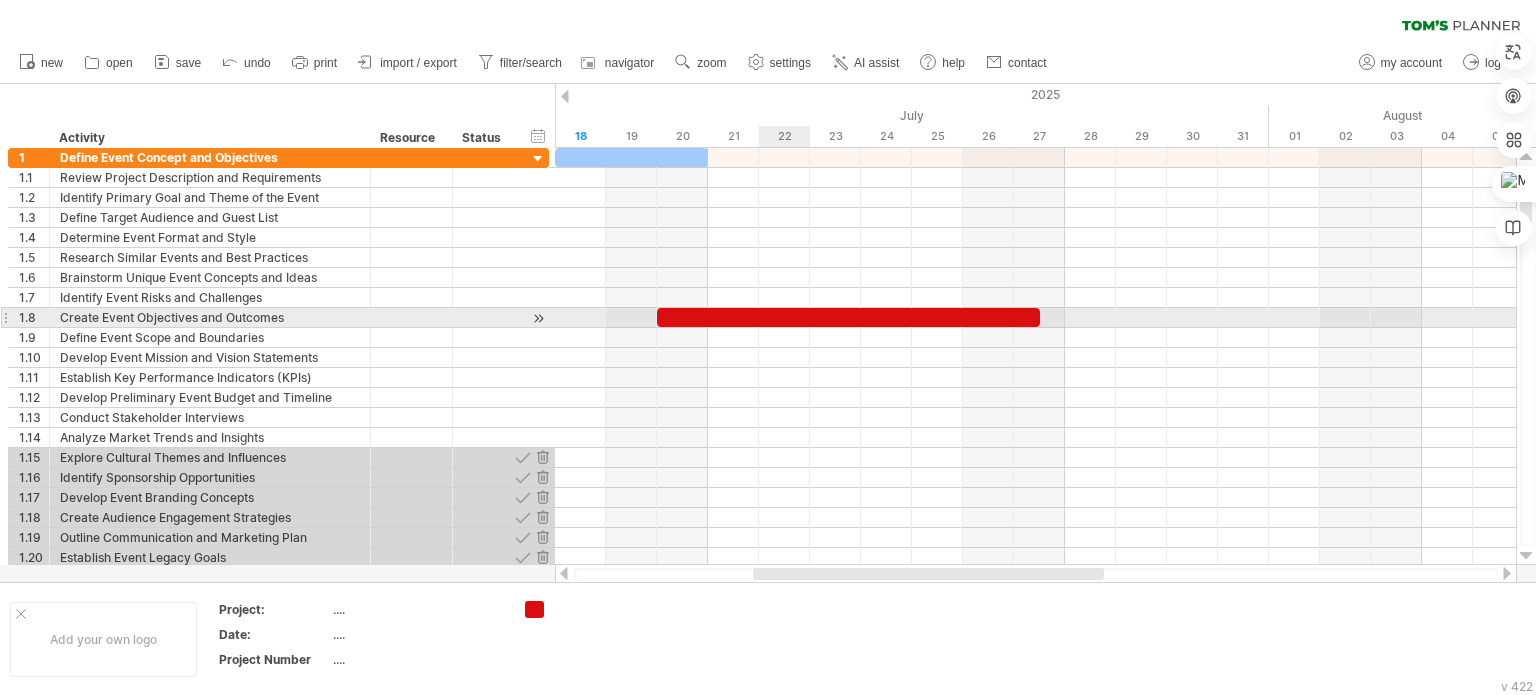 click at bounding box center (1035, 318) 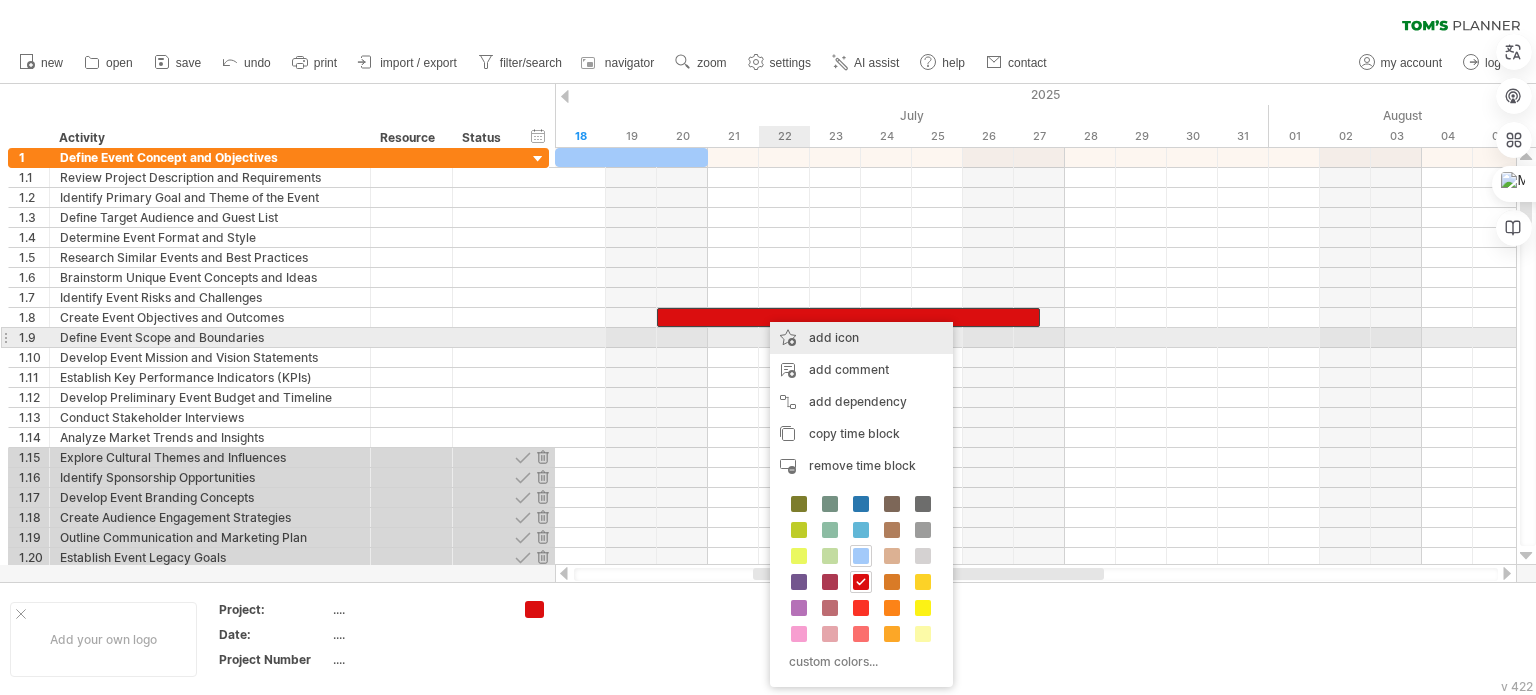 click on "add icon" at bounding box center (861, 338) 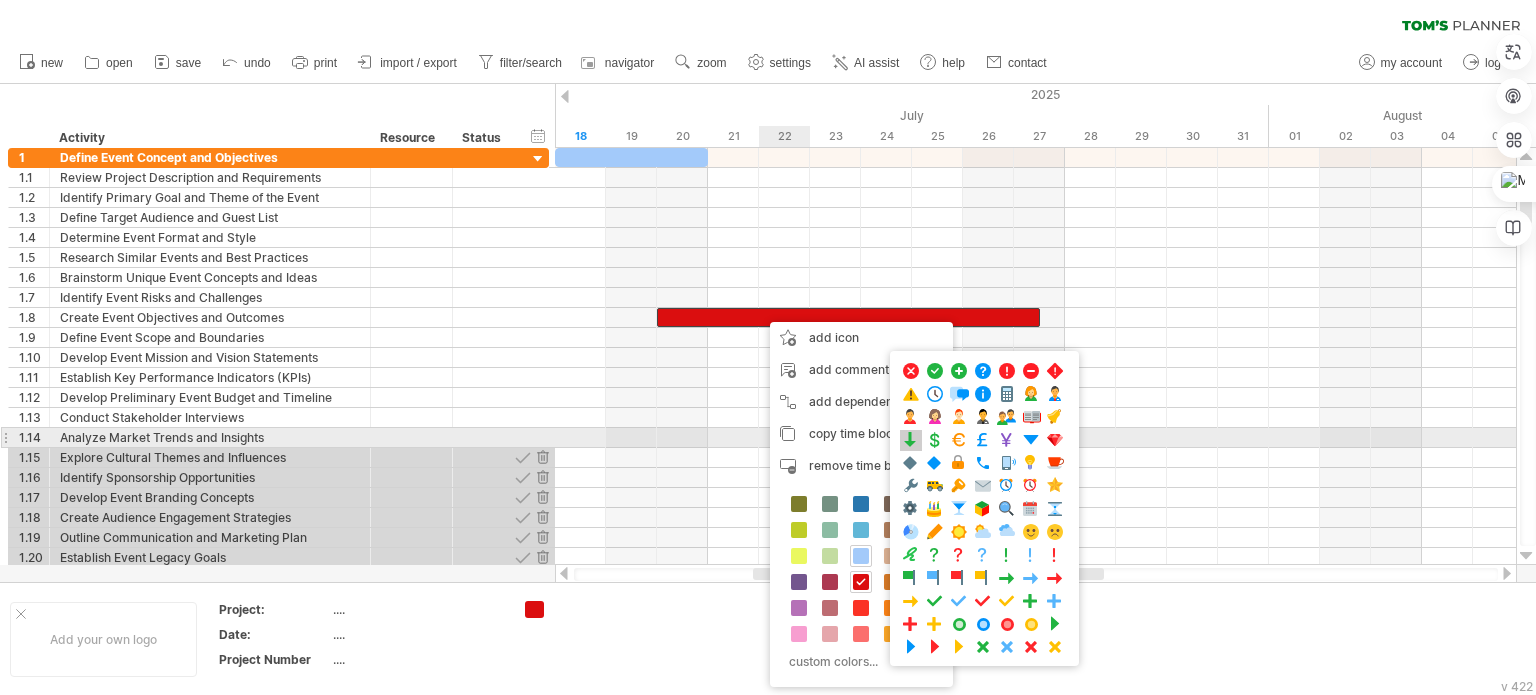 click at bounding box center (911, 440) 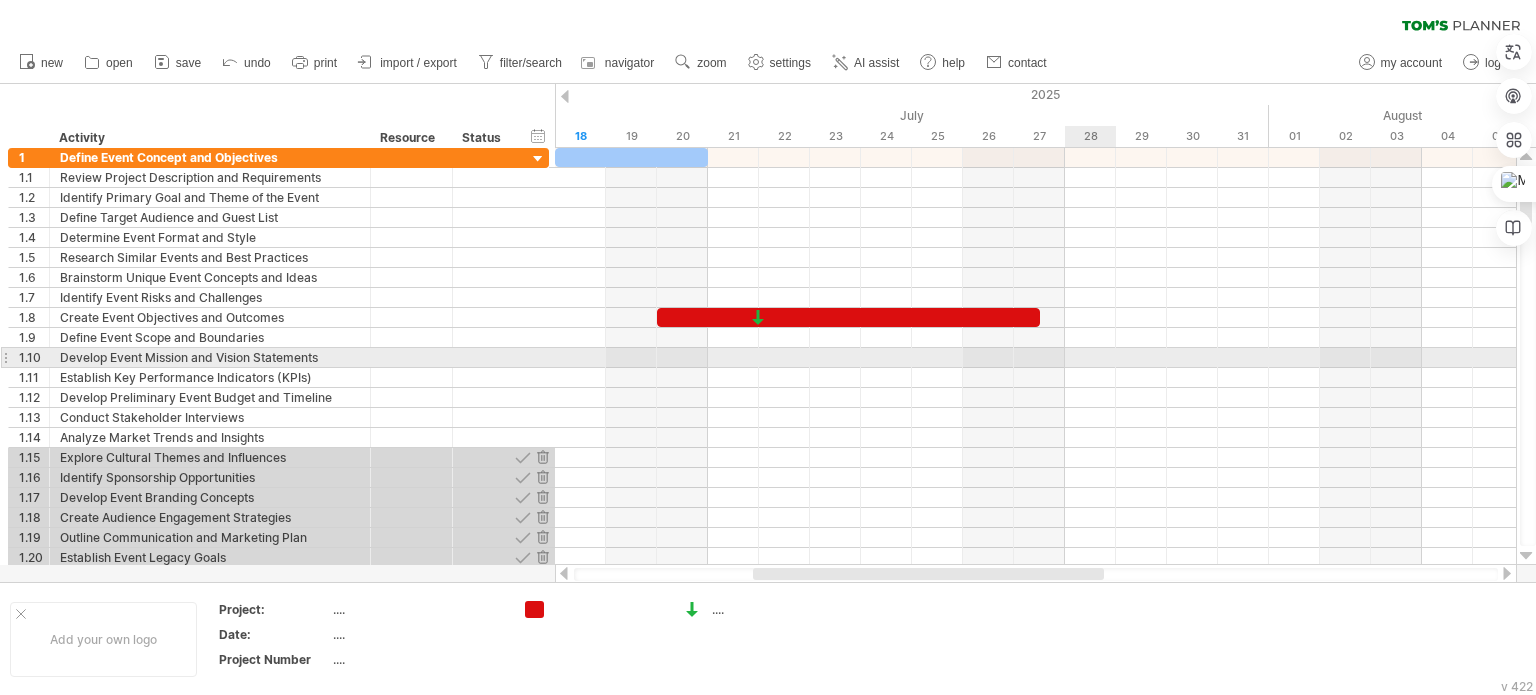 click at bounding box center [1035, 358] 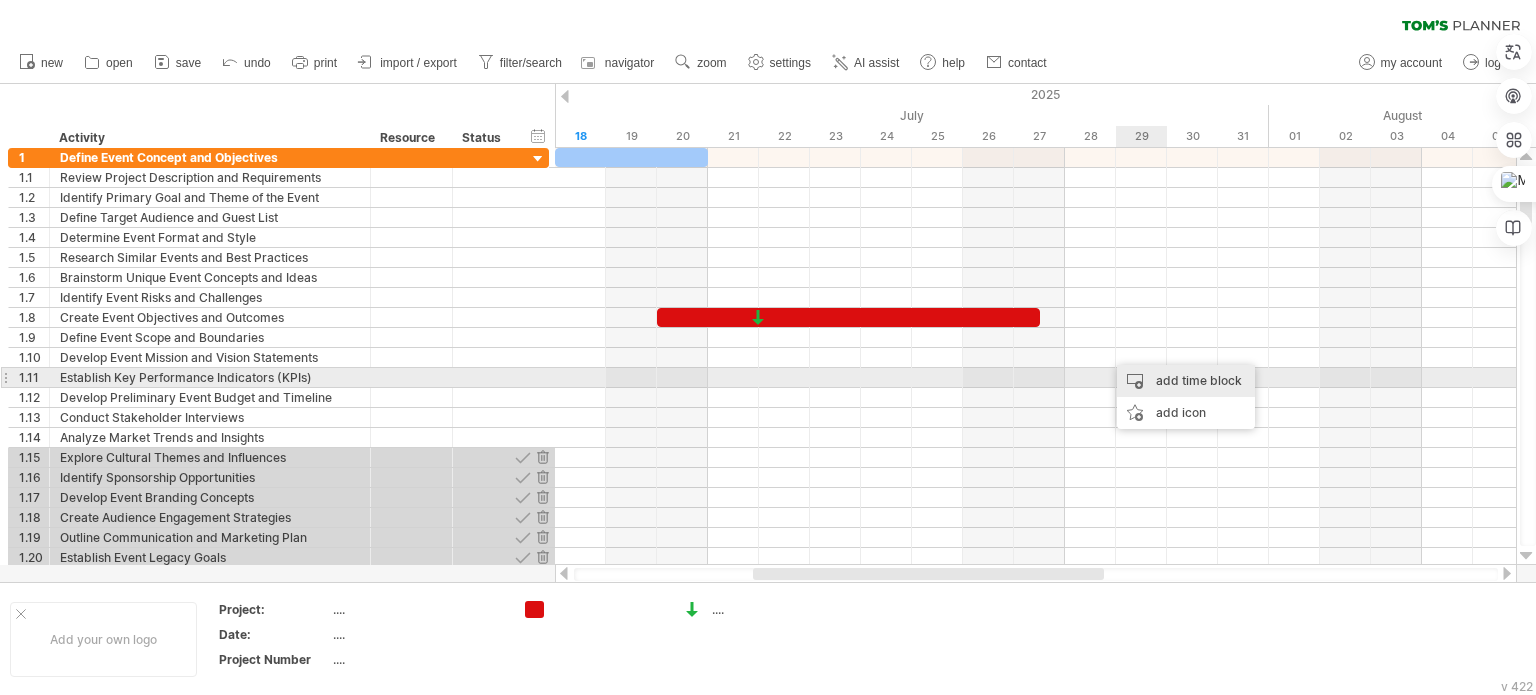 click on "add time block" at bounding box center [1186, 381] 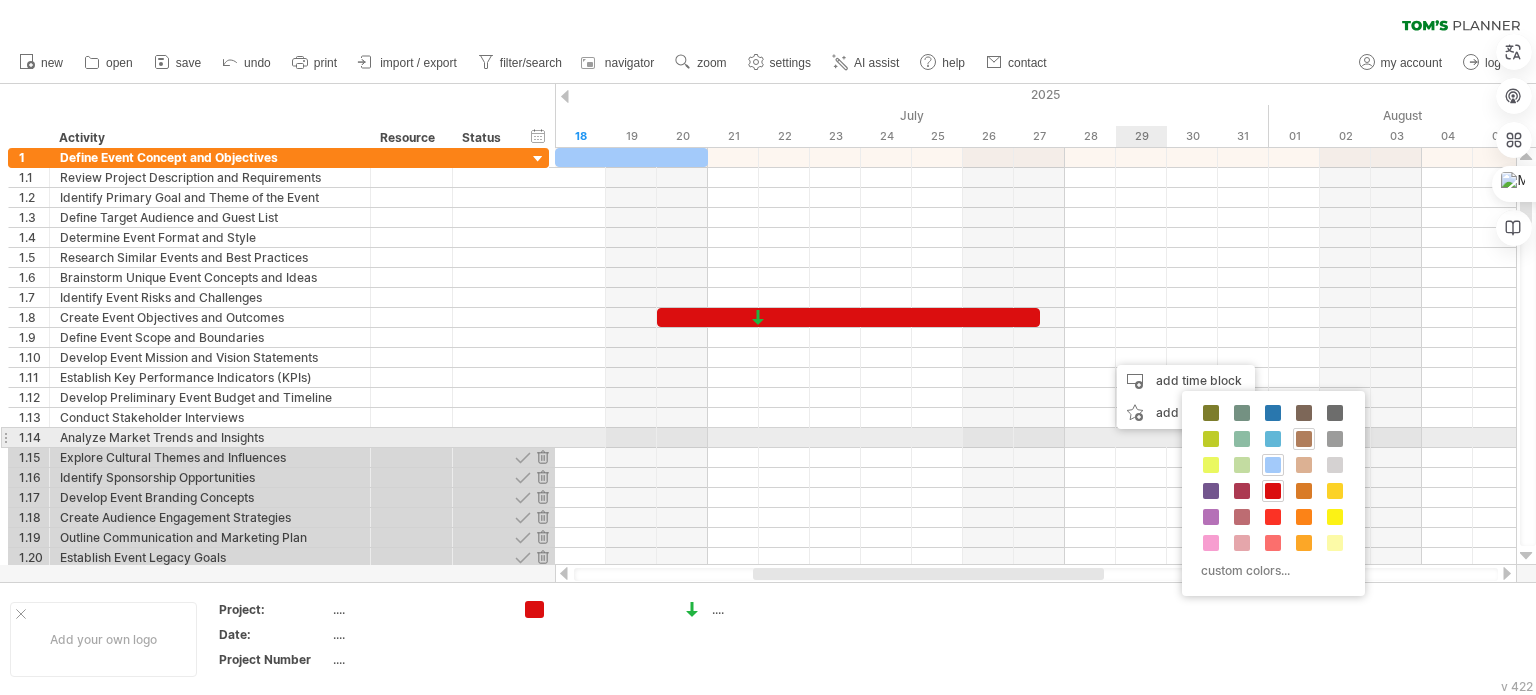 click at bounding box center (1304, 439) 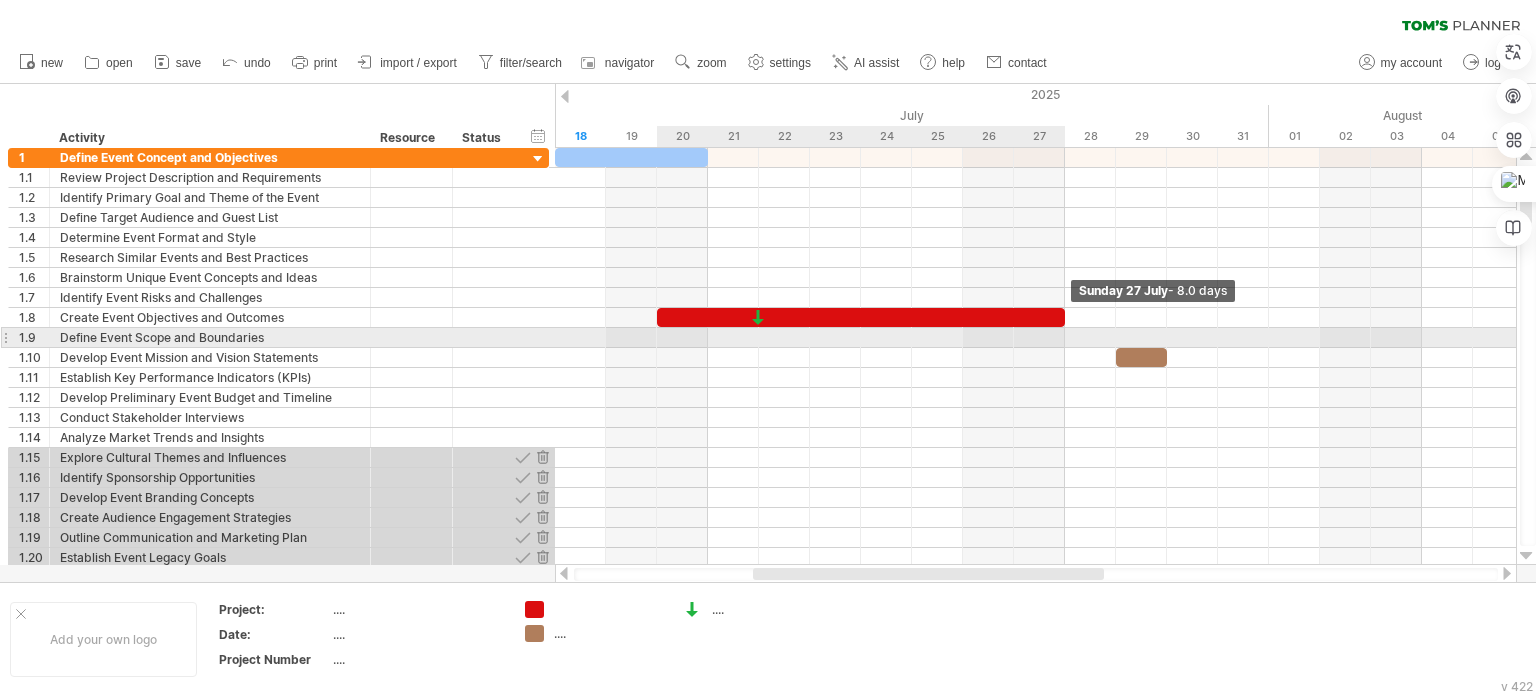 drag, startPoint x: 1040, startPoint y: 318, endPoint x: 1063, endPoint y: 334, distance: 28.01785 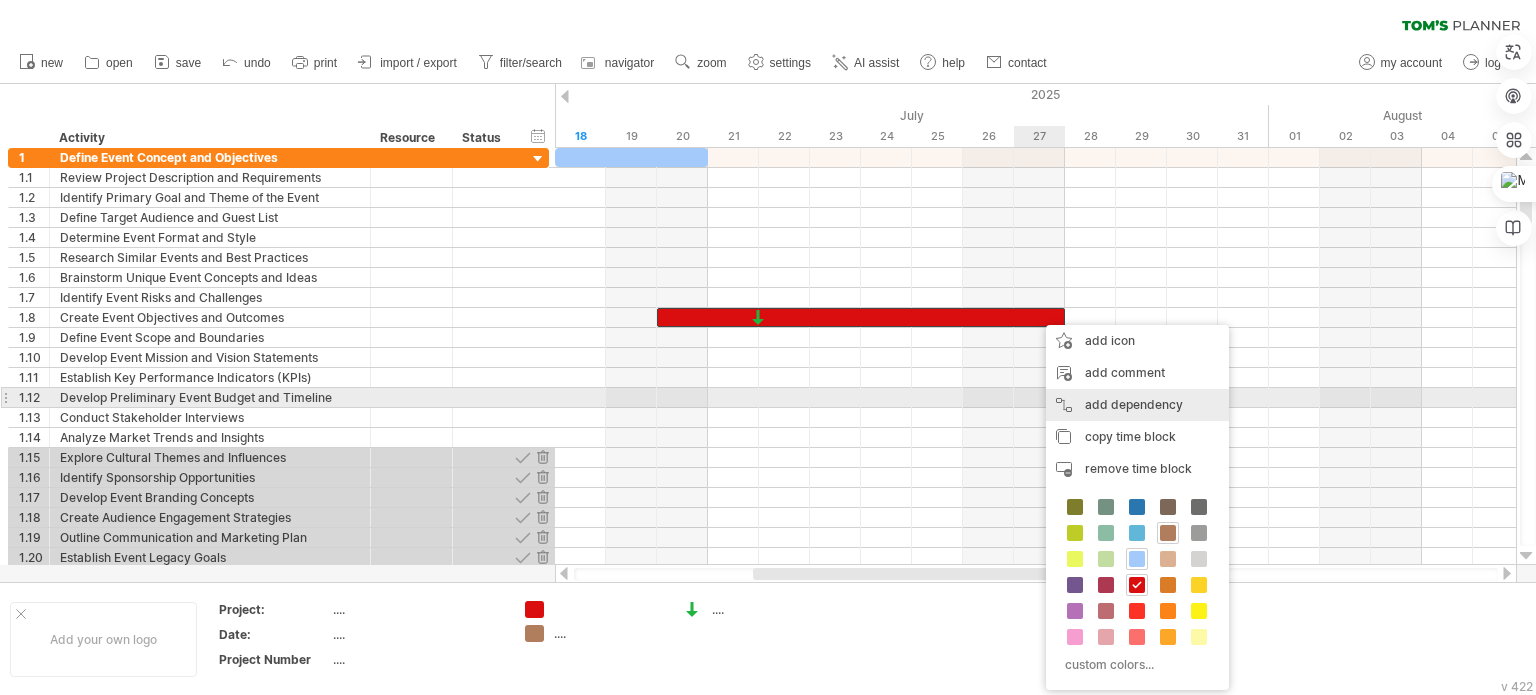 click on "add dependency You can use dependencies when you require tasks to be done in a specific order. For example if you are building a house, the task "Build Walls" needs to be completed before the task "Build roof" can start:" at bounding box center (1137, 405) 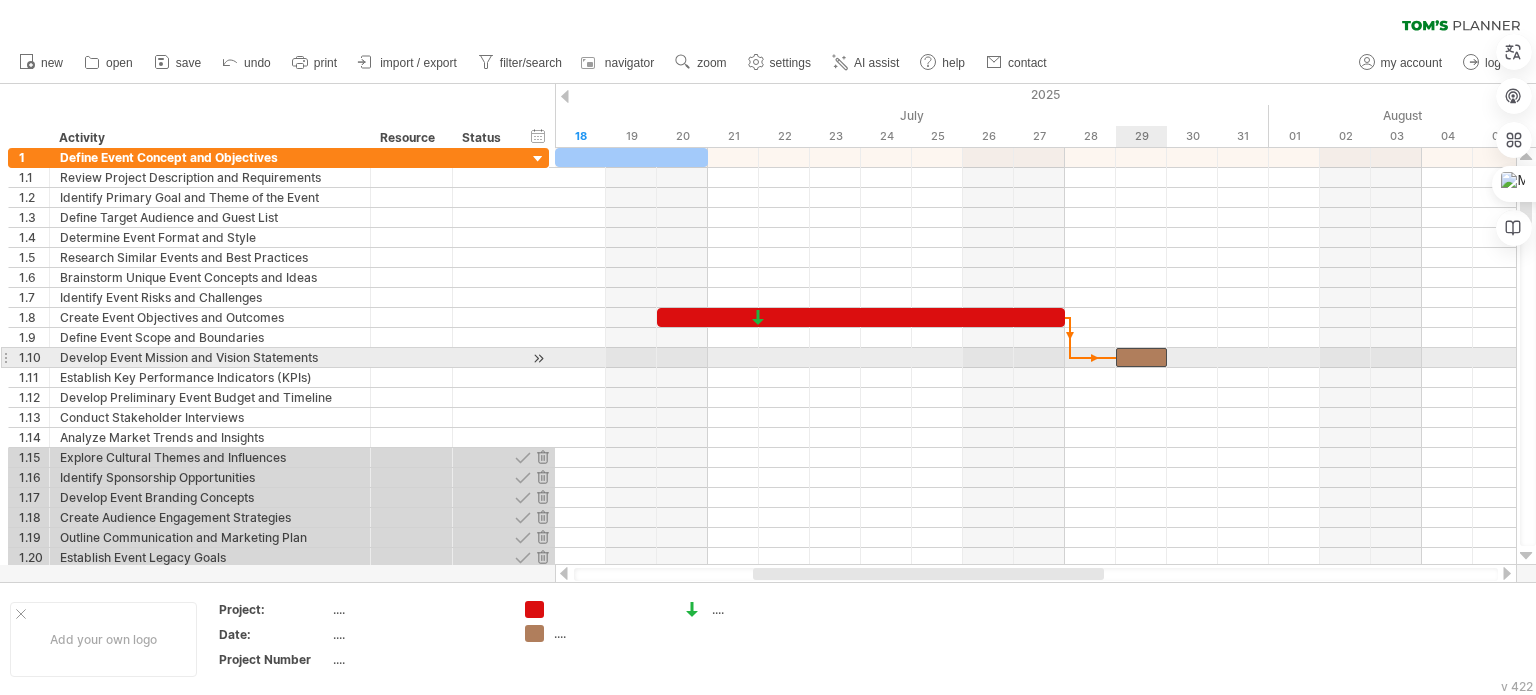 click at bounding box center [1141, 357] 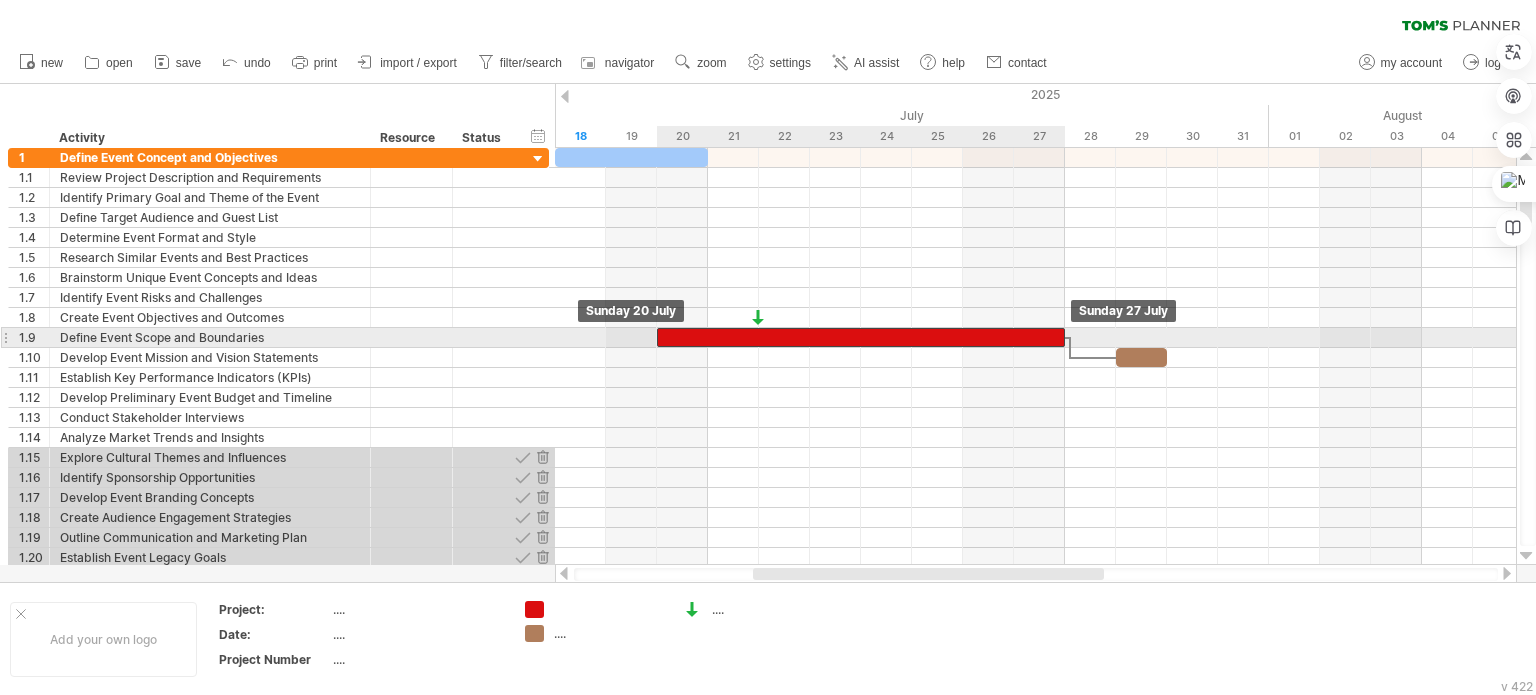 drag, startPoint x: 1038, startPoint y: 311, endPoint x: 1036, endPoint y: 338, distance: 27.073973 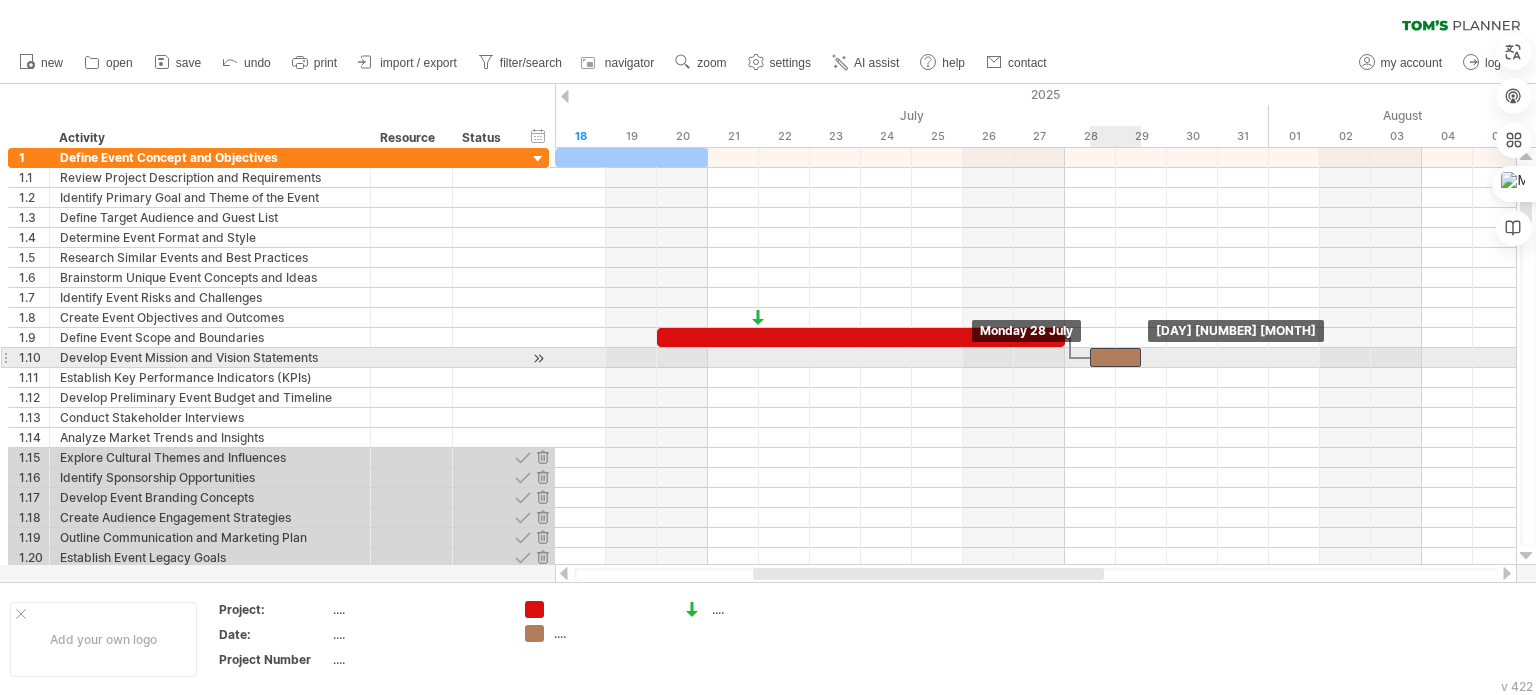 drag, startPoint x: 1144, startPoint y: 355, endPoint x: 1130, endPoint y: 354, distance: 14.035668 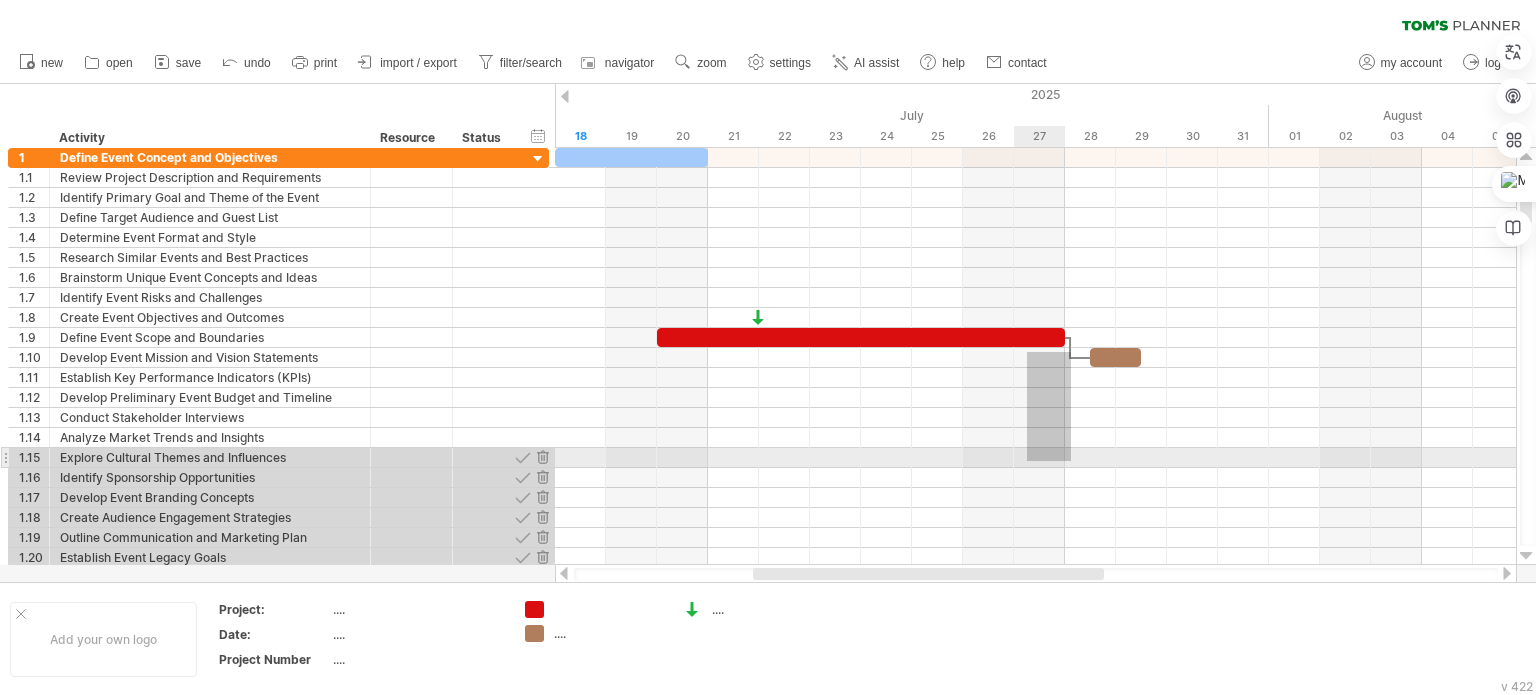 drag, startPoint x: 1071, startPoint y: 352, endPoint x: 1020, endPoint y: 439, distance: 100.84642 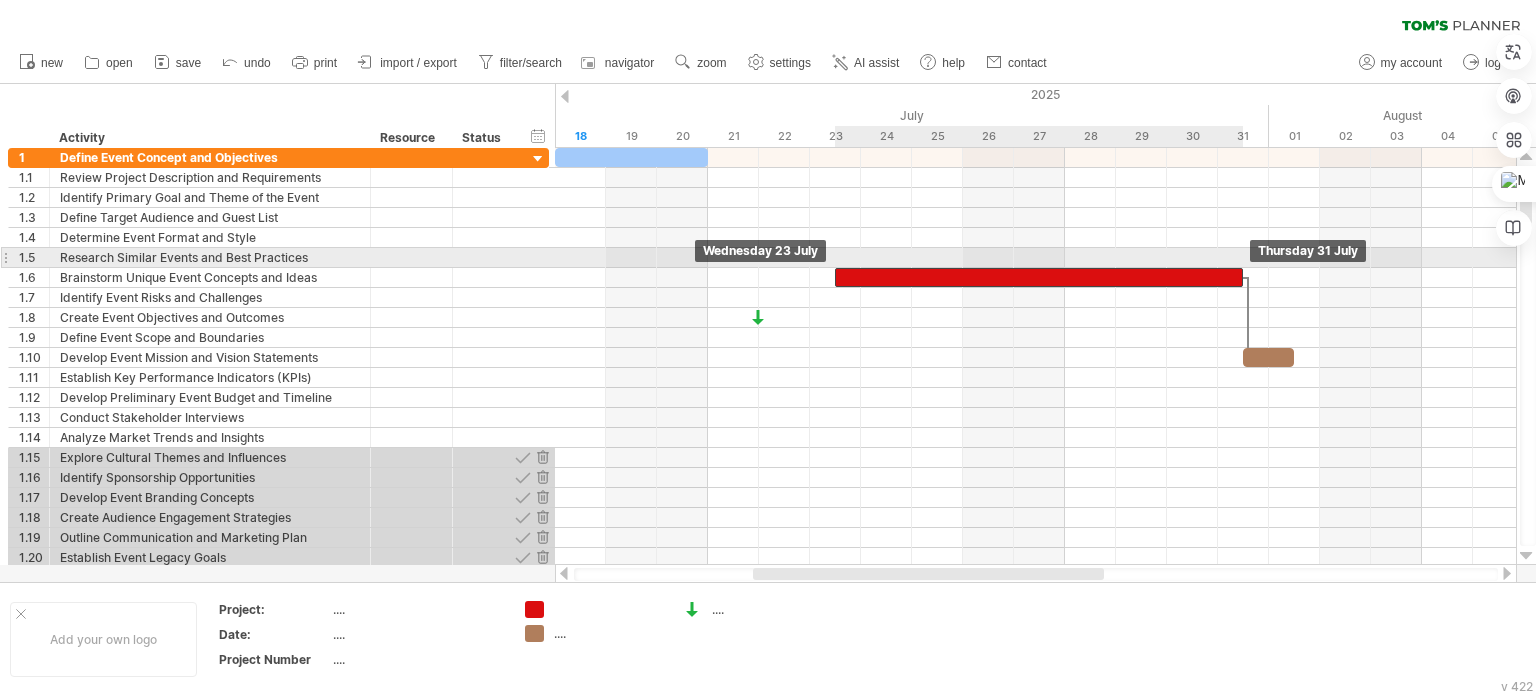 drag, startPoint x: 836, startPoint y: 335, endPoint x: 1016, endPoint y: 266, distance: 192.77188 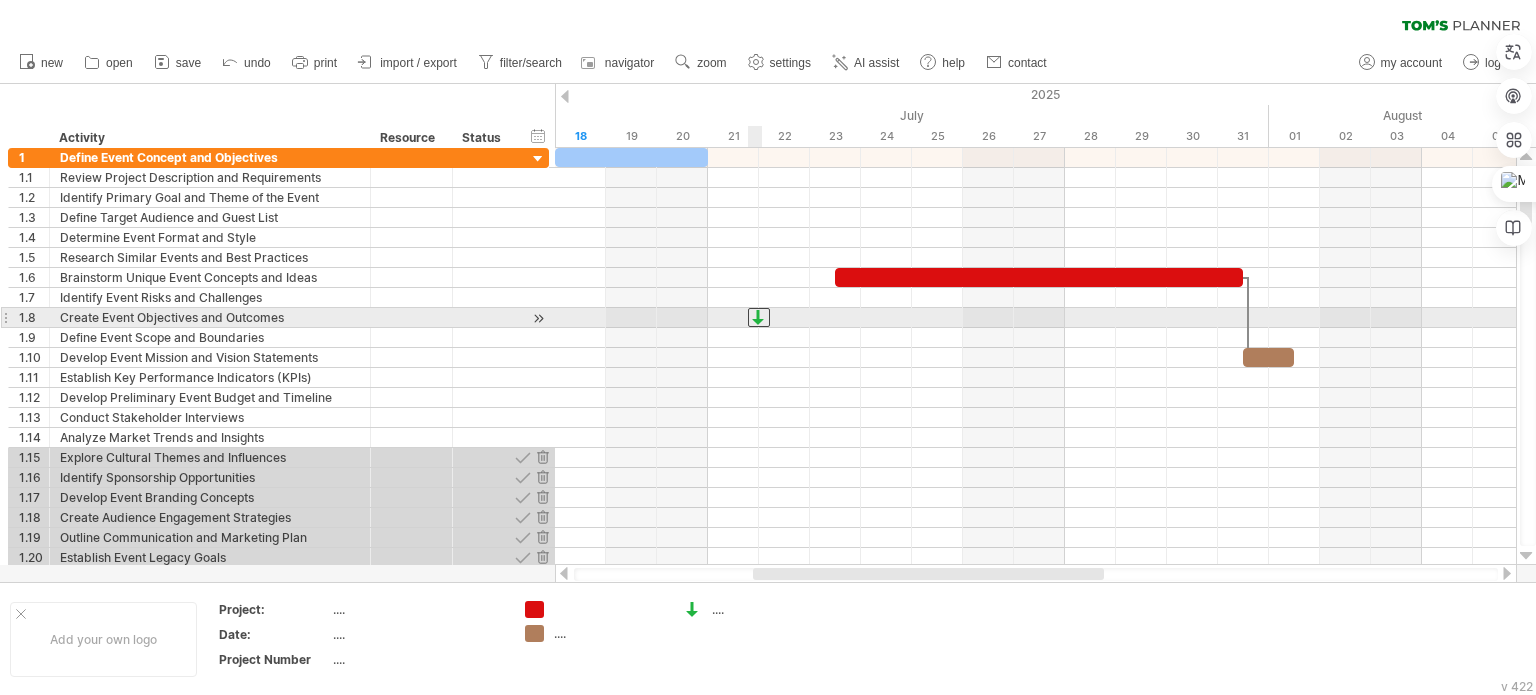 click at bounding box center [759, 317] 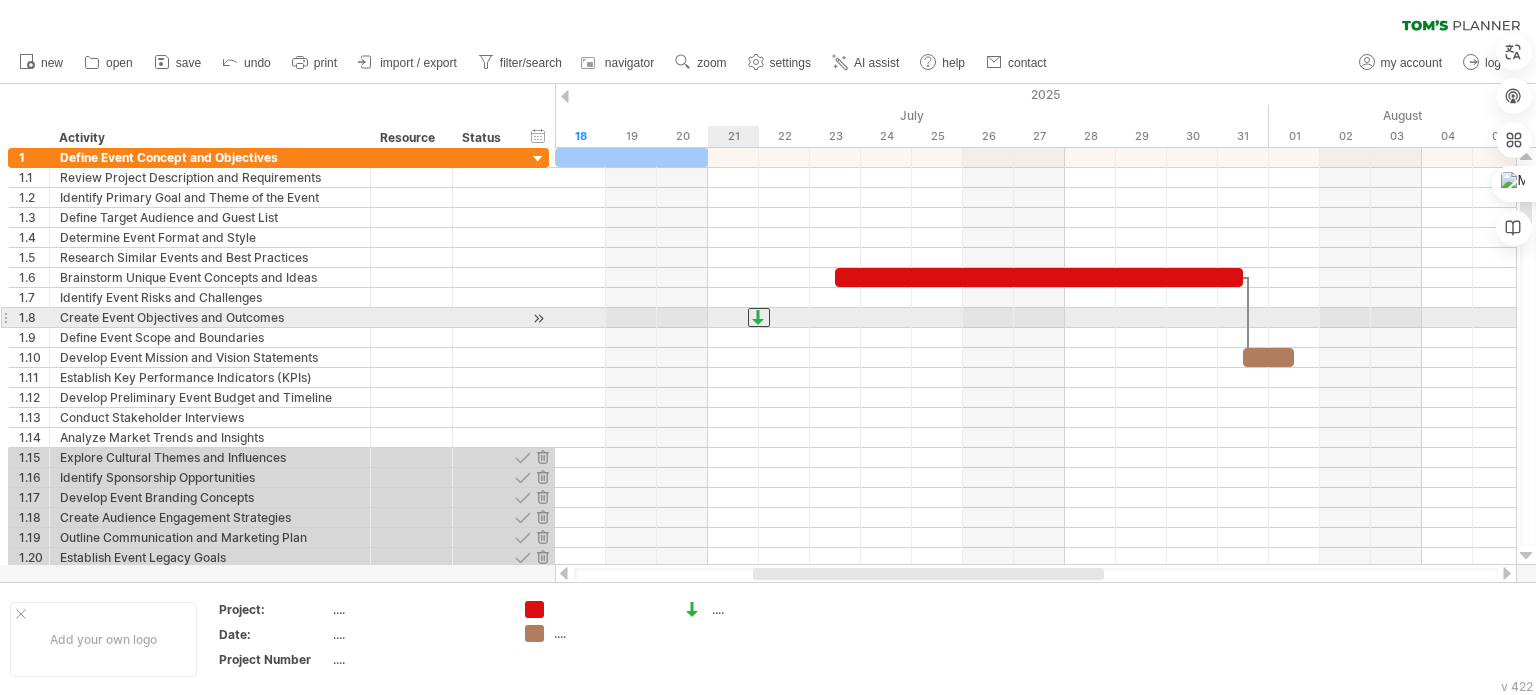 click at bounding box center (759, 317) 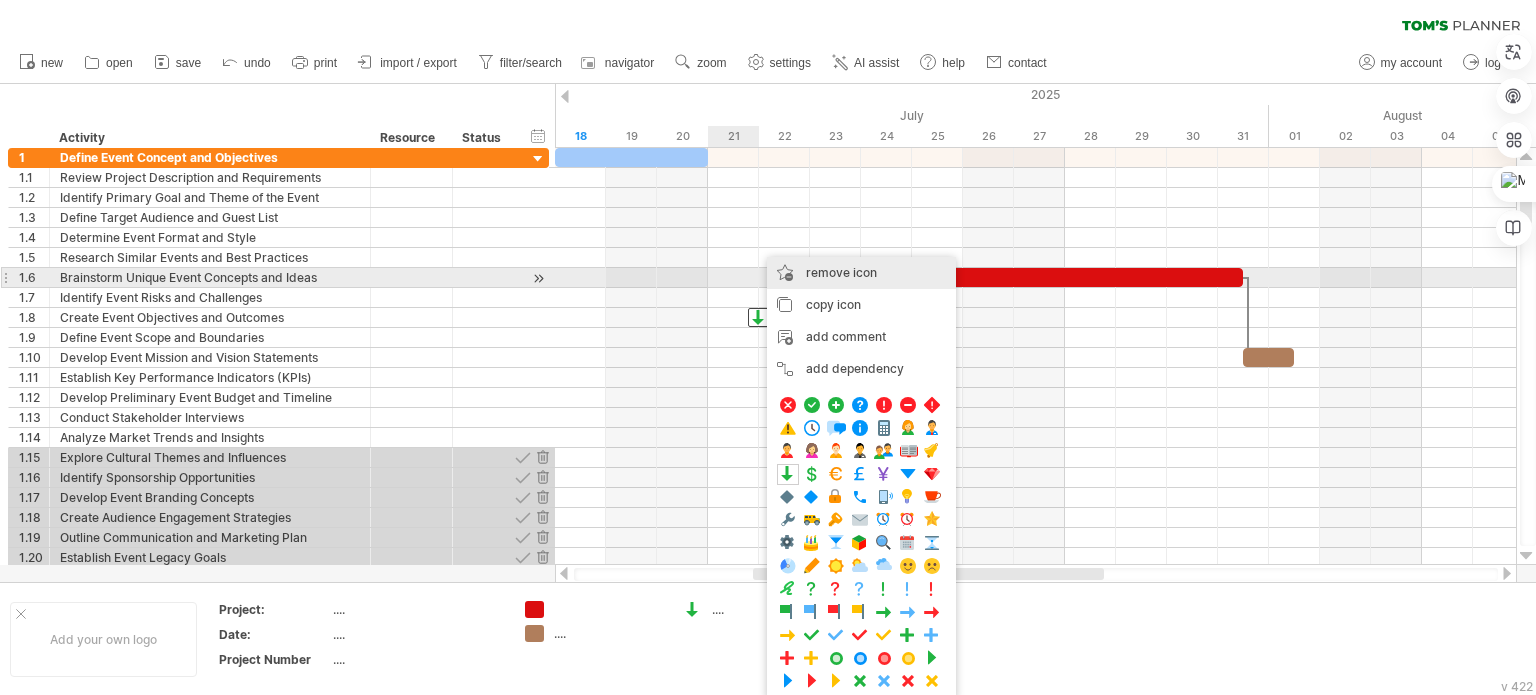 click on "remove icon" at bounding box center [841, 272] 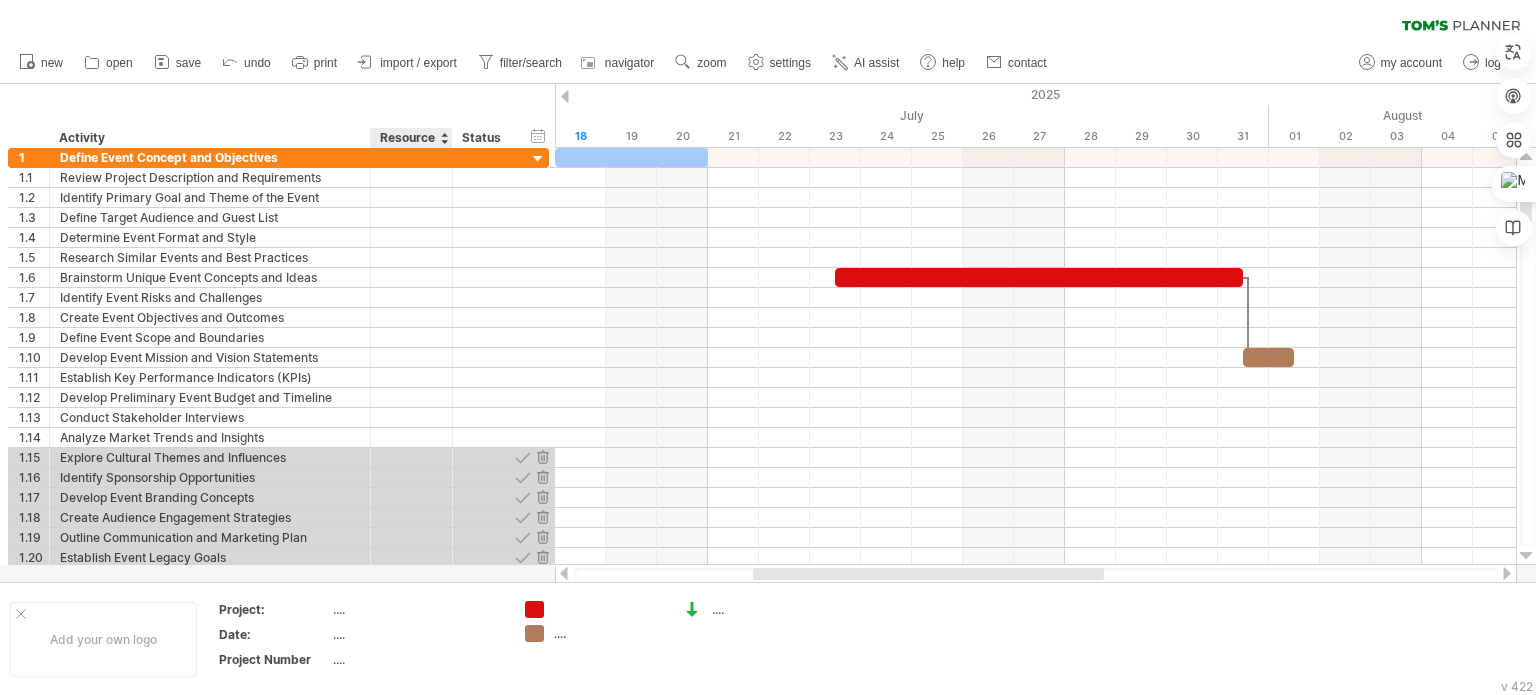 click on "Resource" at bounding box center (410, 138) 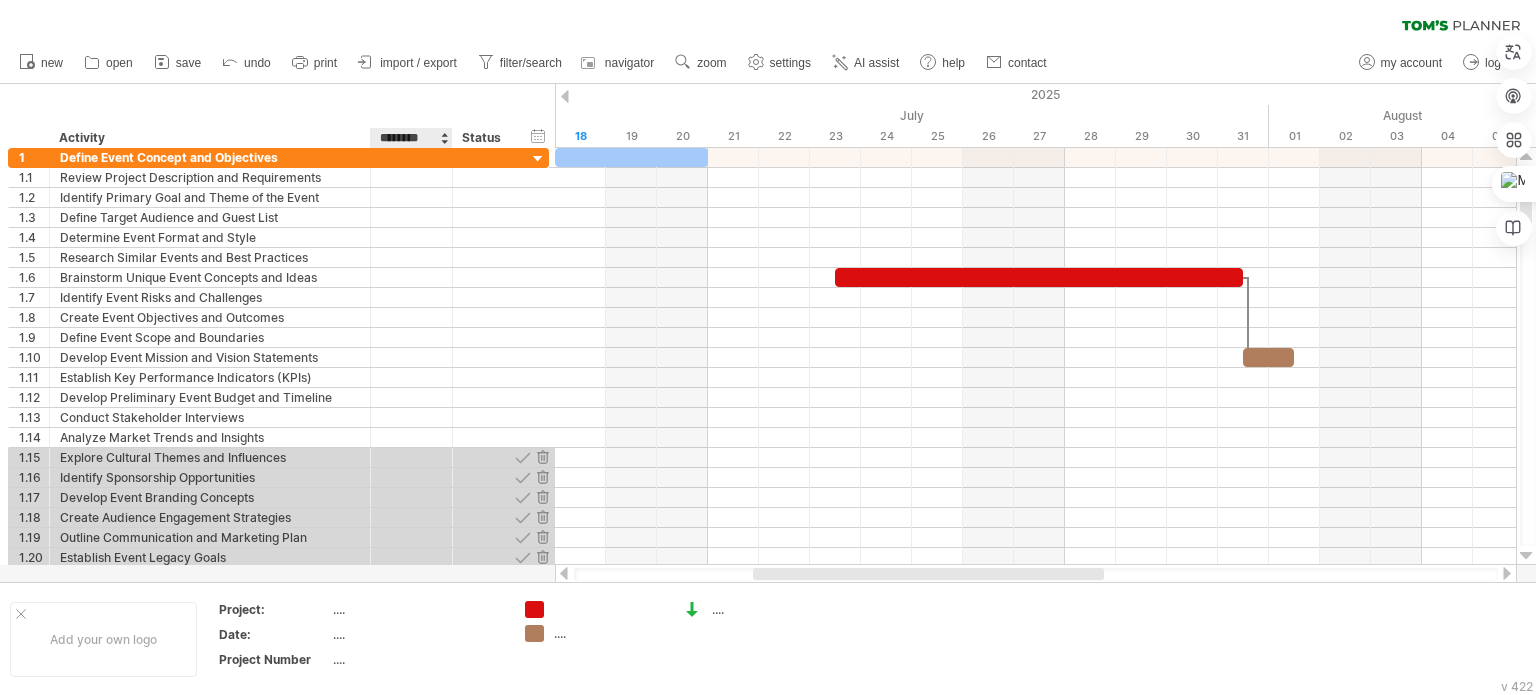 click on "******** Resource" at bounding box center [411, 138] 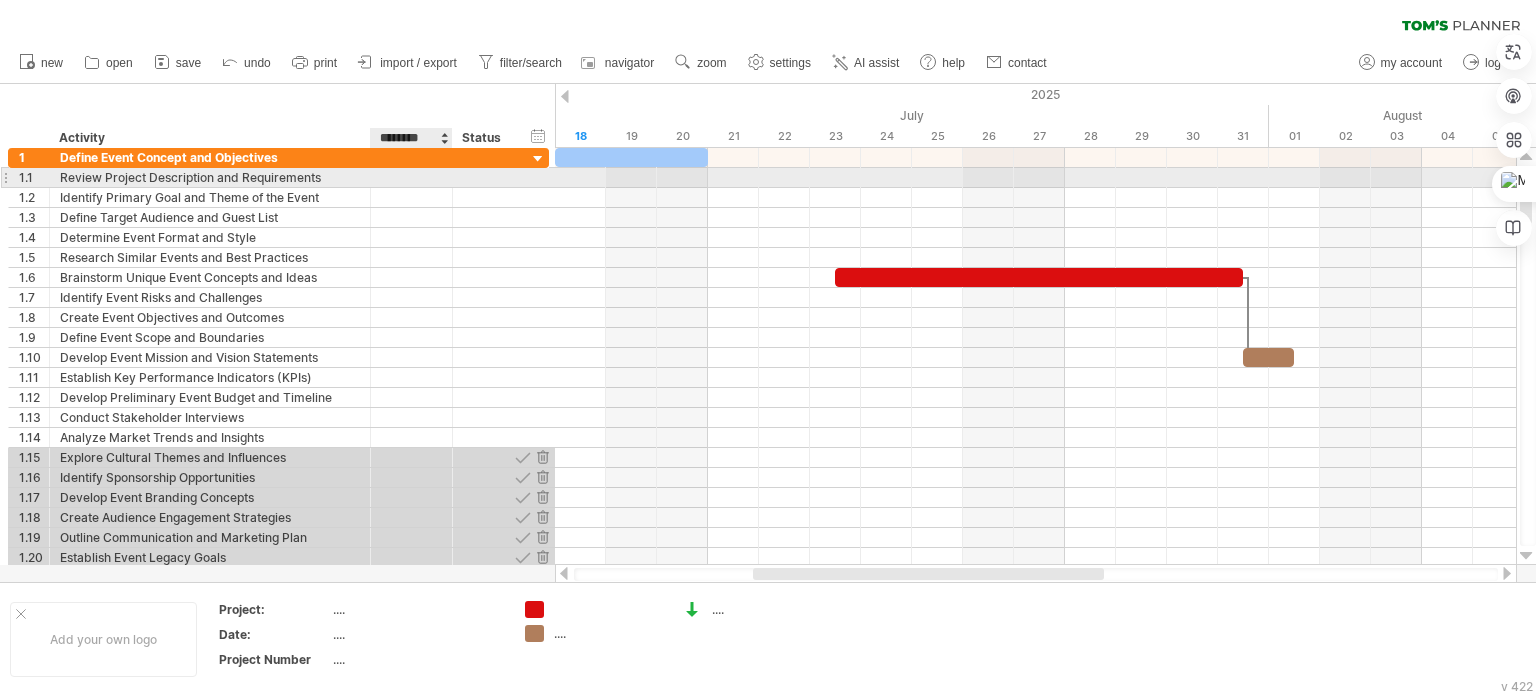 click at bounding box center (411, 177) 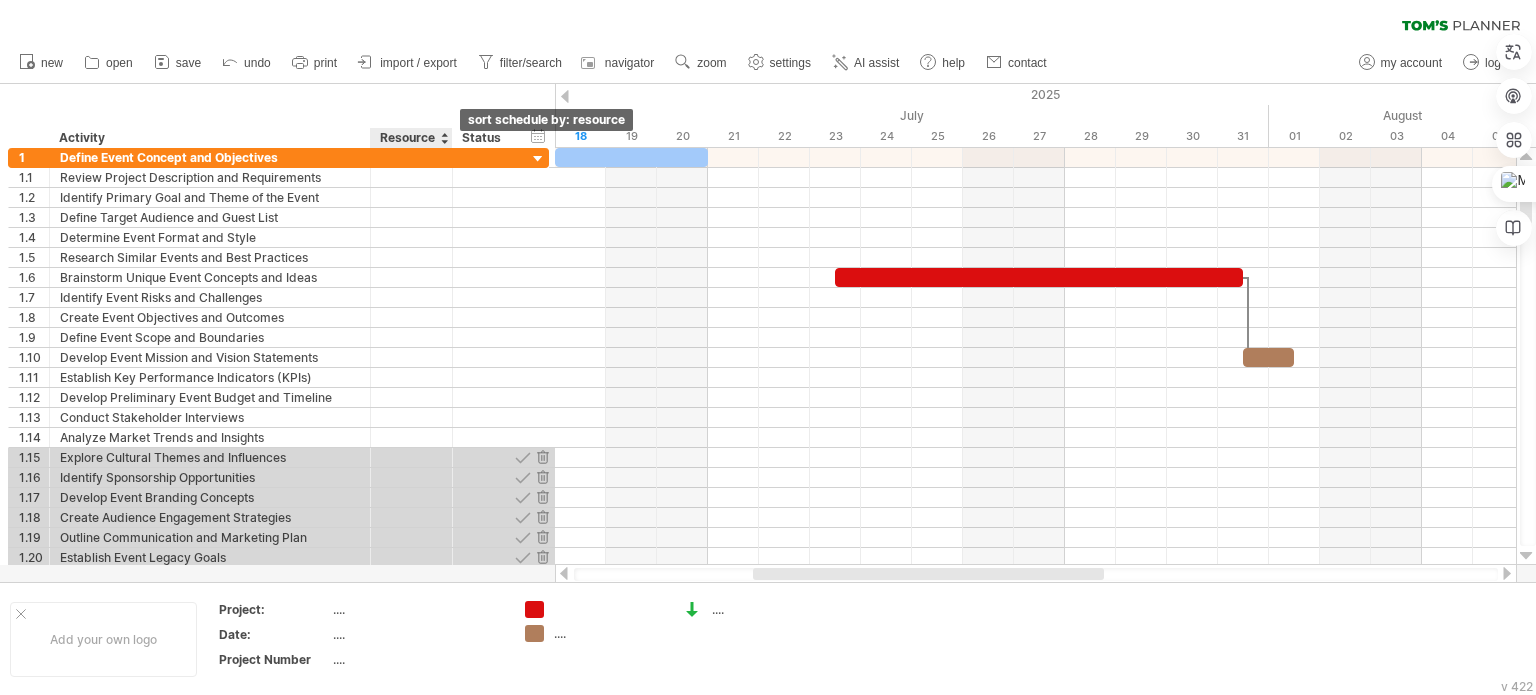click at bounding box center (444, 138) 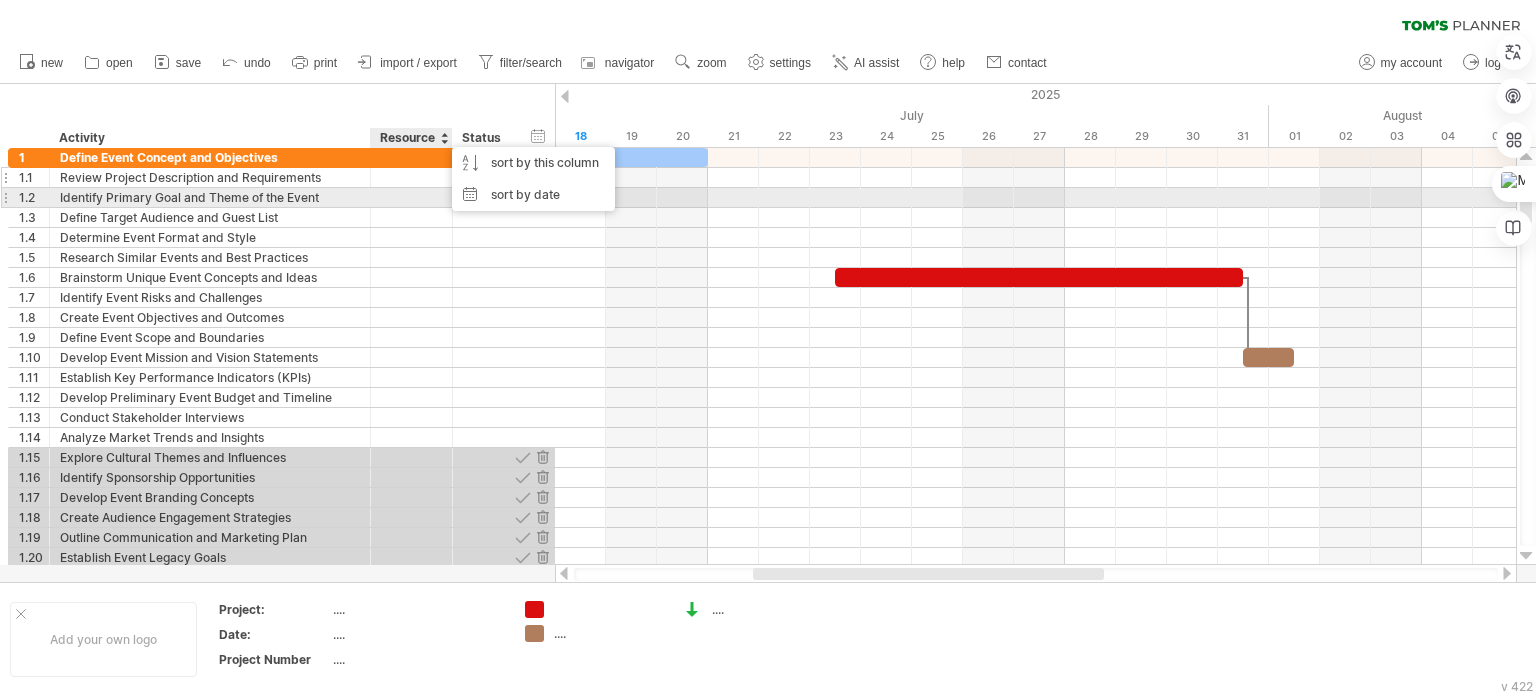 drag, startPoint x: 423, startPoint y: 197, endPoint x: 413, endPoint y: 186, distance: 14.866069 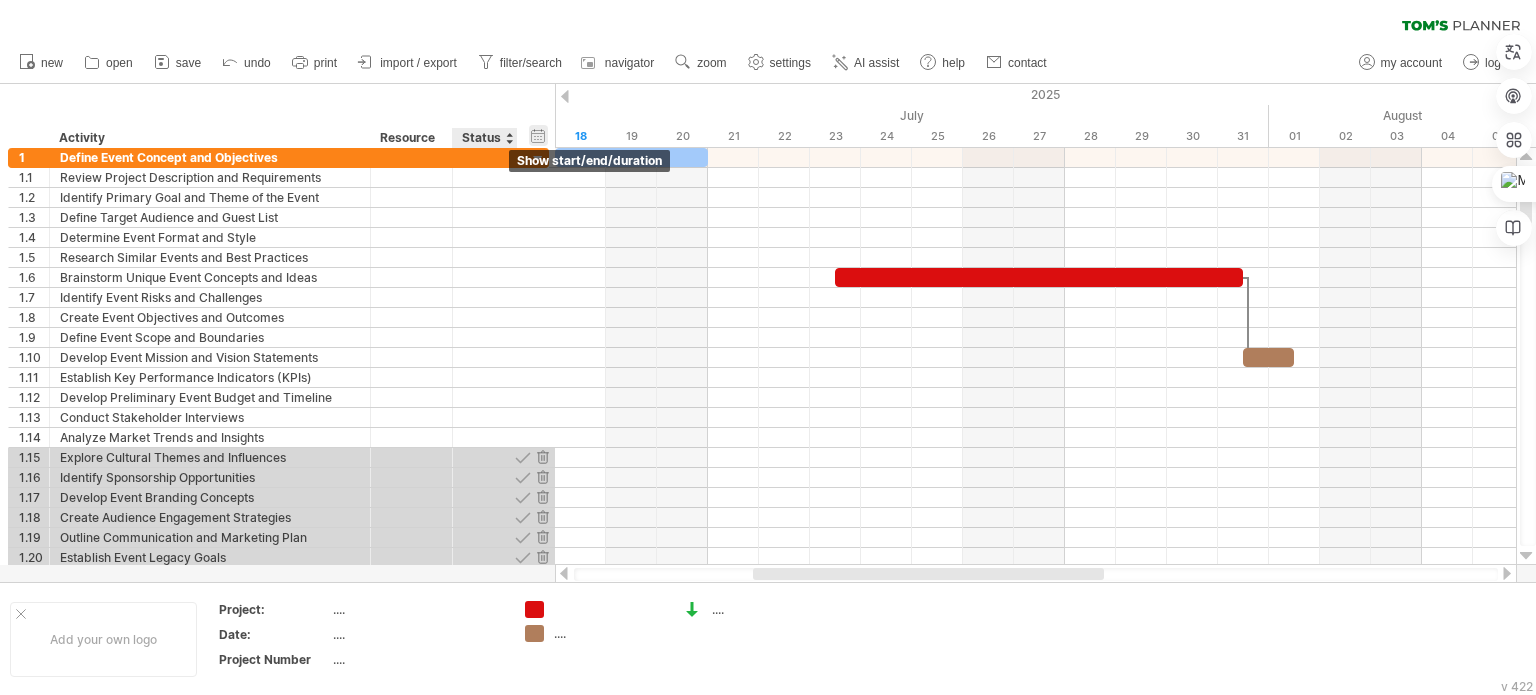 click on "hide start/end/duration show start/end/duration" at bounding box center [538, 135] 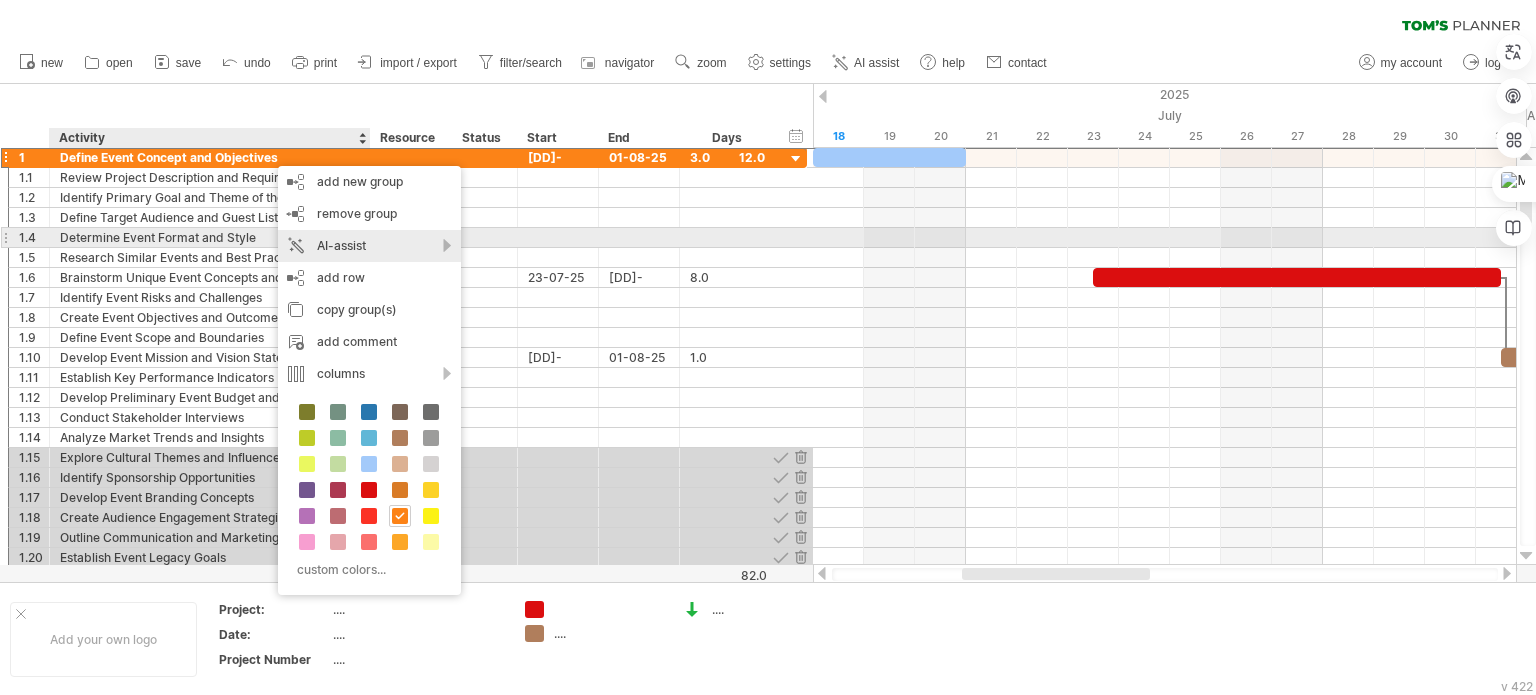 click on "AI-assist" at bounding box center [369, 246] 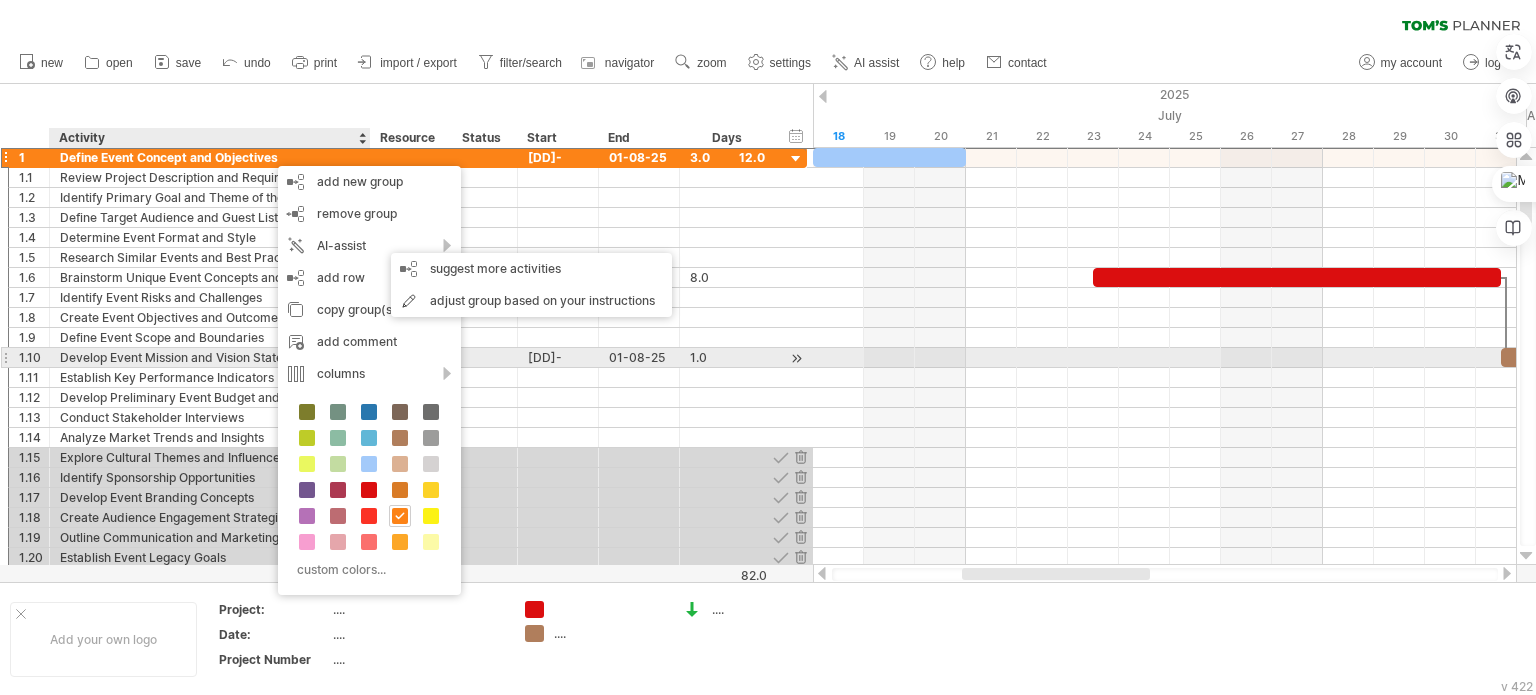 click on "Develop Event Mission and Vision Statements" at bounding box center [210, 357] 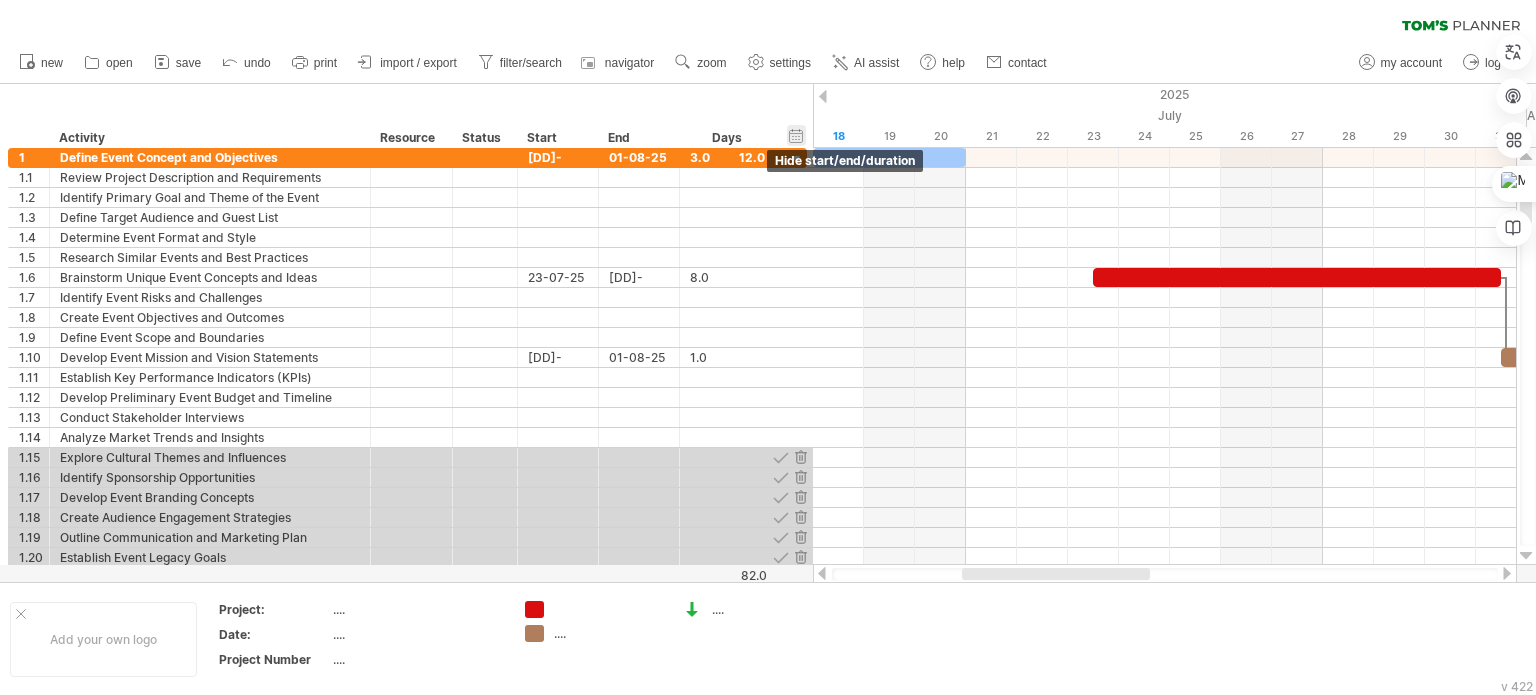 click on "hide start/end/duration show start/end/duration" at bounding box center (796, 135) 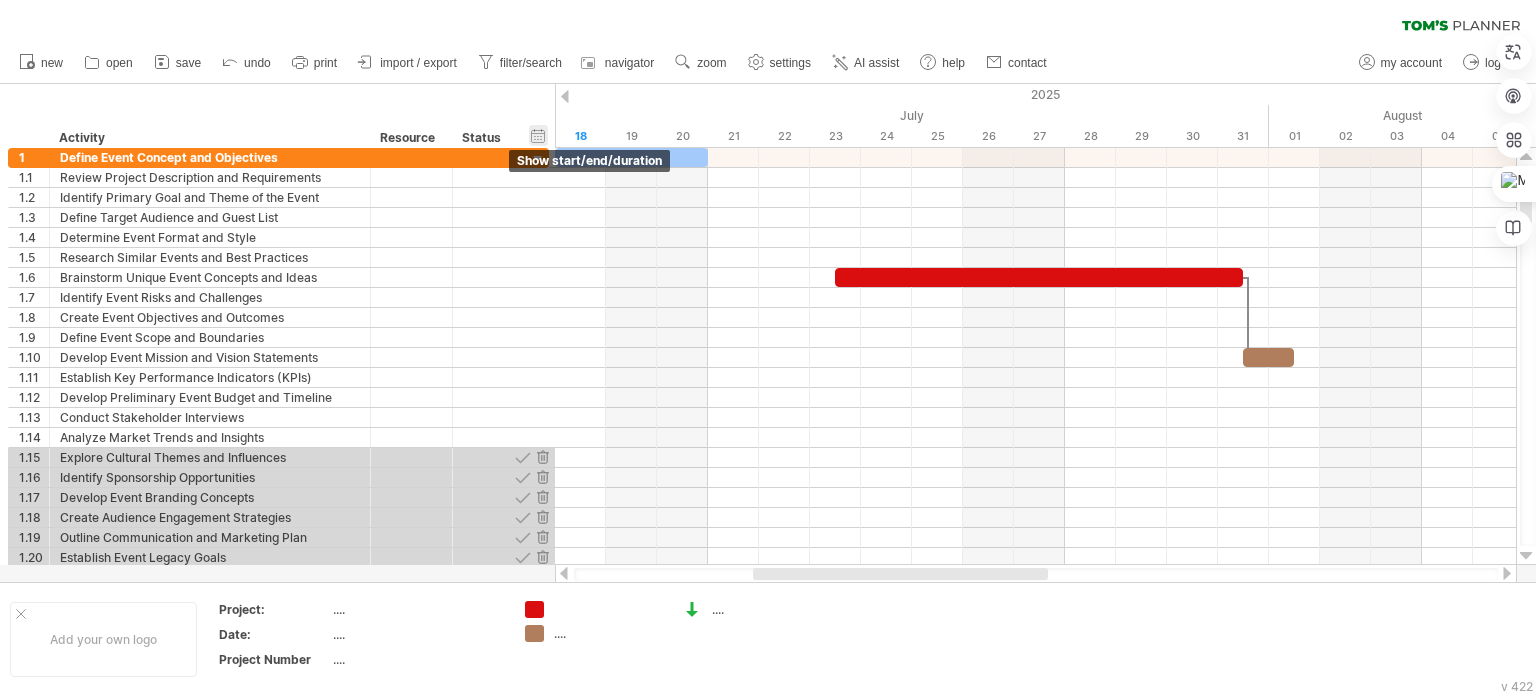 click on "hide start/end/duration show start/end/duration" at bounding box center (538, 135) 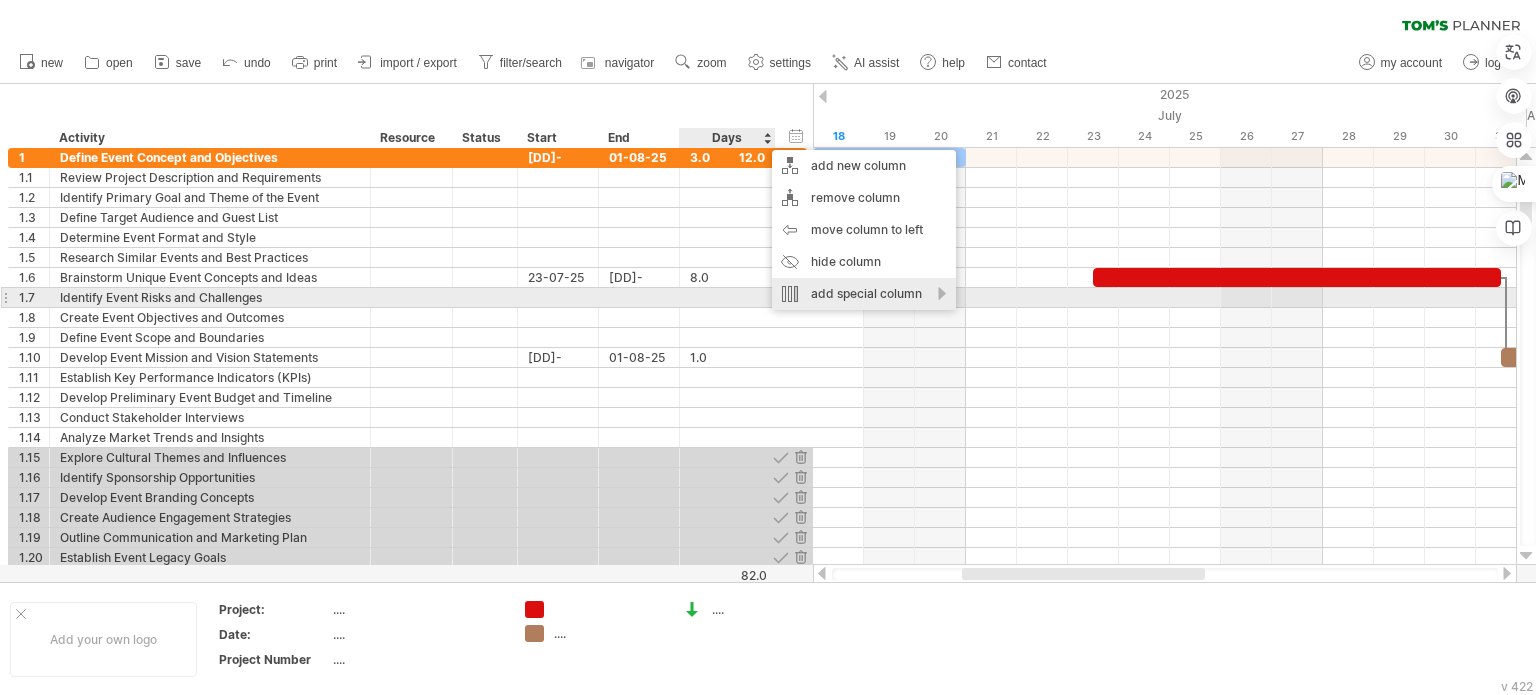 click on "add special column" at bounding box center (864, 294) 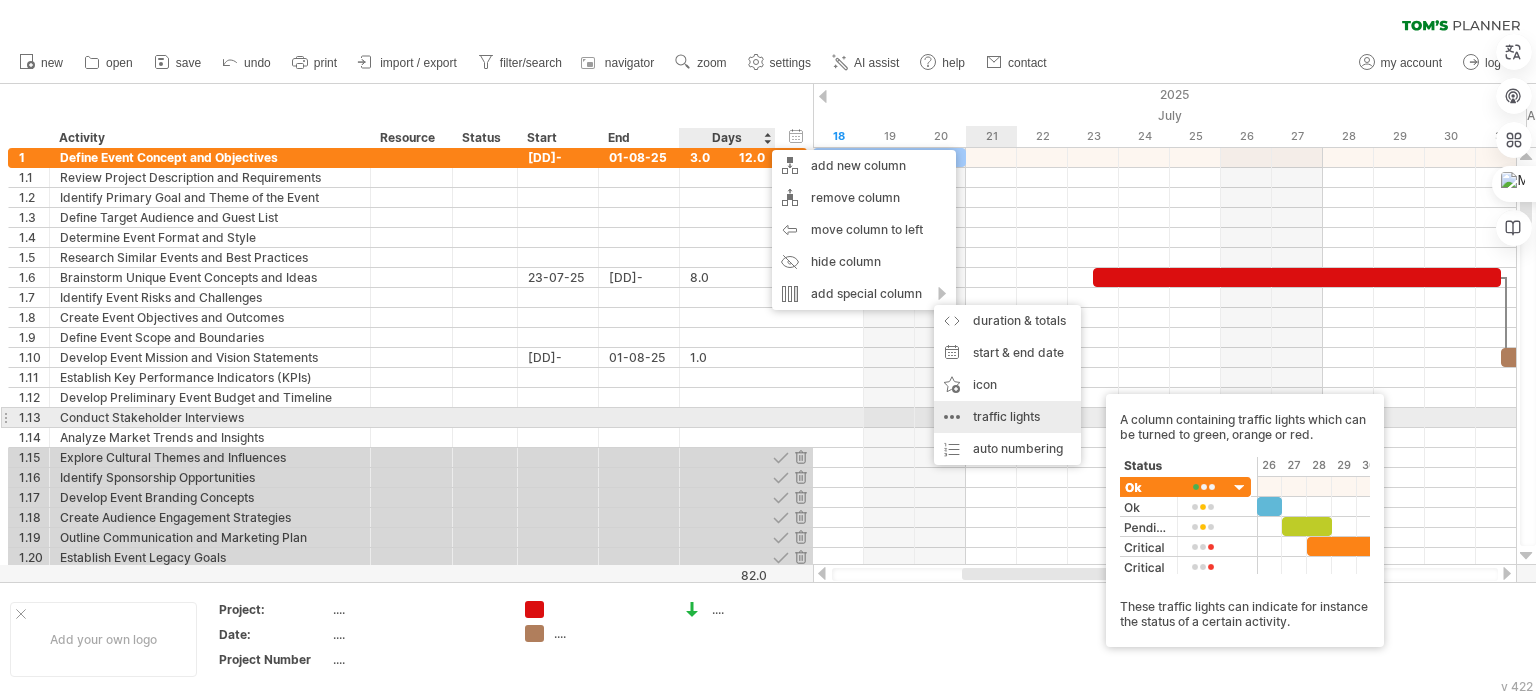click on "traffic lights A column containing traffic lights which can be turned to green, orange or red.   These traffic lights can indicate for instance the status of a certain activity." at bounding box center (1007, 417) 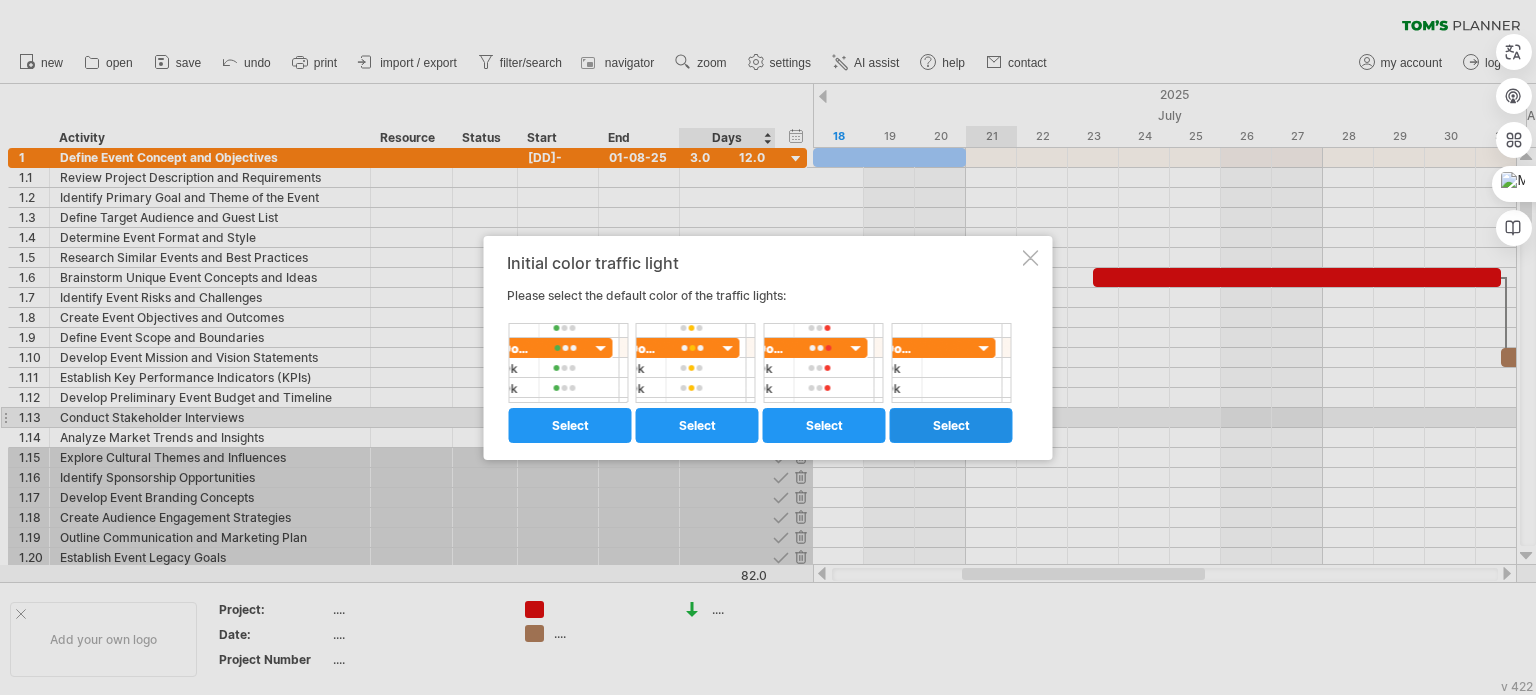 click on "select" at bounding box center [951, 425] 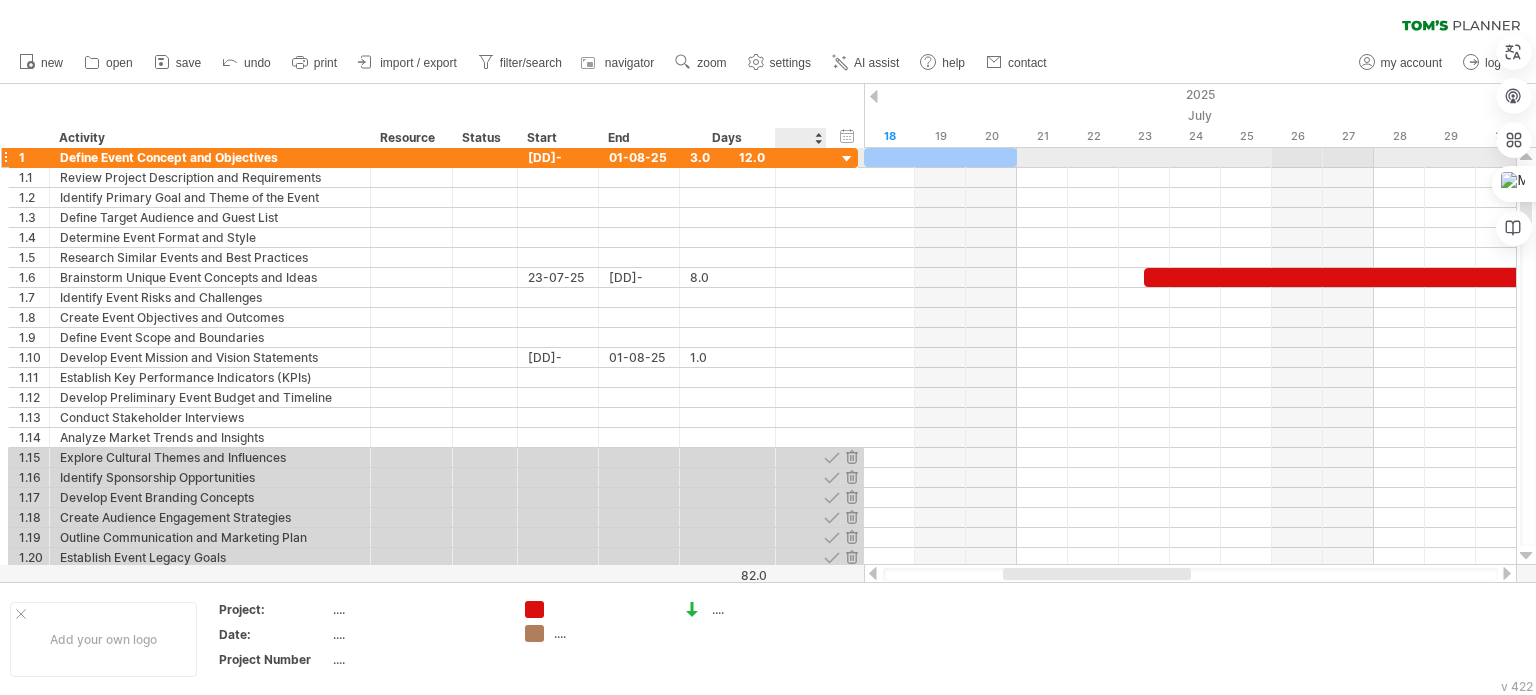 click at bounding box center (801, 157) 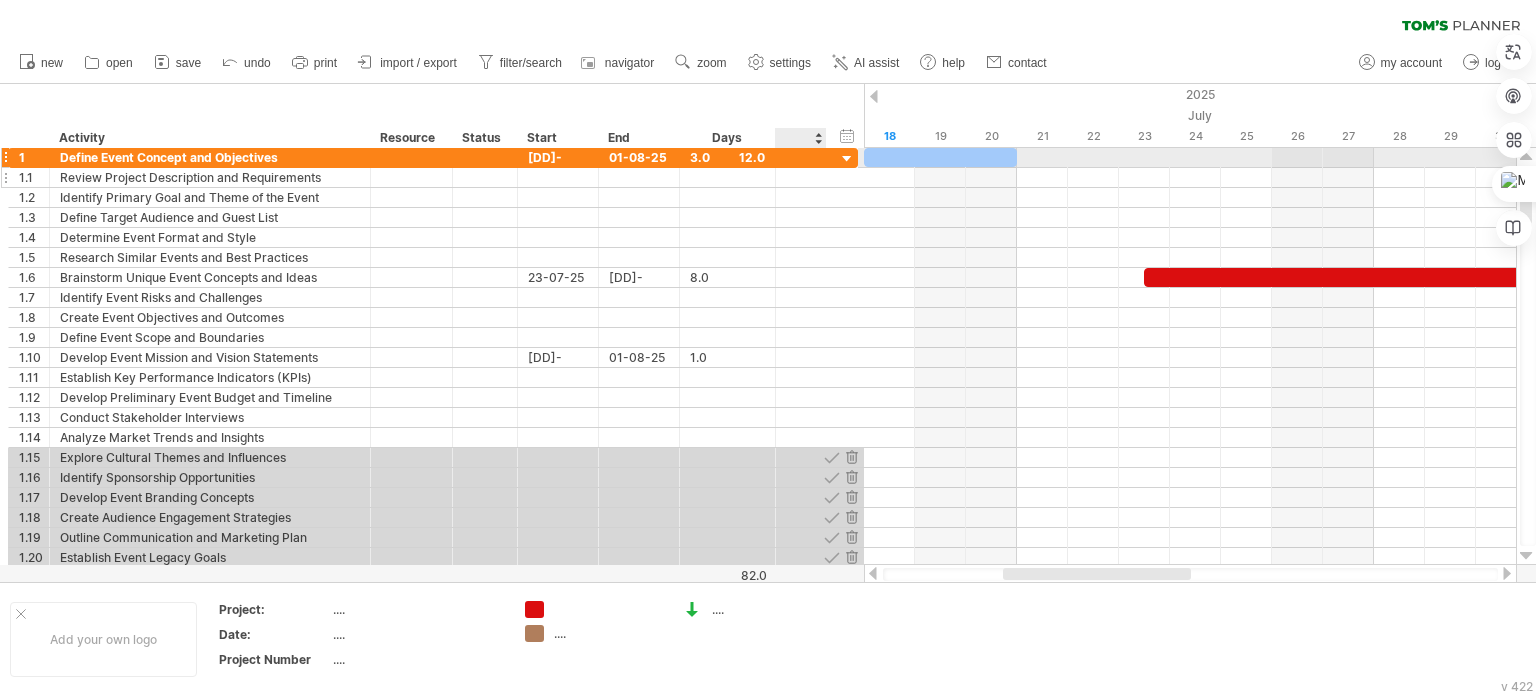 click at bounding box center [801, 178] 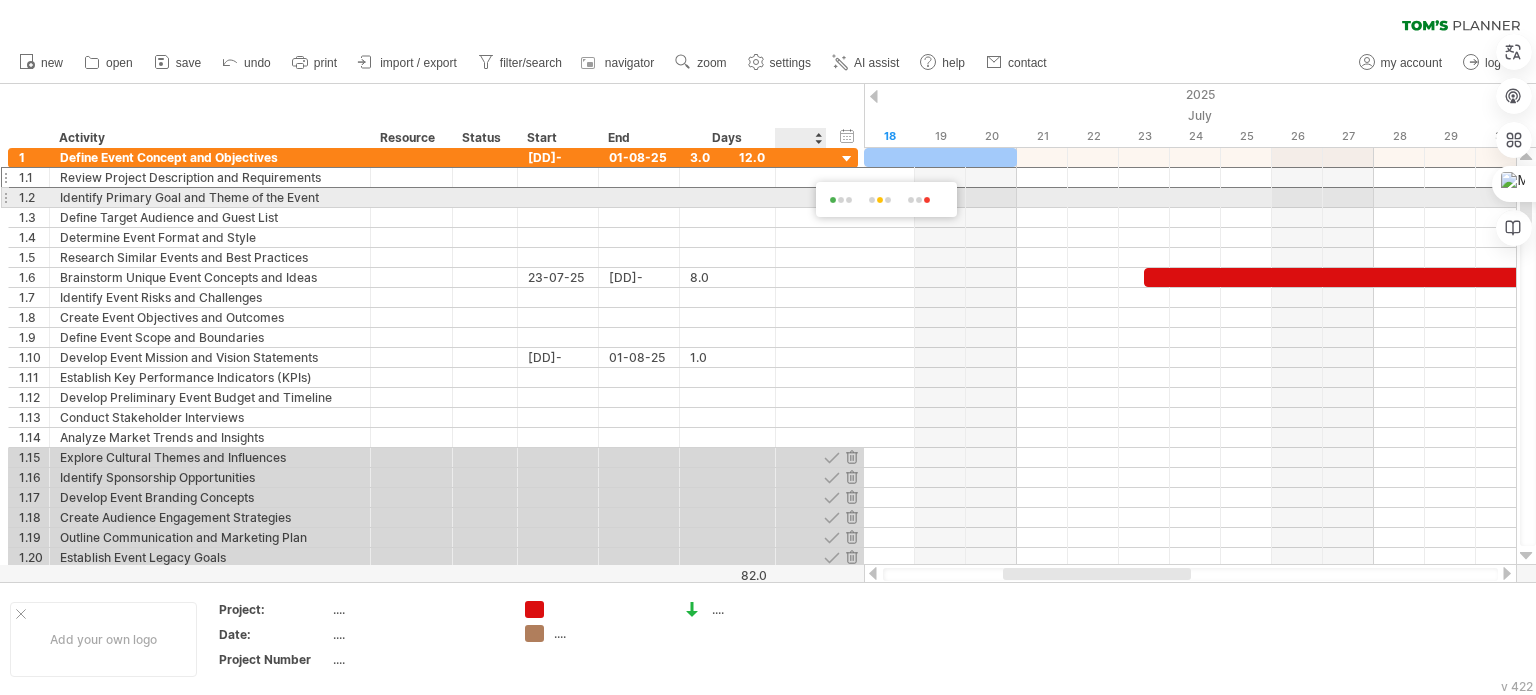 click at bounding box center [841, 200] 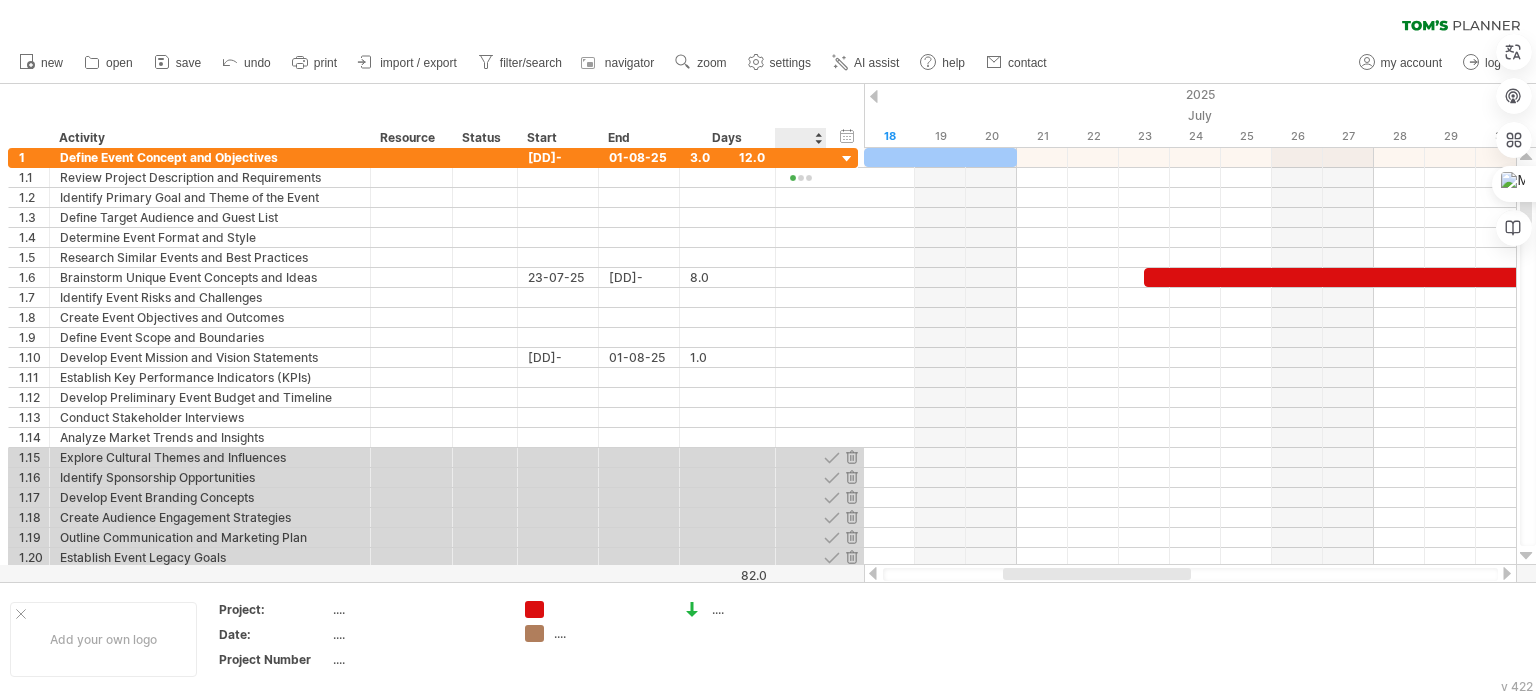 click at bounding box center (800, 138) 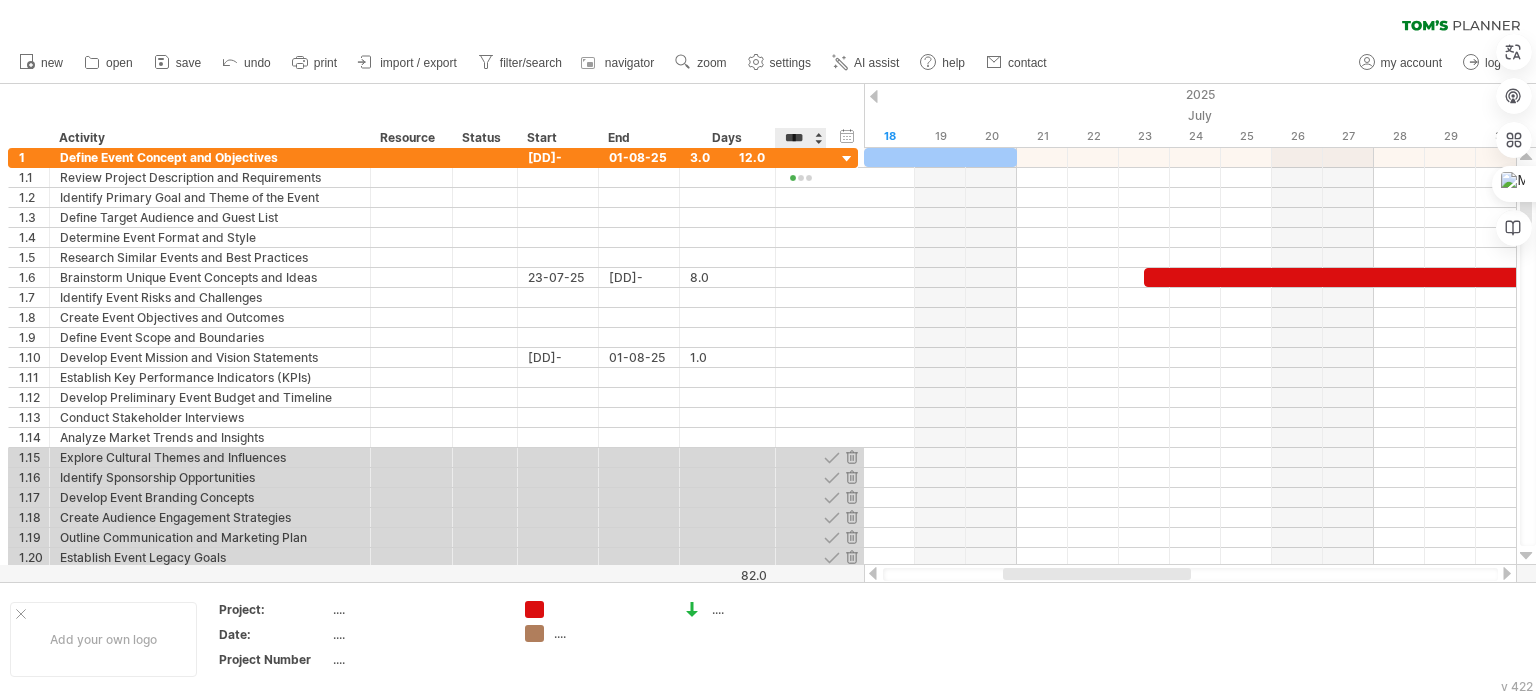 scroll, scrollTop: 0, scrollLeft: 17, axis: horizontal 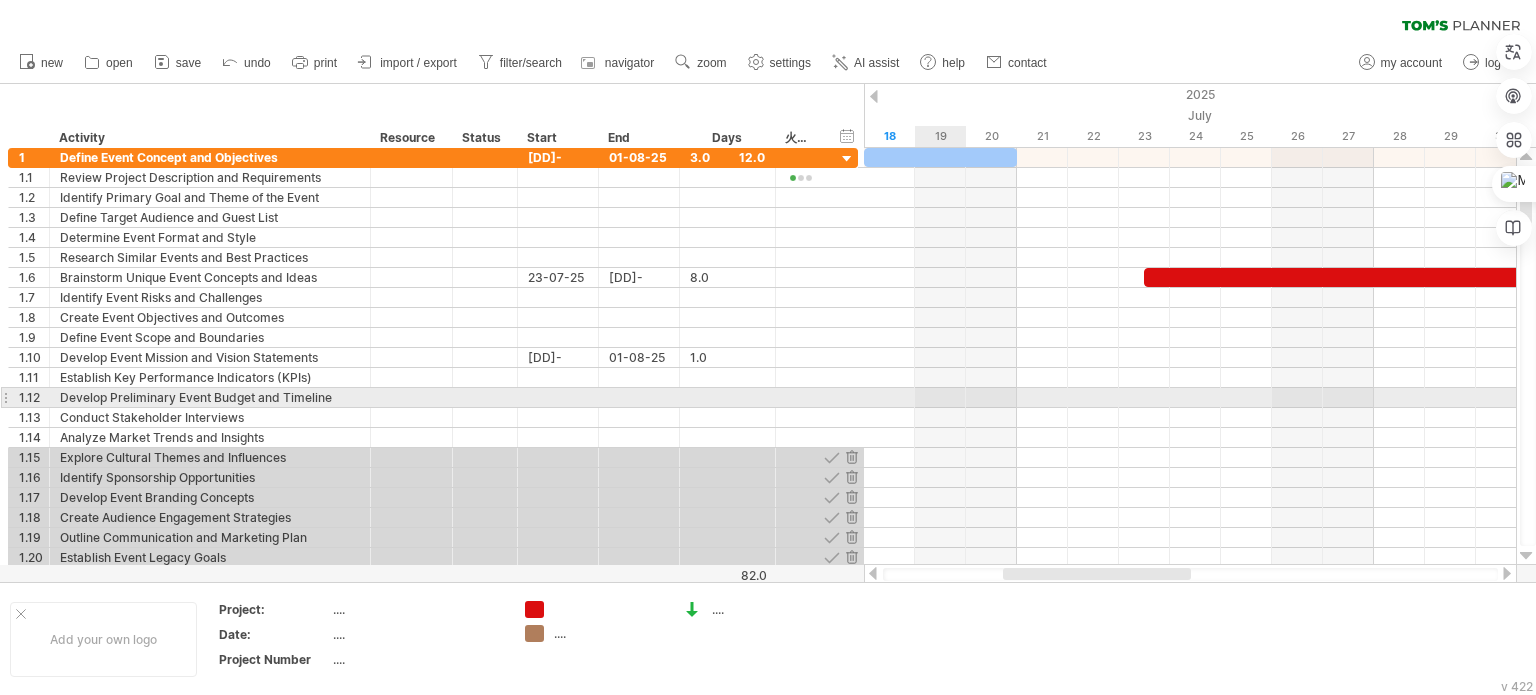 click at bounding box center (1190, 398) 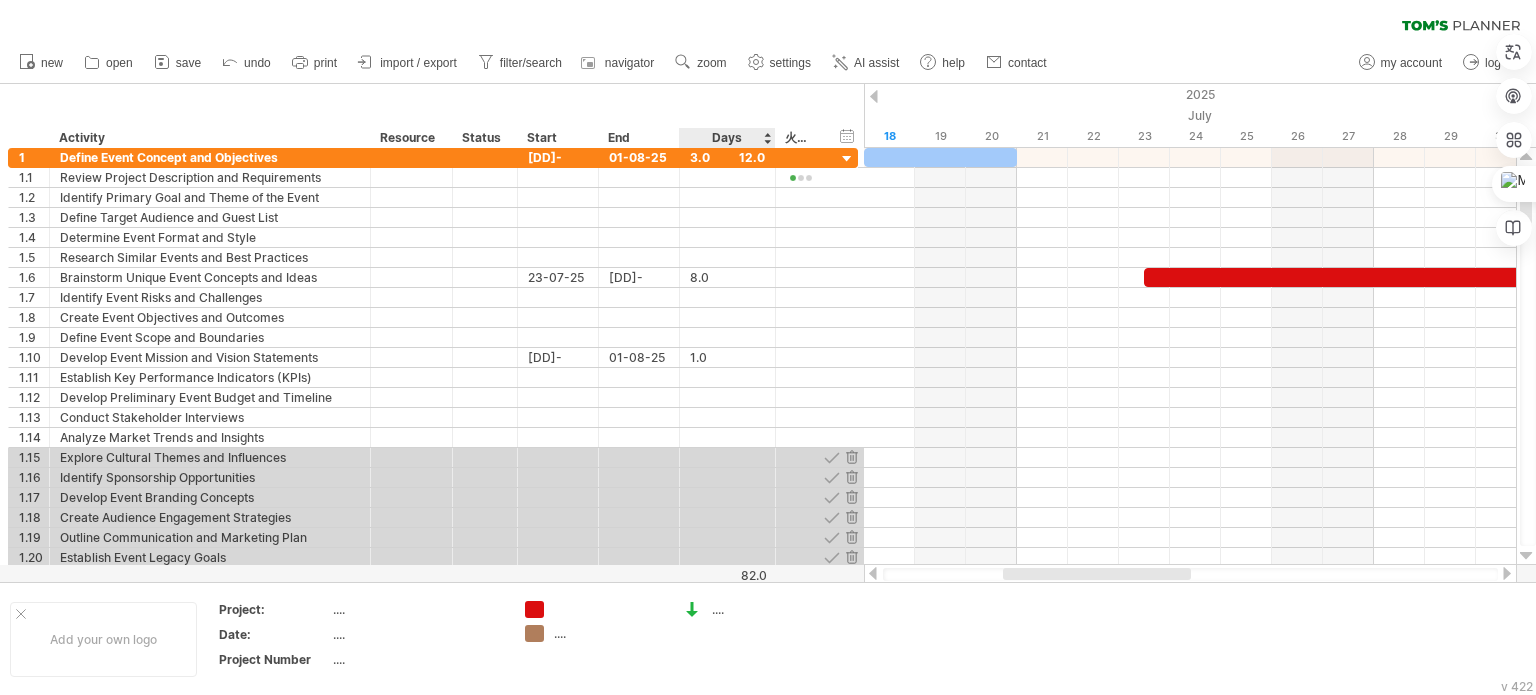 click at bounding box center (768, 333) 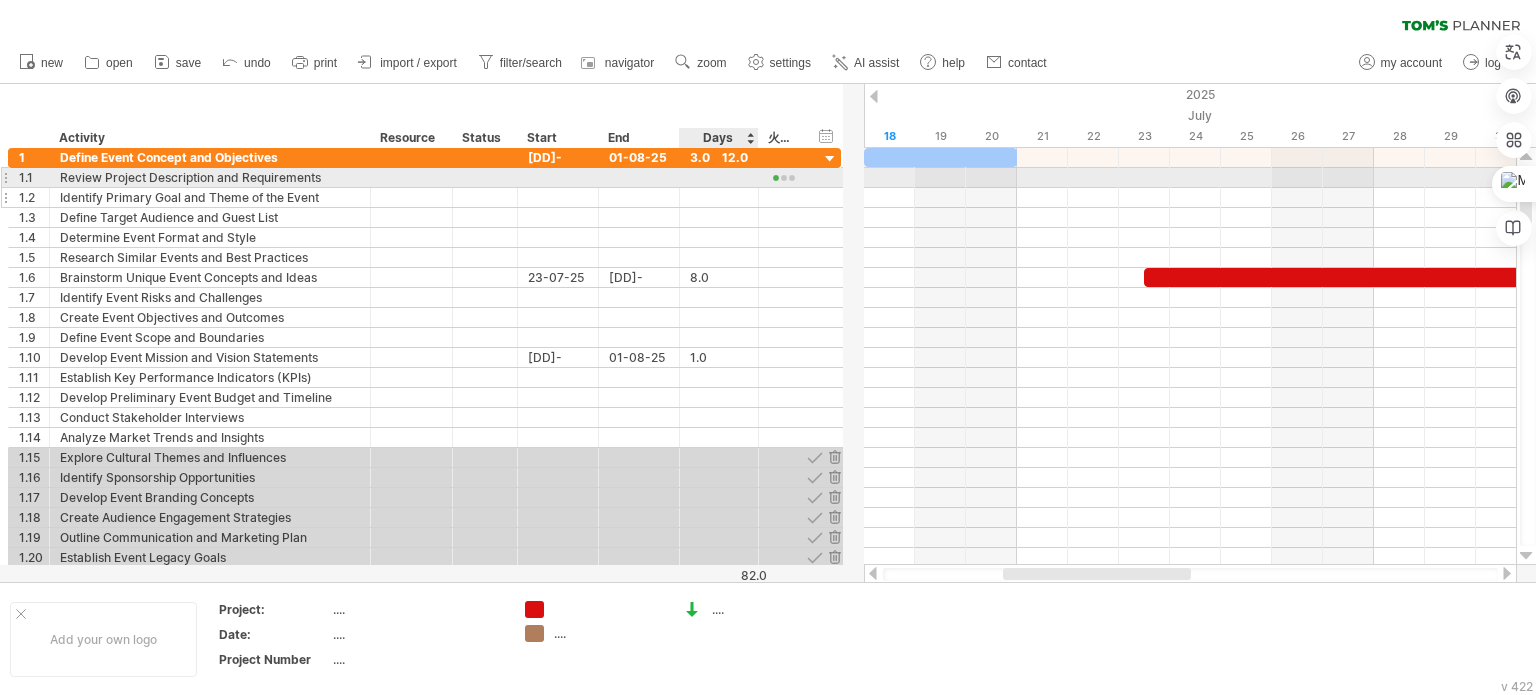 drag, startPoint x: 768, startPoint y: 183, endPoint x: 751, endPoint y: 195, distance: 20.808653 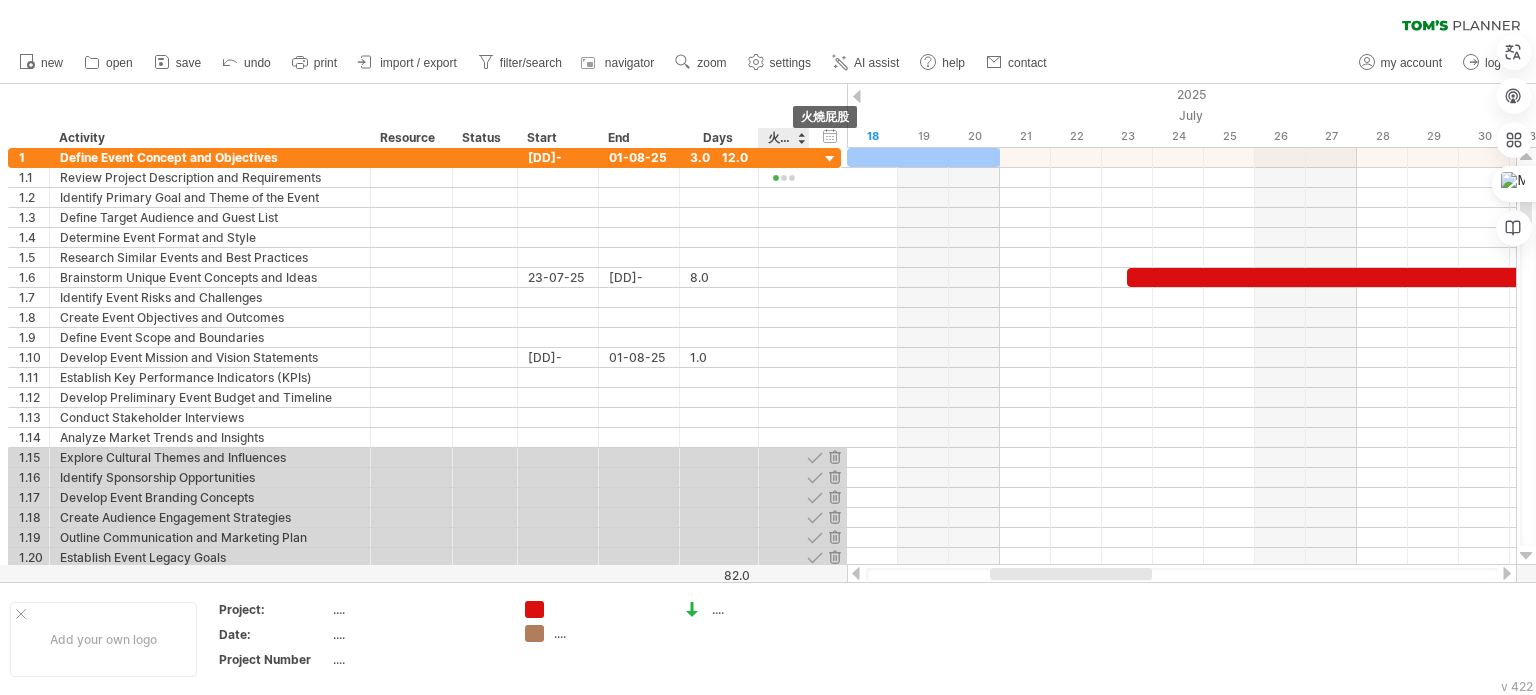 click on "火燒屁股" at bounding box center (783, 138) 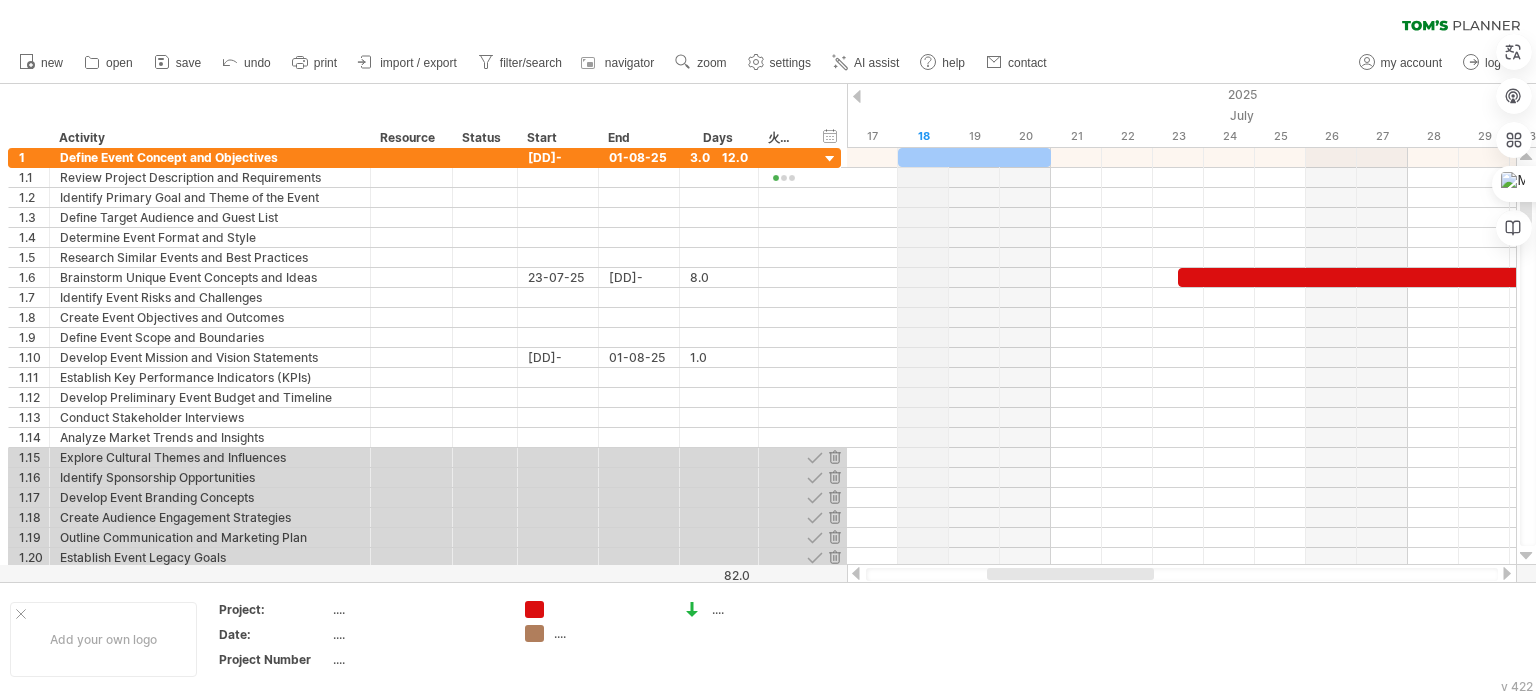 drag, startPoint x: 852, startPoint y: 103, endPoint x: 904, endPoint y: 105, distance: 52.03845 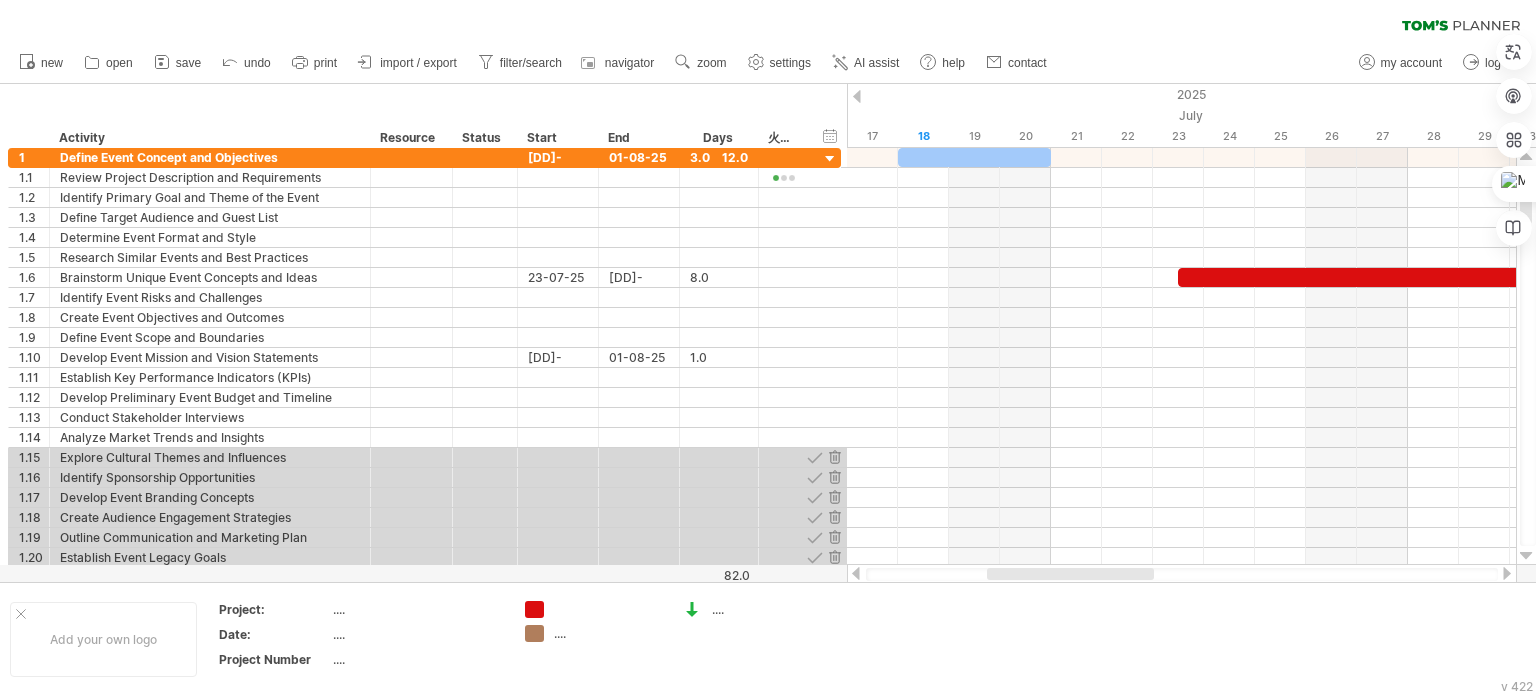 click at bounding box center [857, 96] 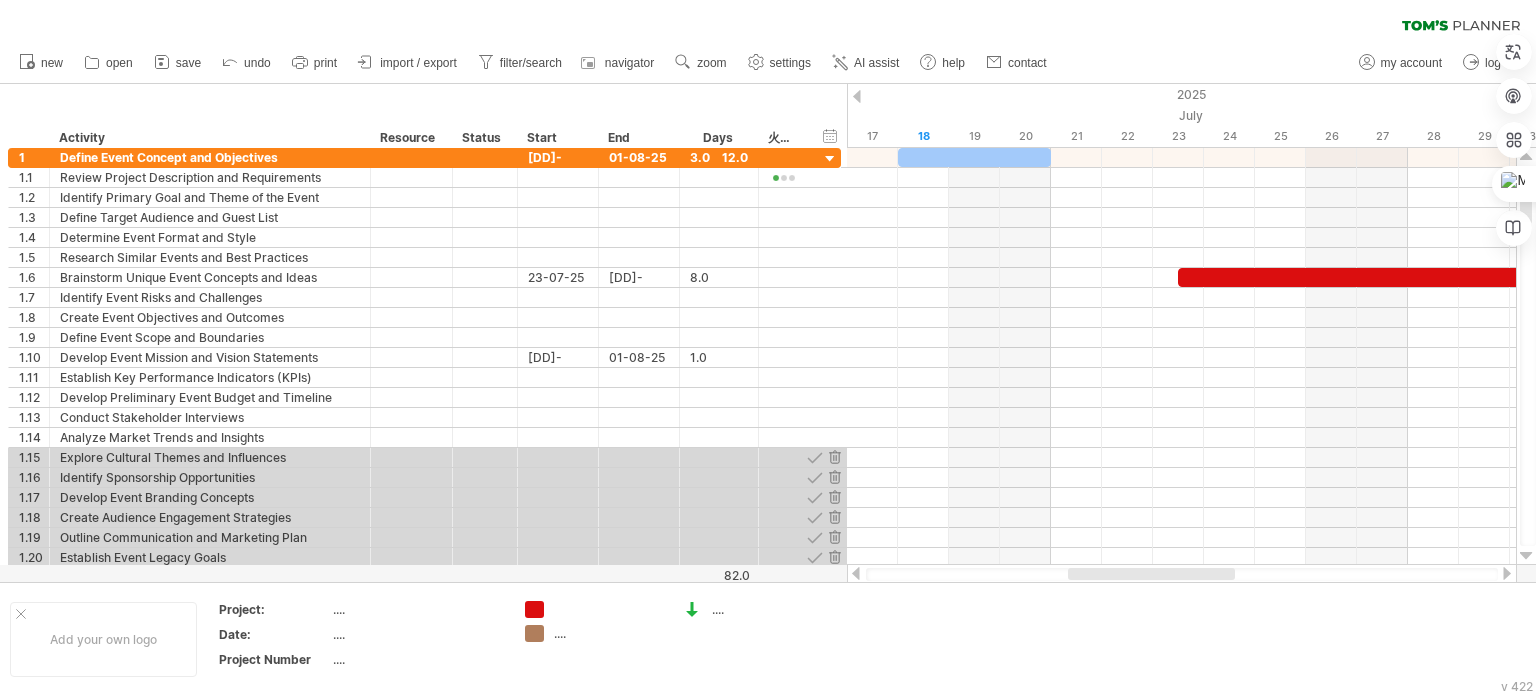 drag, startPoint x: 1032, startPoint y: 579, endPoint x: 1132, endPoint y: 579, distance: 100 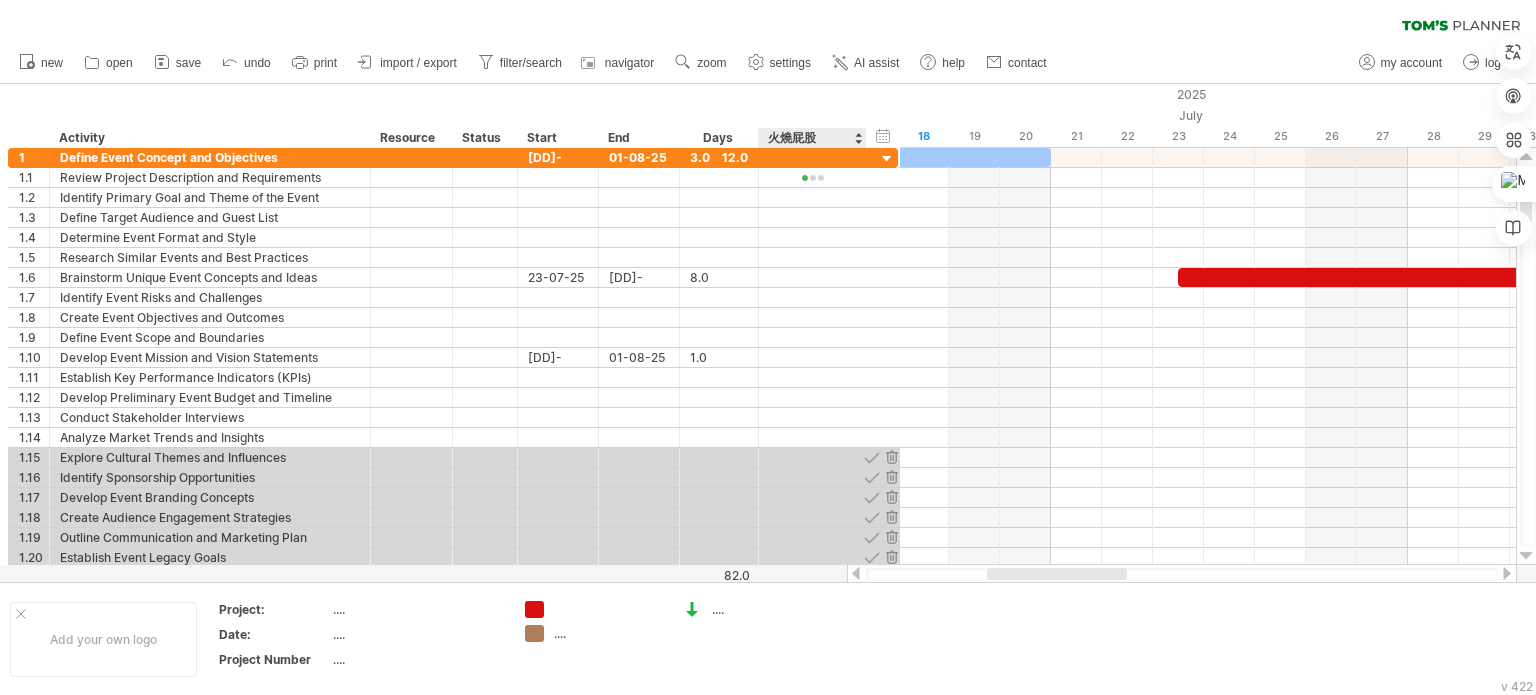 drag, startPoint x: 805, startPoint y: 136, endPoint x: 862, endPoint y: 139, distance: 57.07889 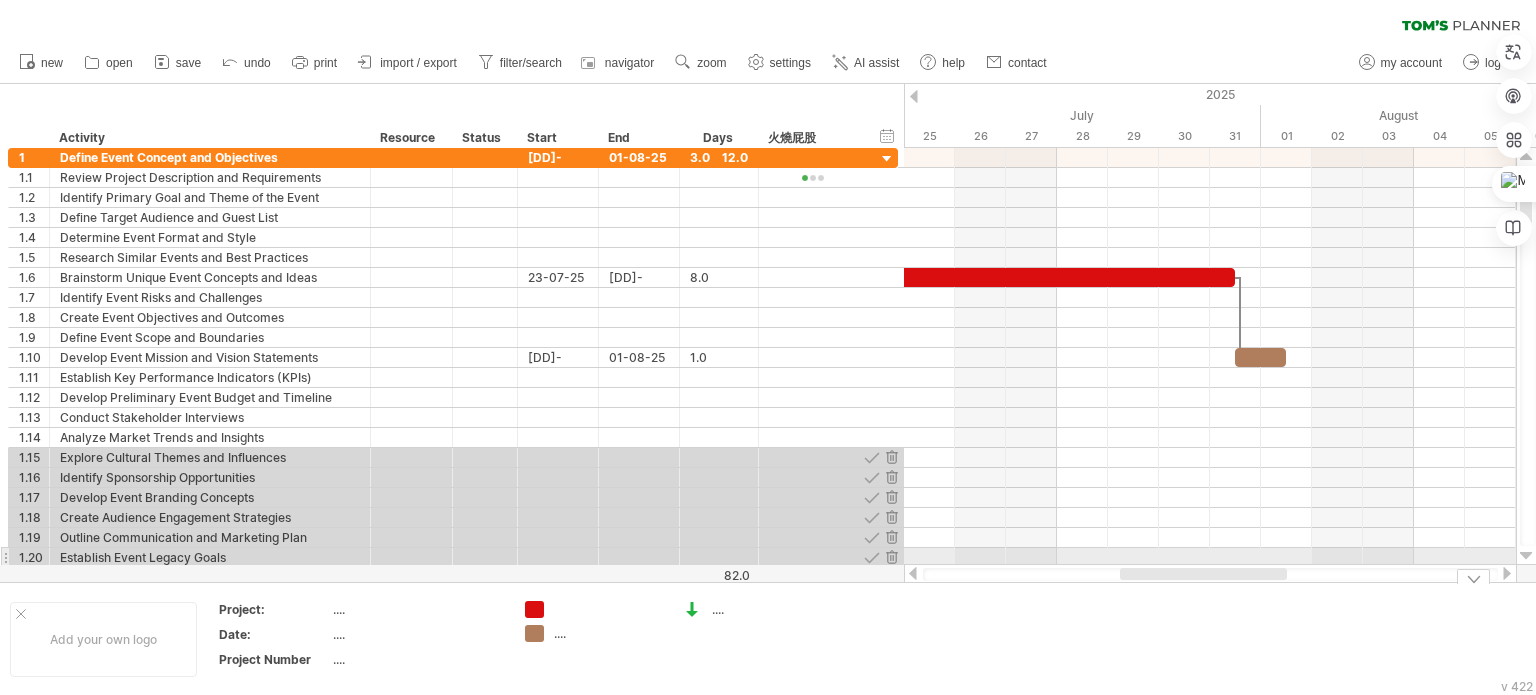 drag, startPoint x: 1108, startPoint y: 575, endPoint x: 1194, endPoint y: 565, distance: 86.579445 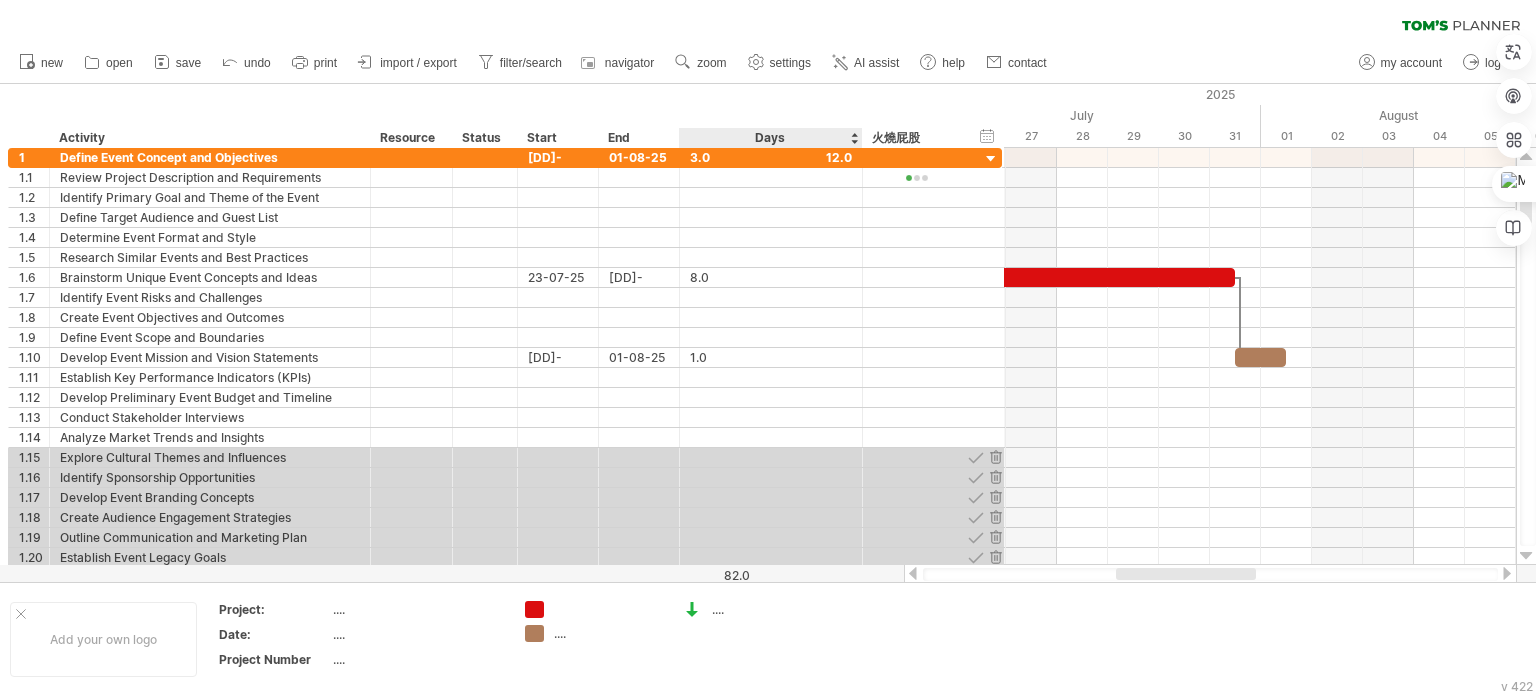 drag, startPoint x: 753, startPoint y: 134, endPoint x: 857, endPoint y: 132, distance: 104.019226 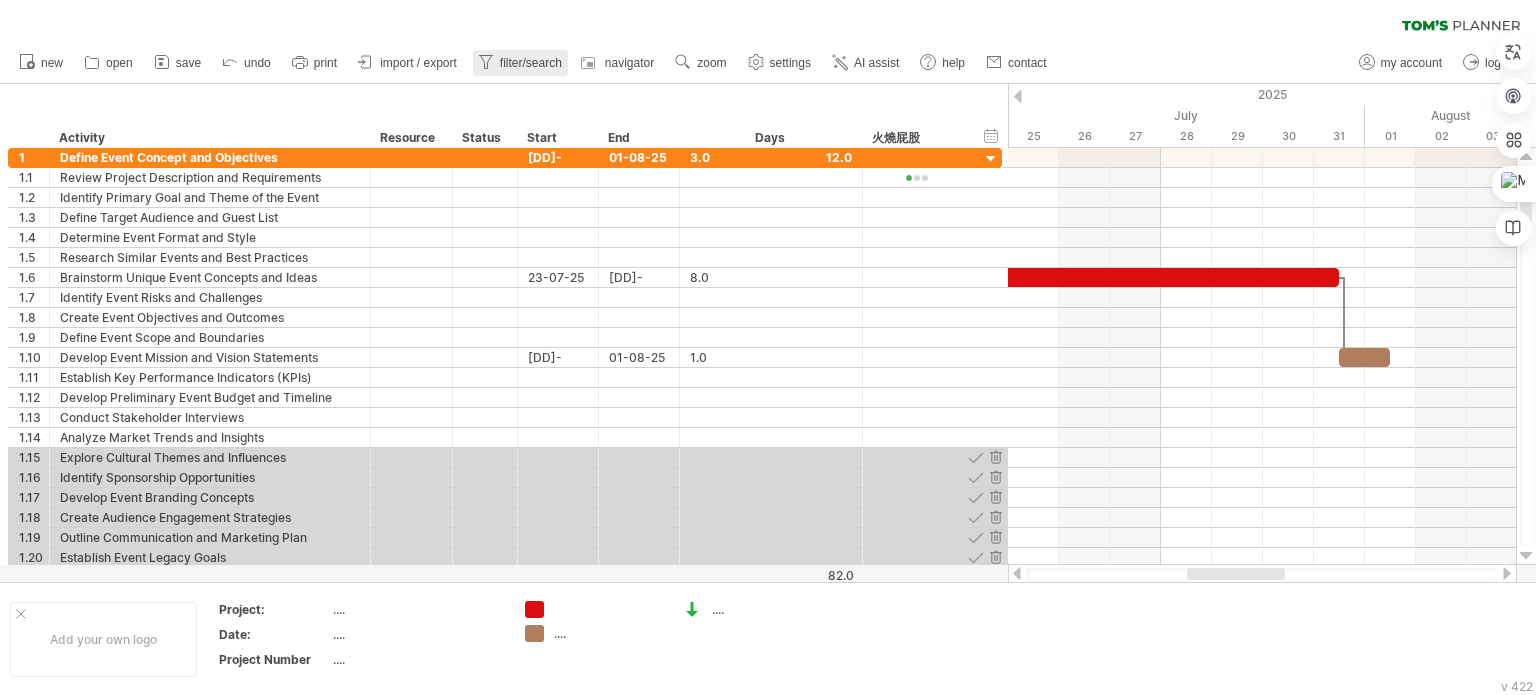 click on "filter/search" at bounding box center [520, 63] 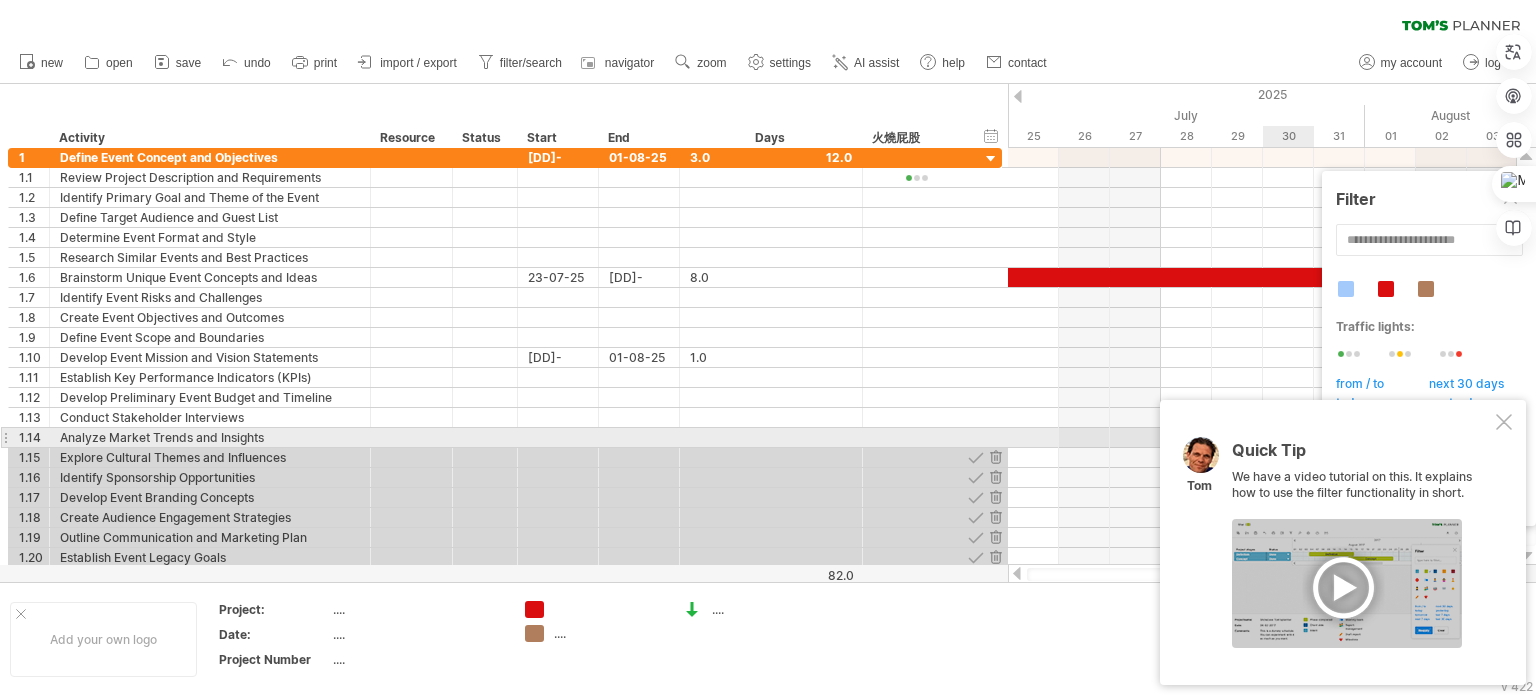 click on "Quick Tip We have a video tutorial on this. It explains how to use the filter functionality in short.   Tom" at bounding box center (1343, 542) 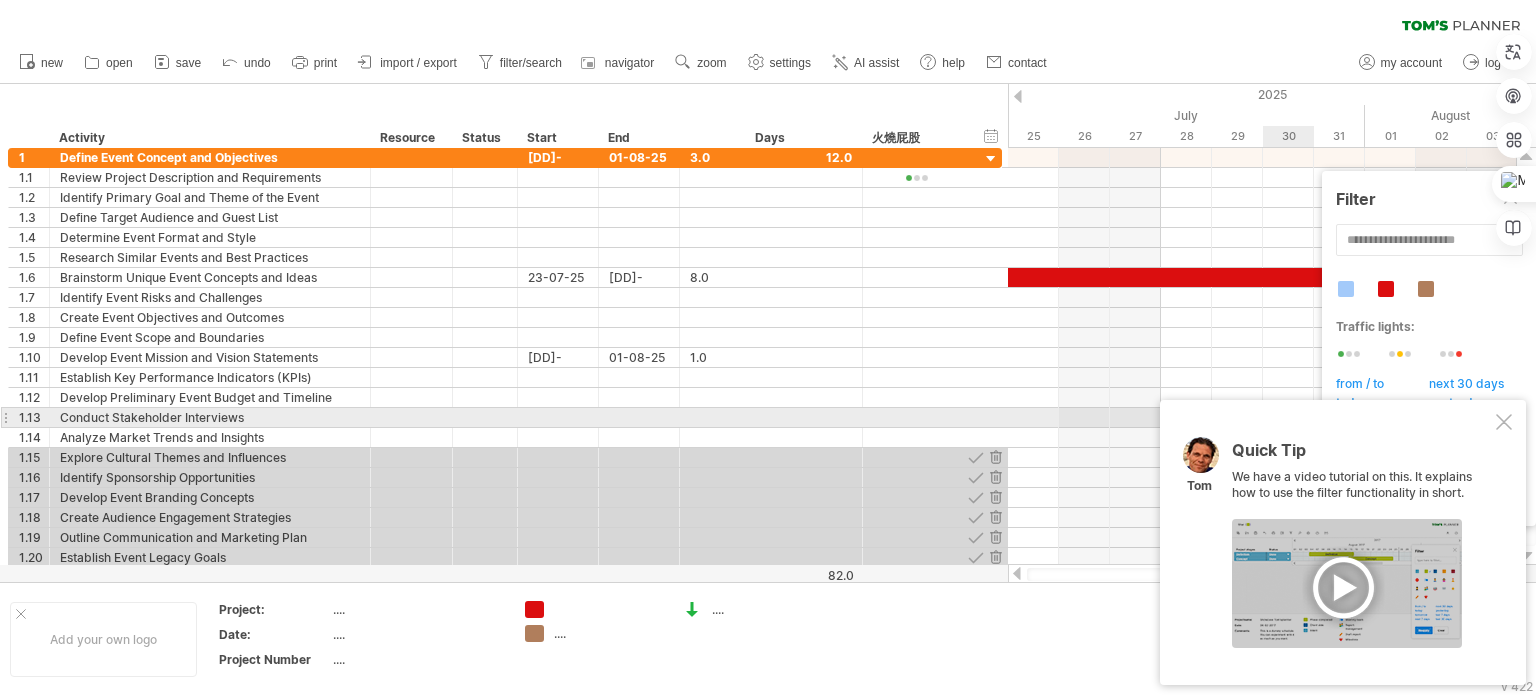 click at bounding box center (1504, 422) 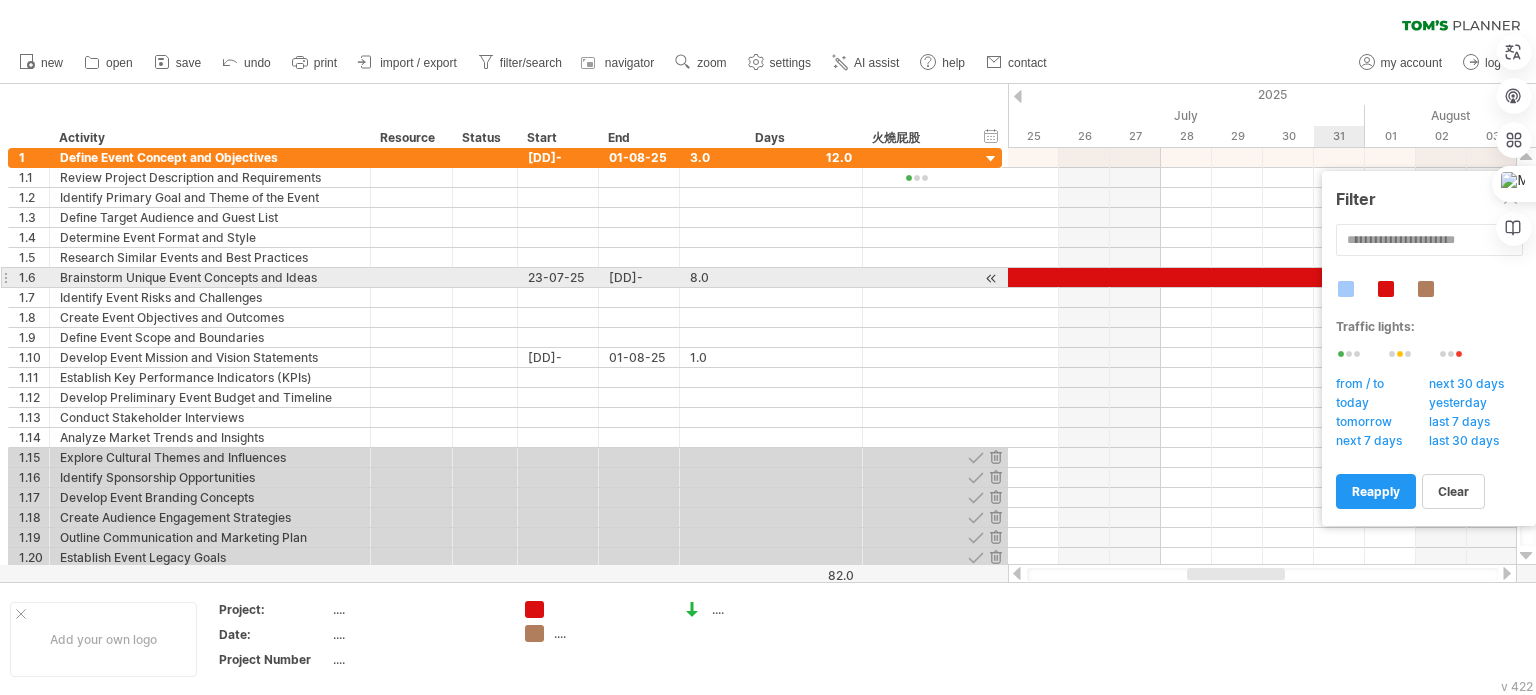click at bounding box center [1346, 289] 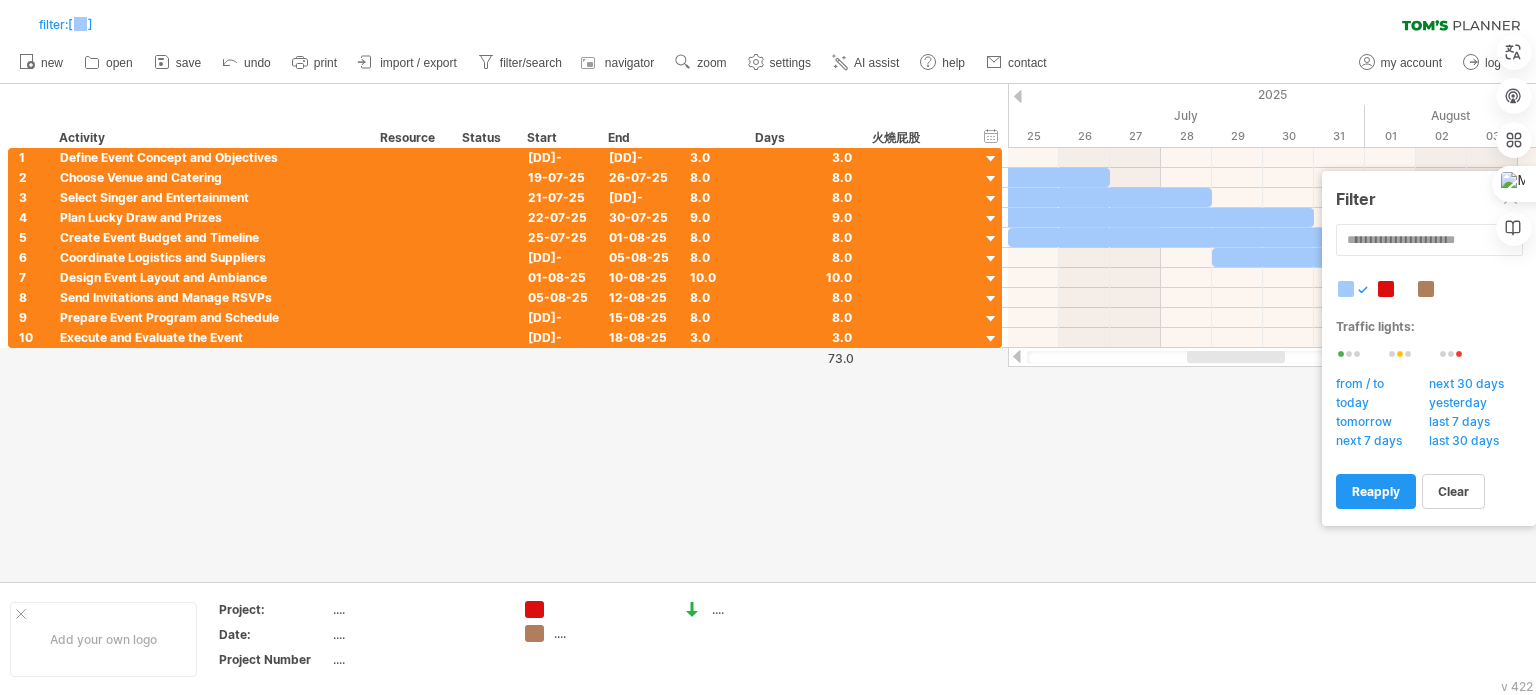 click at bounding box center [1361, 354] 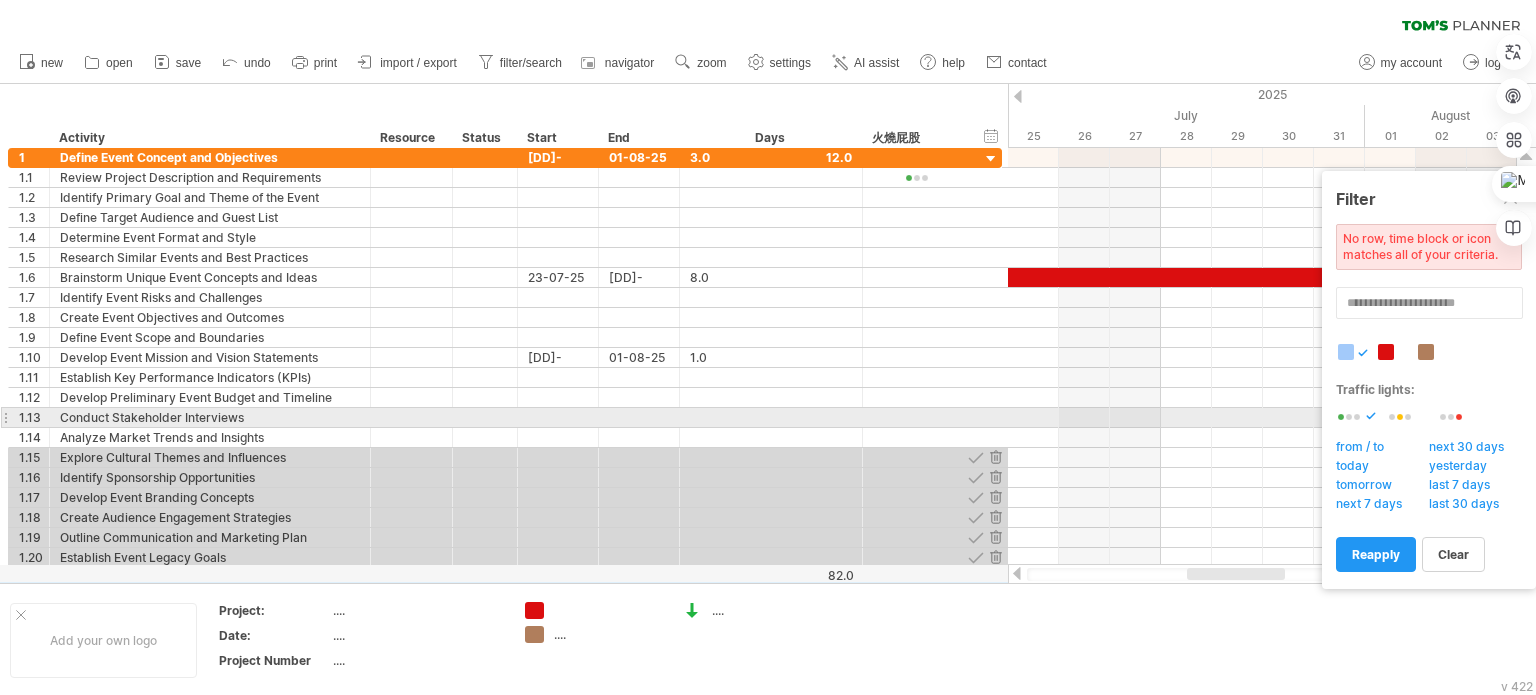 click at bounding box center [1371, 416] 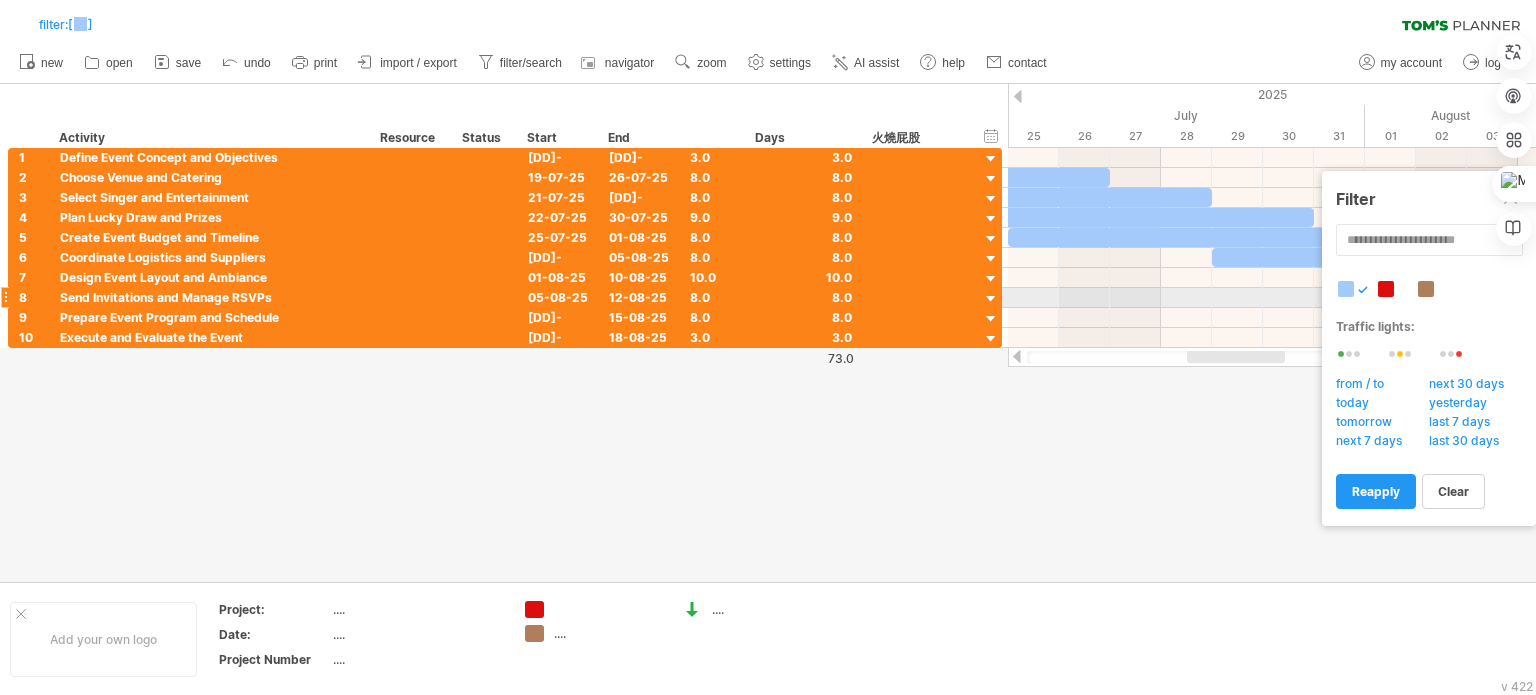 click at bounding box center [1363, 290] 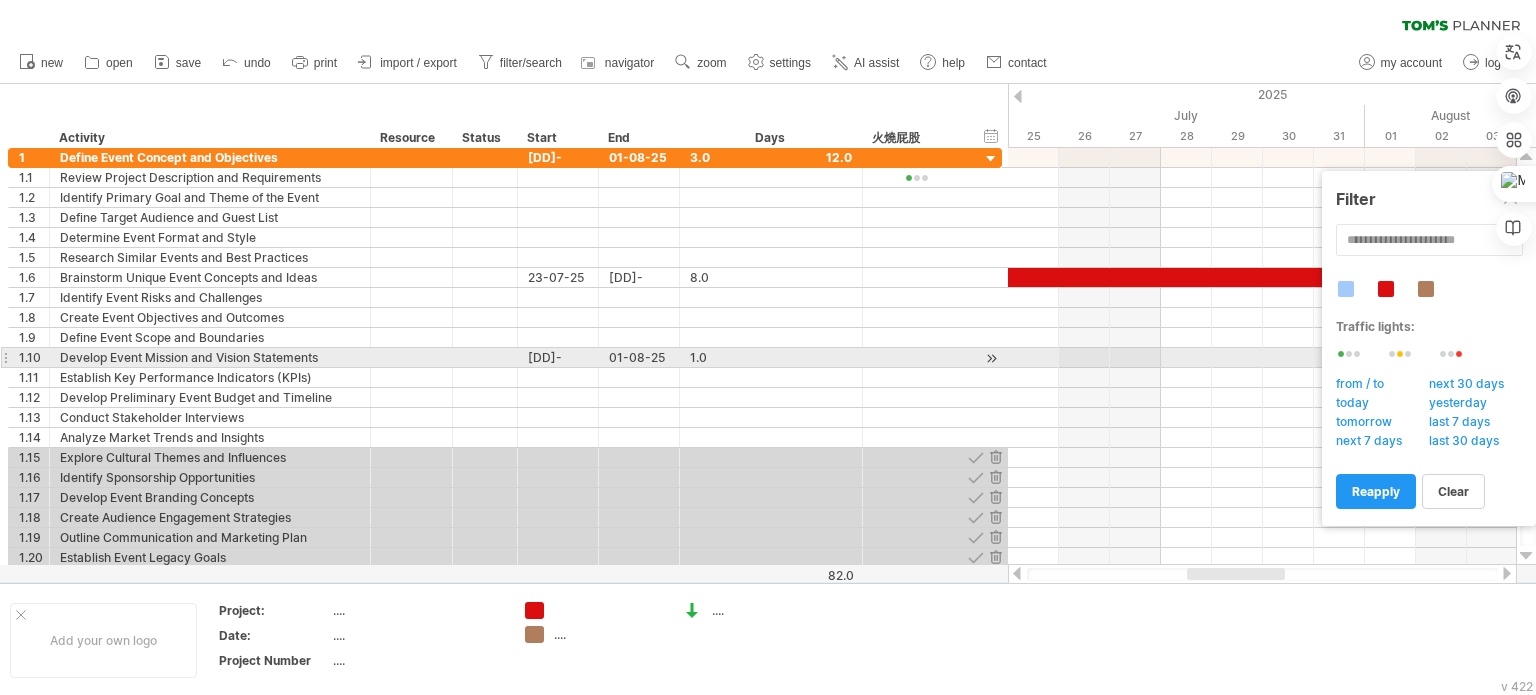 click at bounding box center [1412, 354] 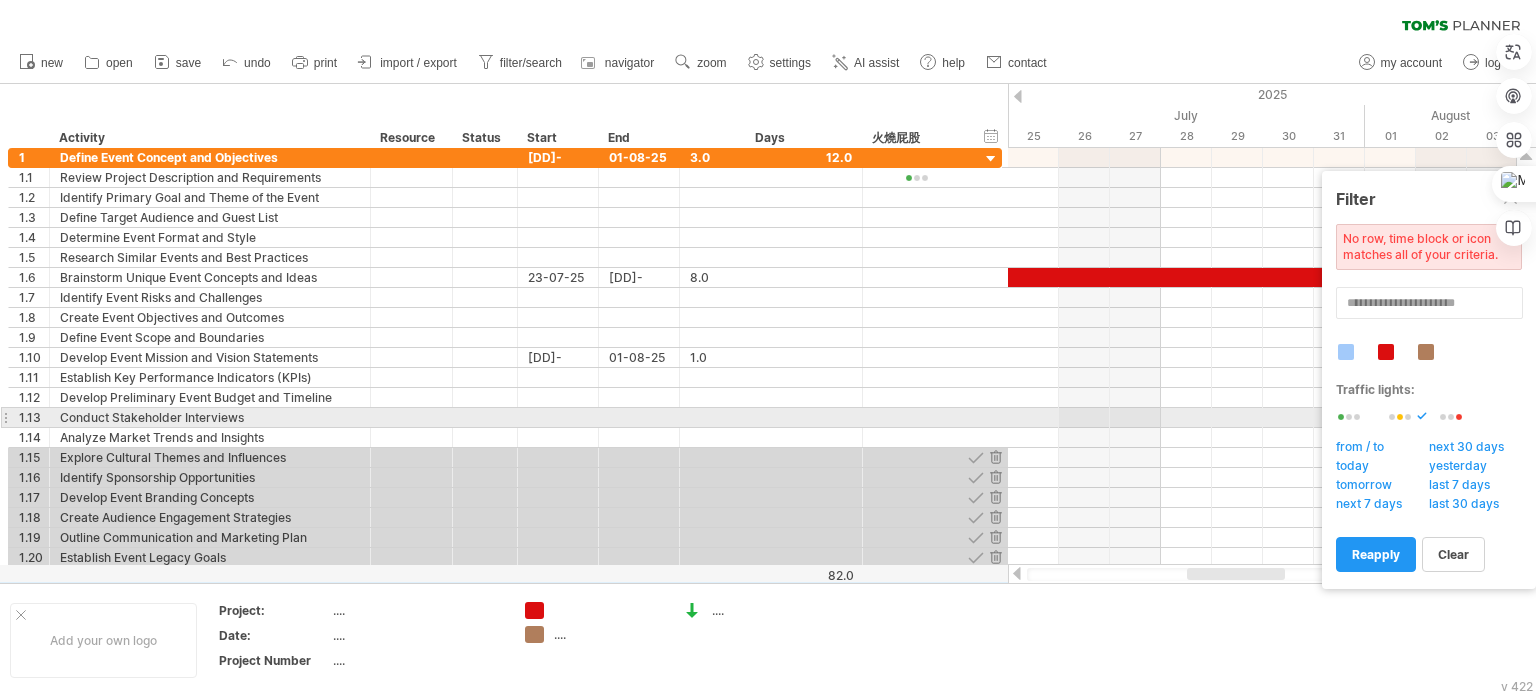 click at bounding box center (1463, 417) 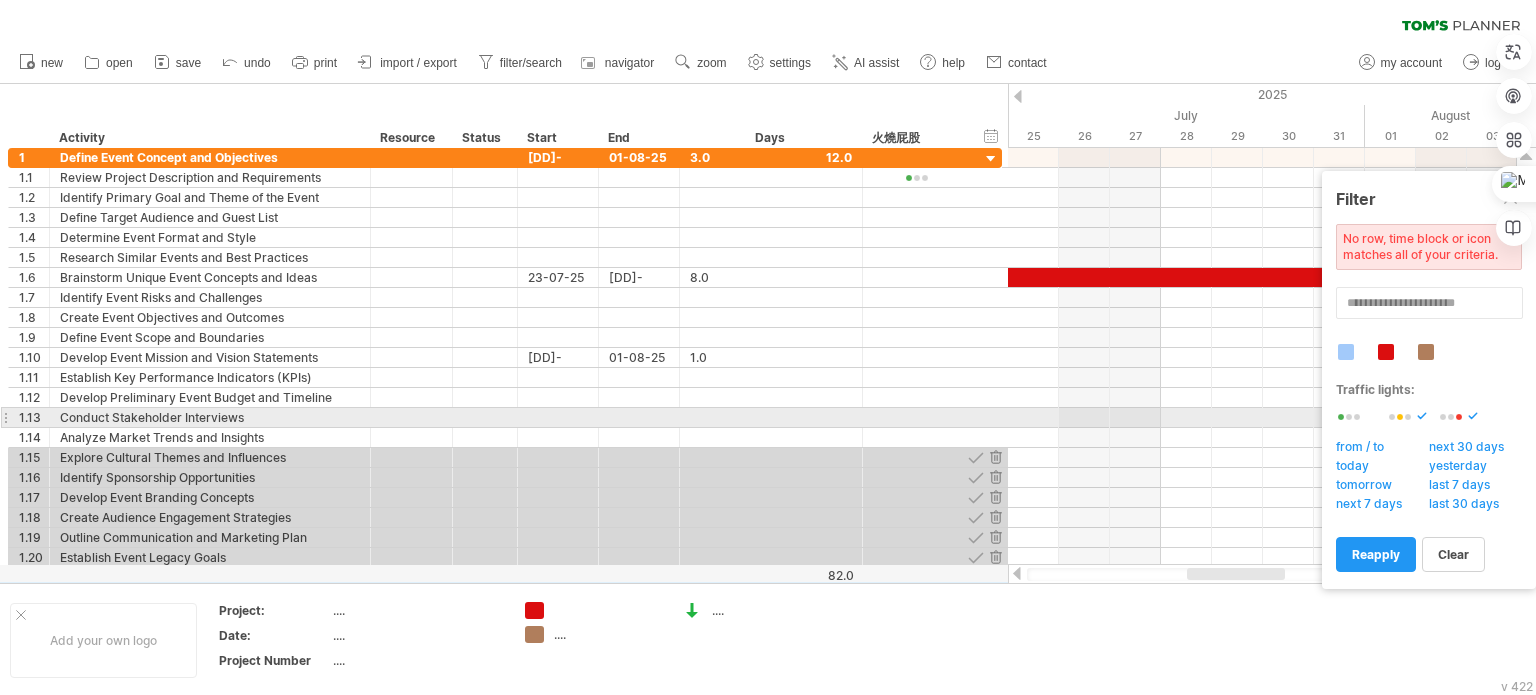 click at bounding box center (1412, 417) 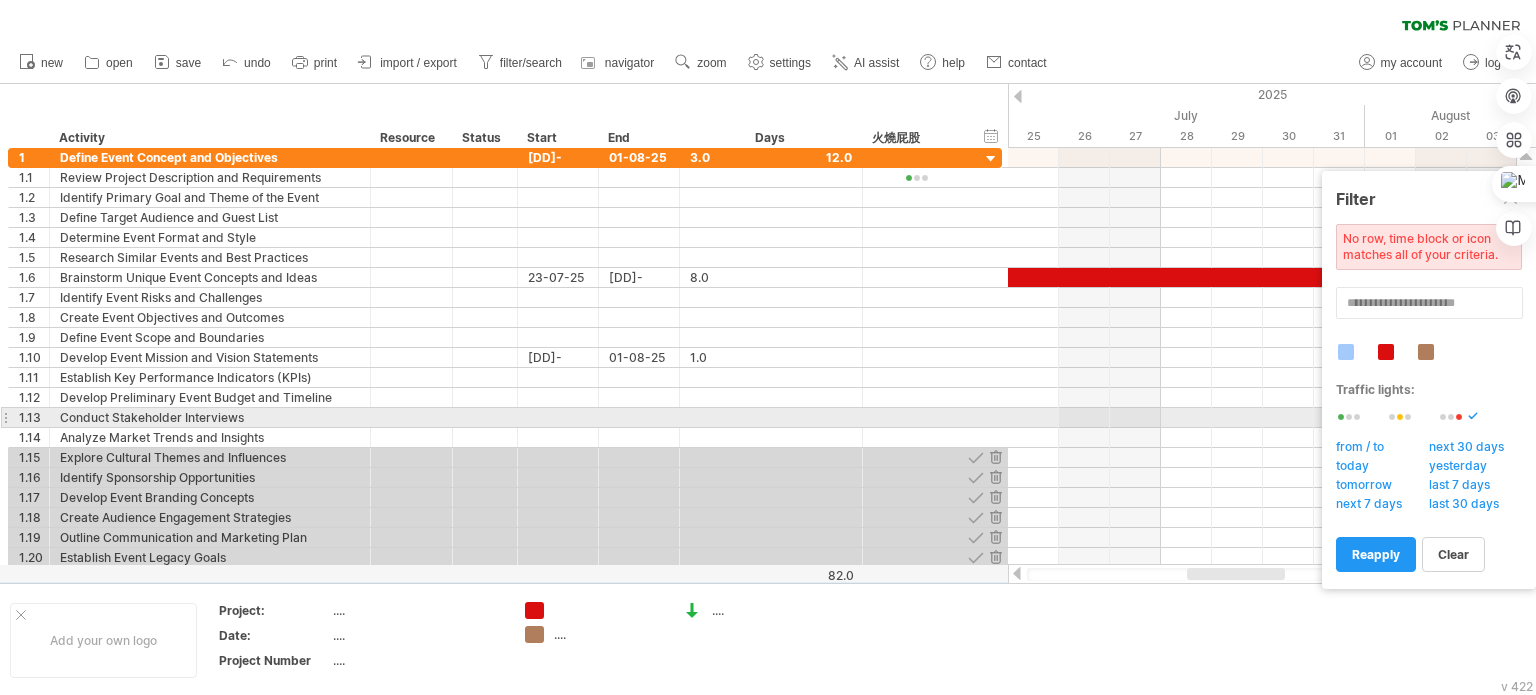 click at bounding box center [1463, 417] 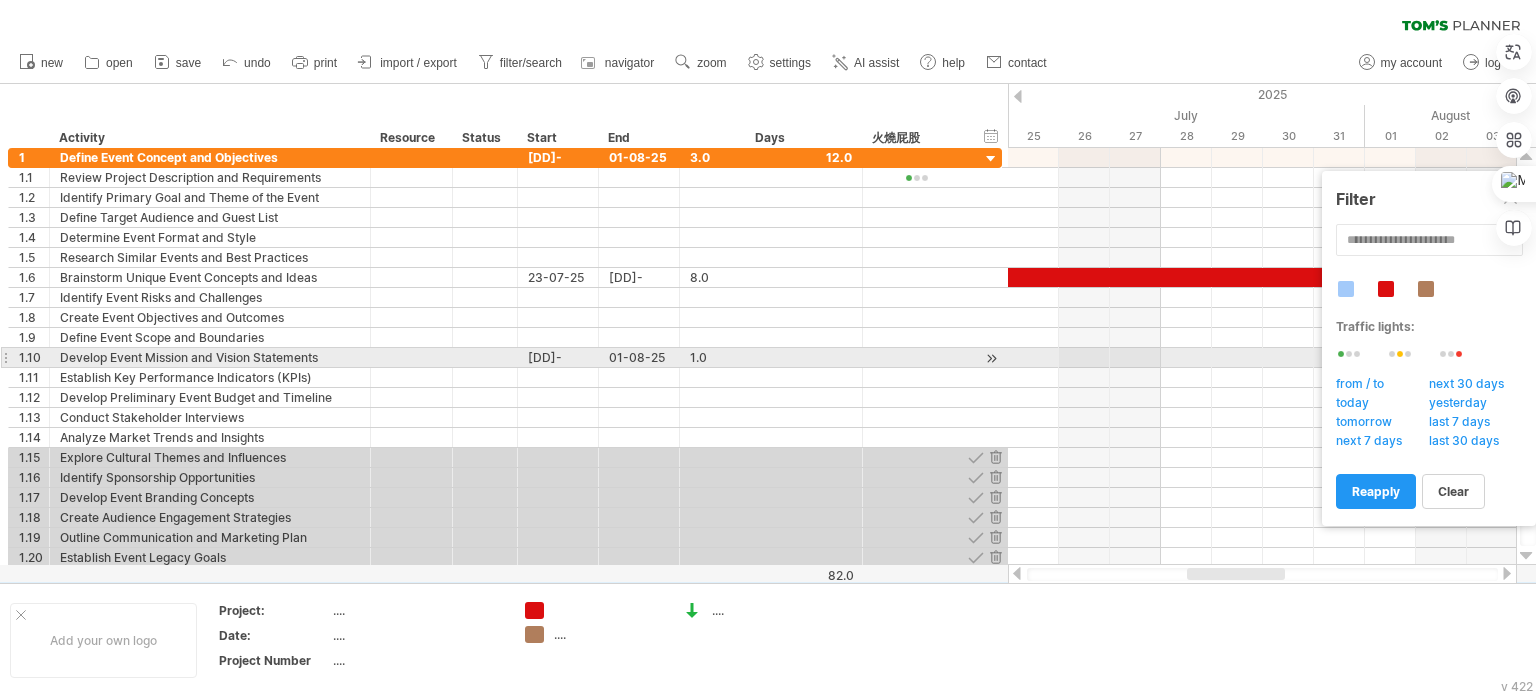 click at bounding box center [1361, 354] 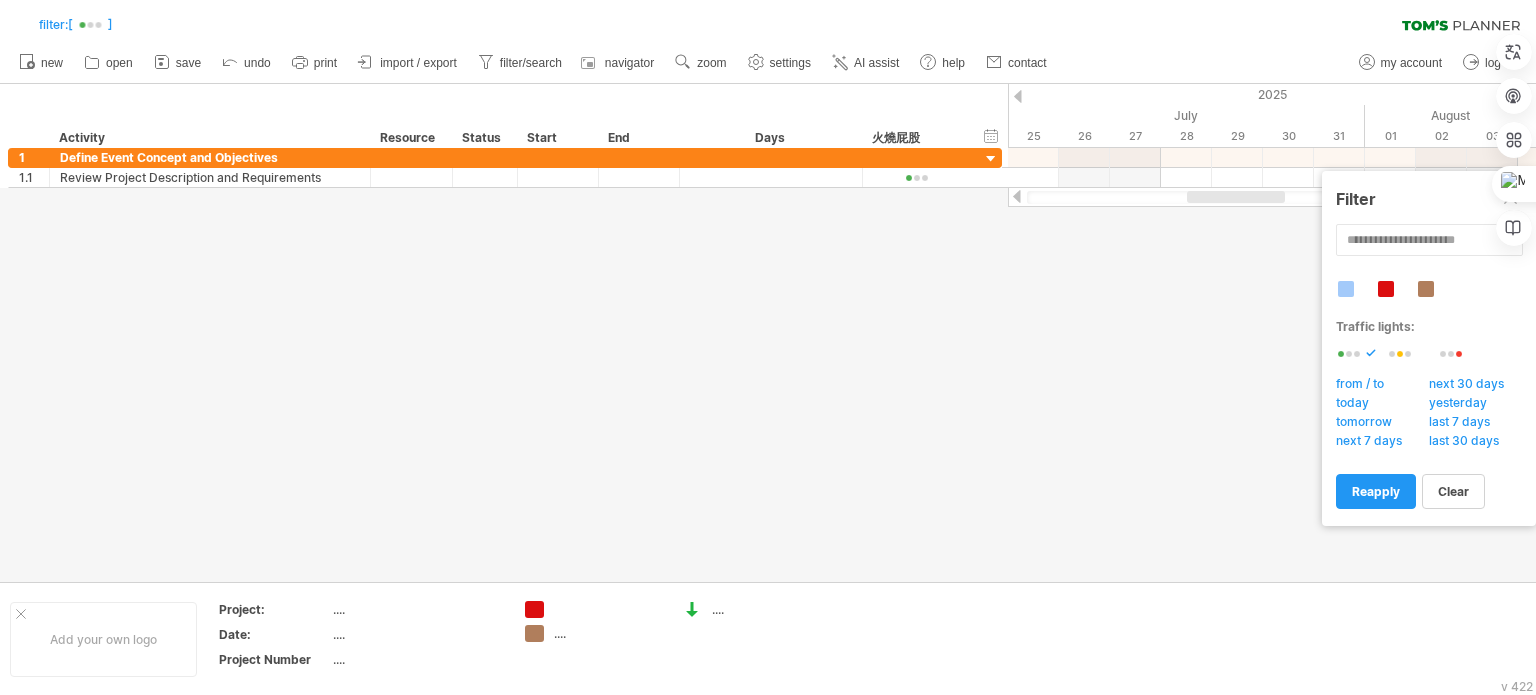 click at bounding box center [1361, 354] 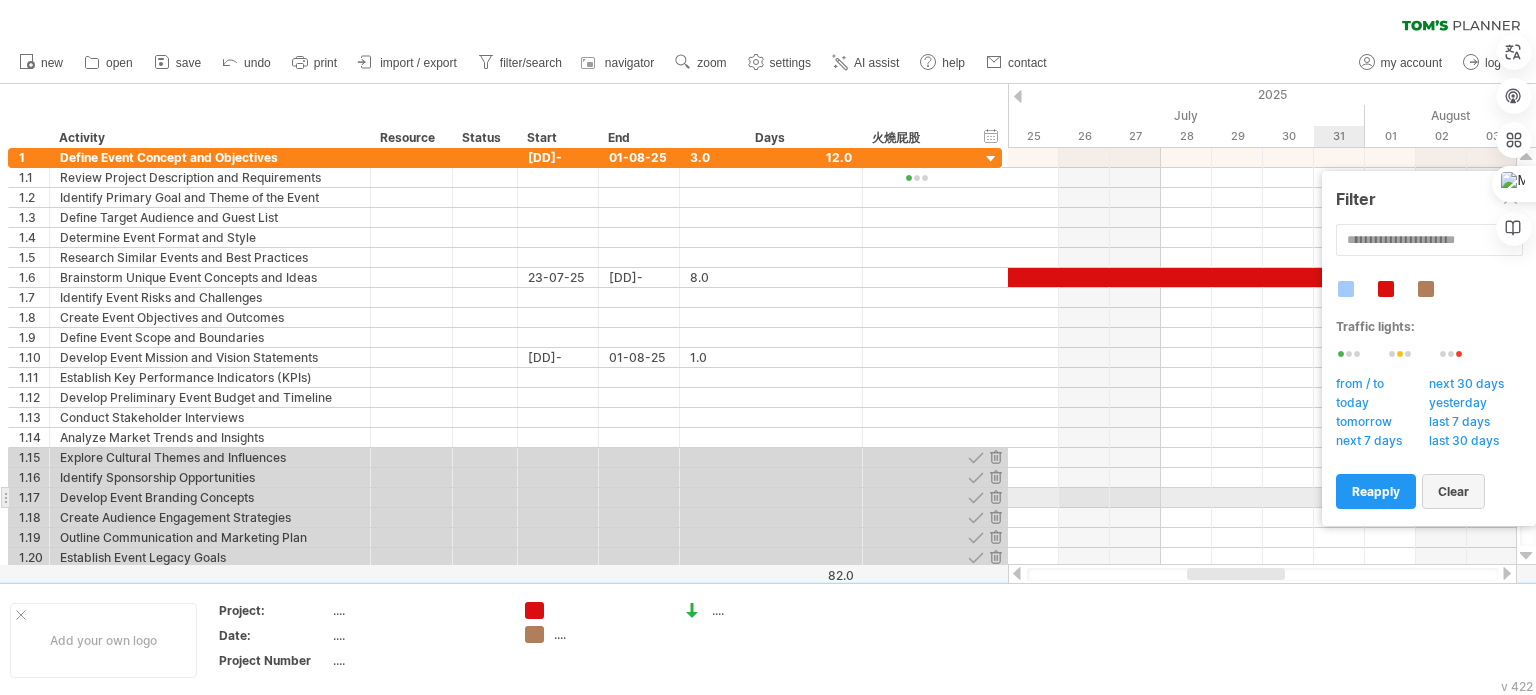 click on "clear" at bounding box center (1453, 491) 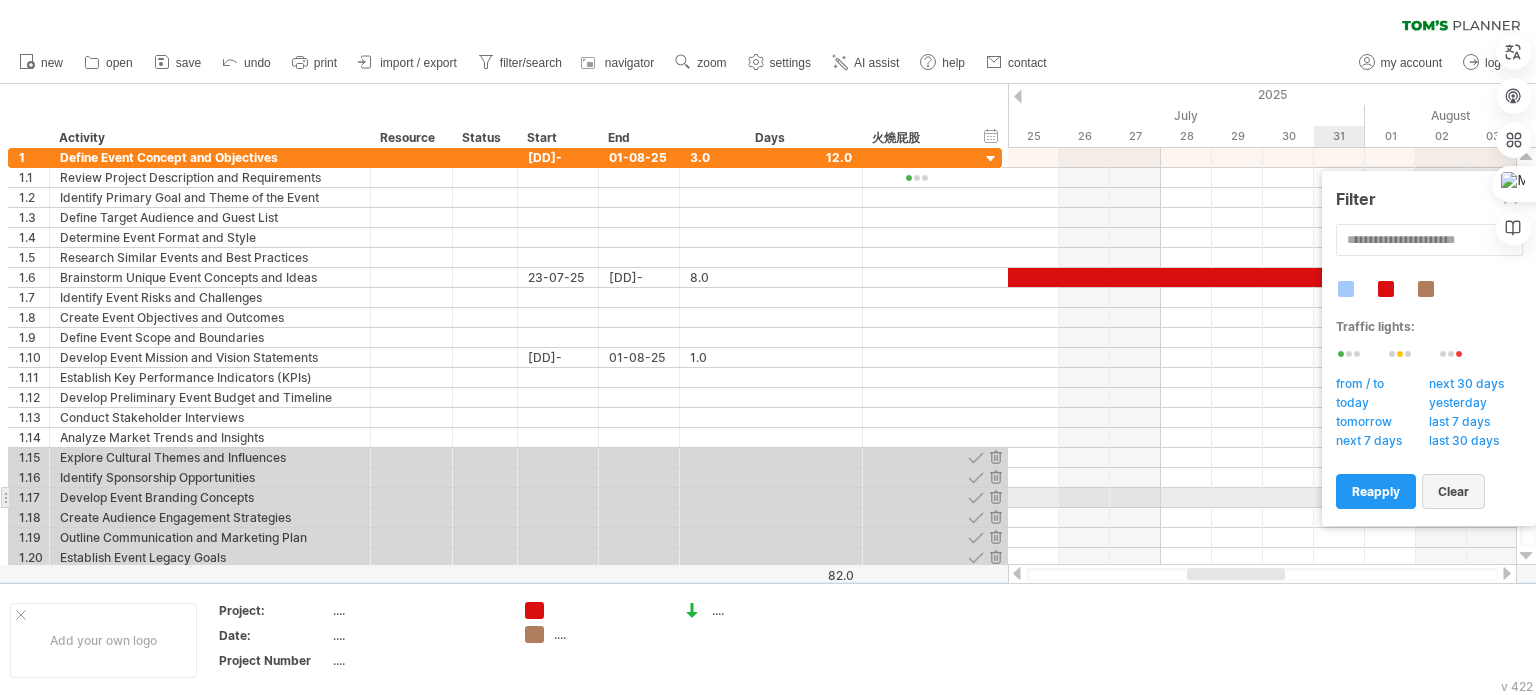 click on "clear" at bounding box center (1453, 491) 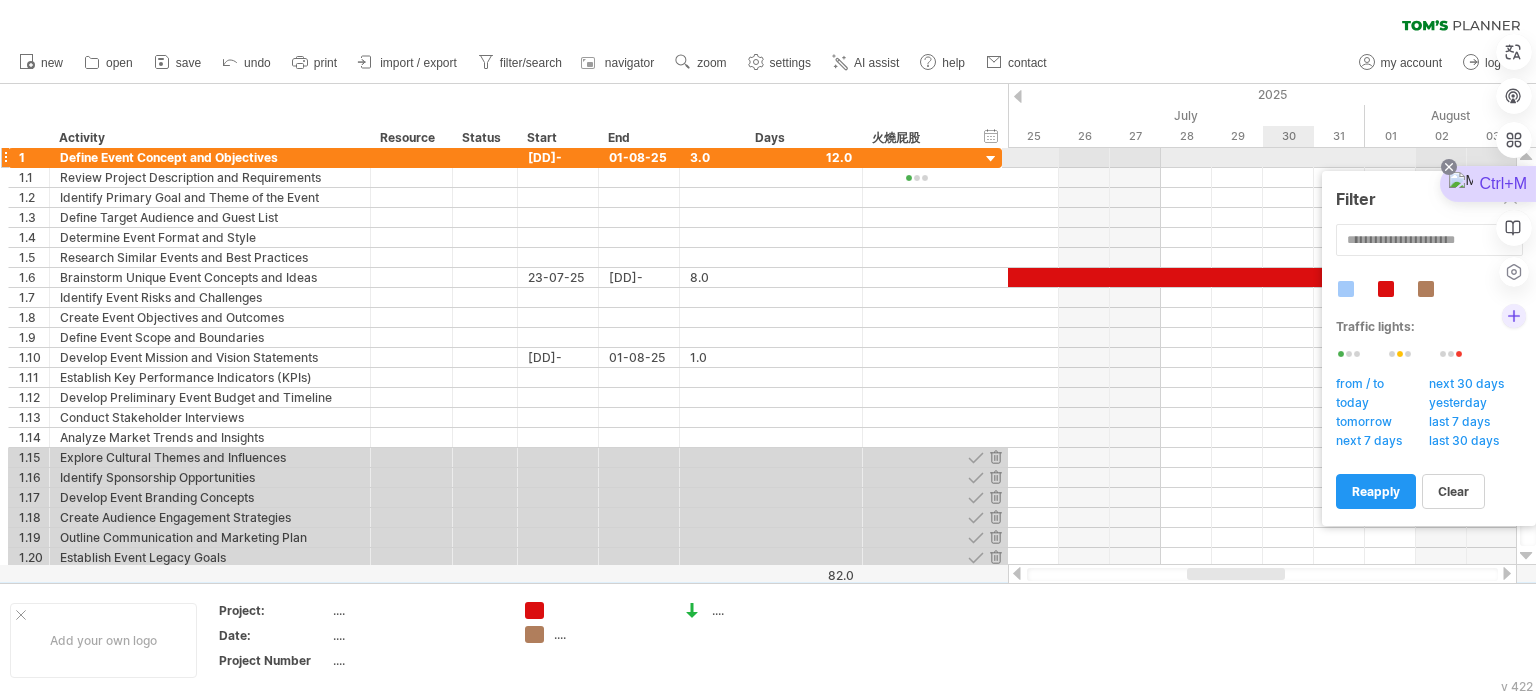 click 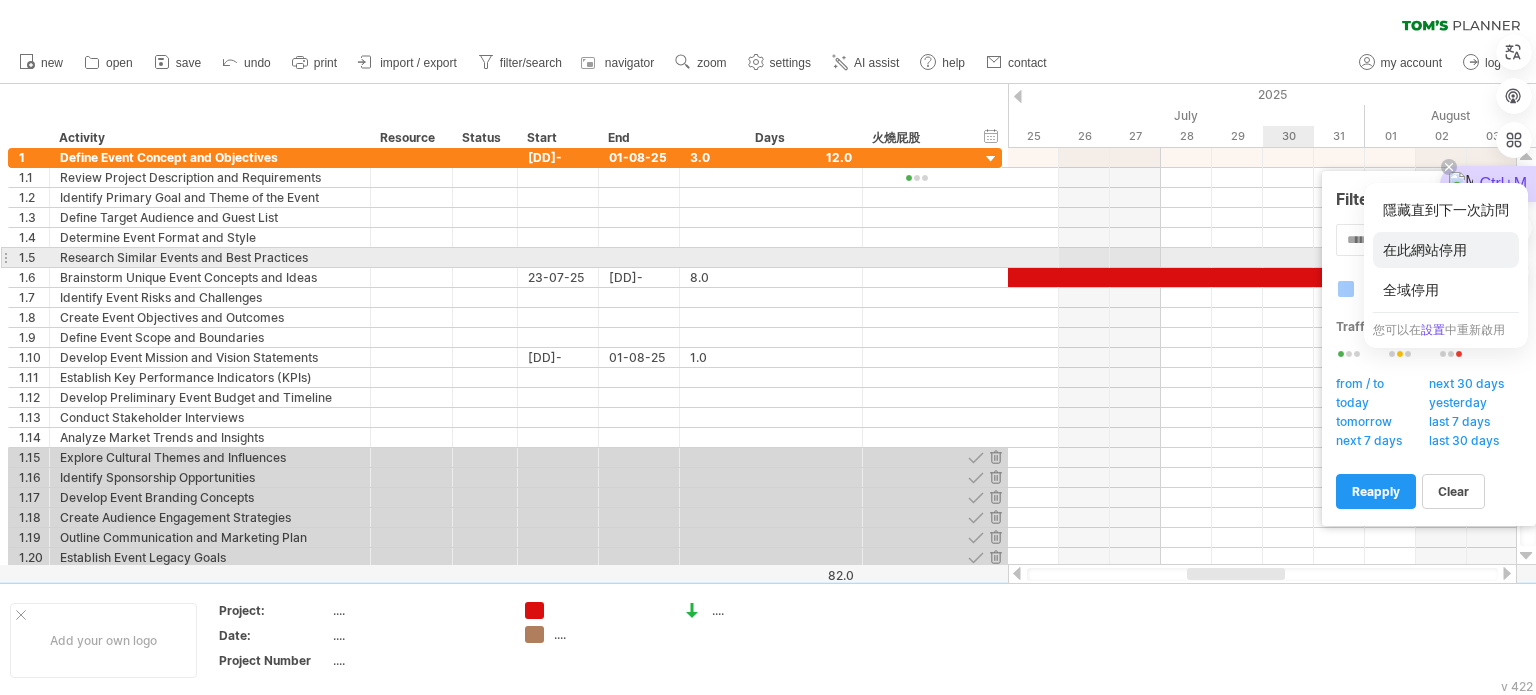click on "在此網站停用" at bounding box center (1446, 250) 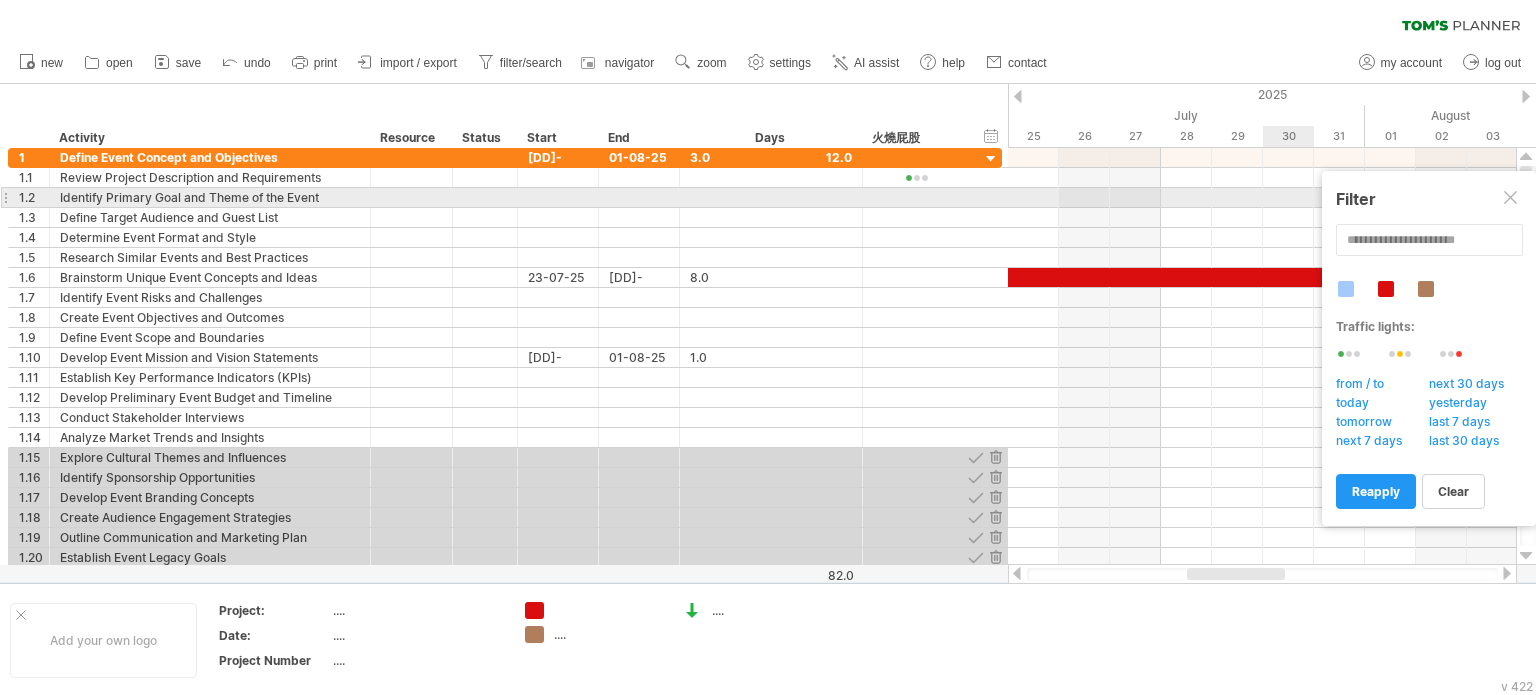click at bounding box center [1512, 199] 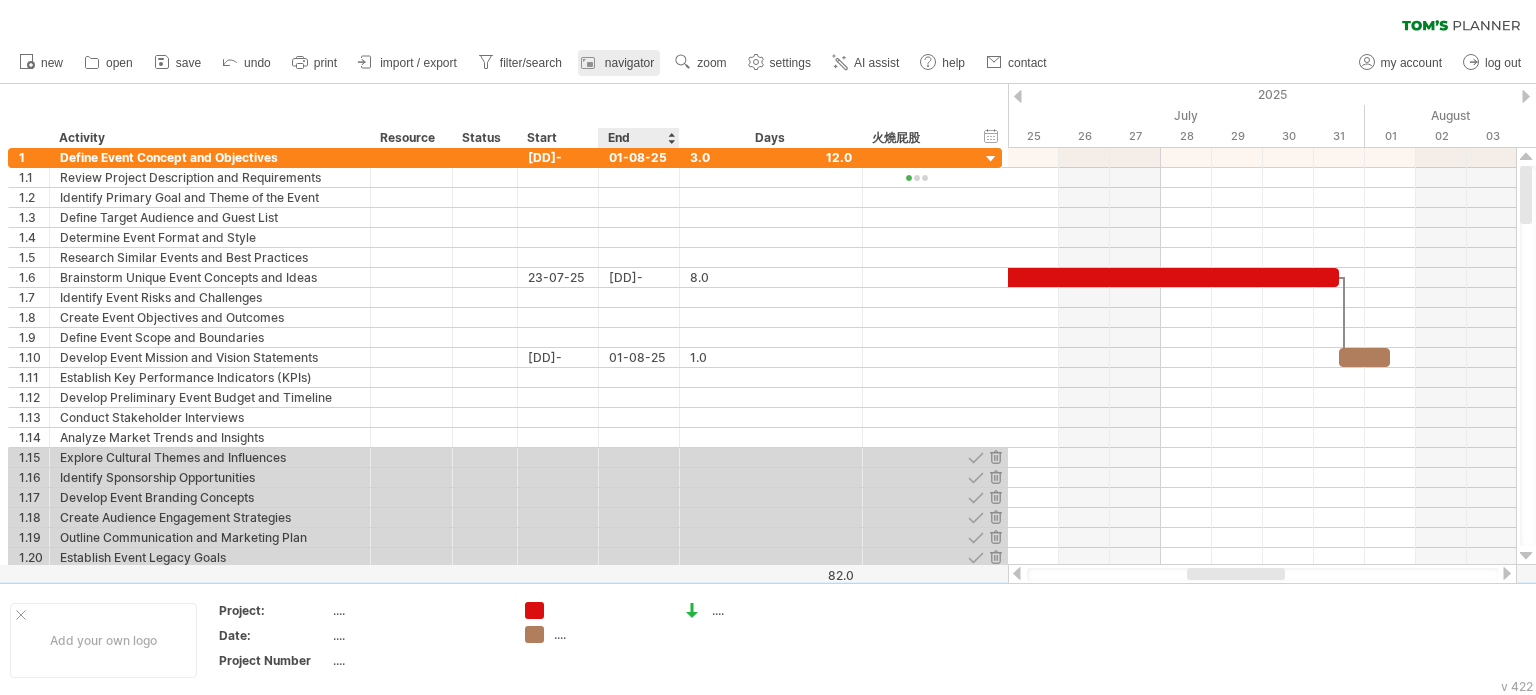 click on "navigator" at bounding box center (619, 63) 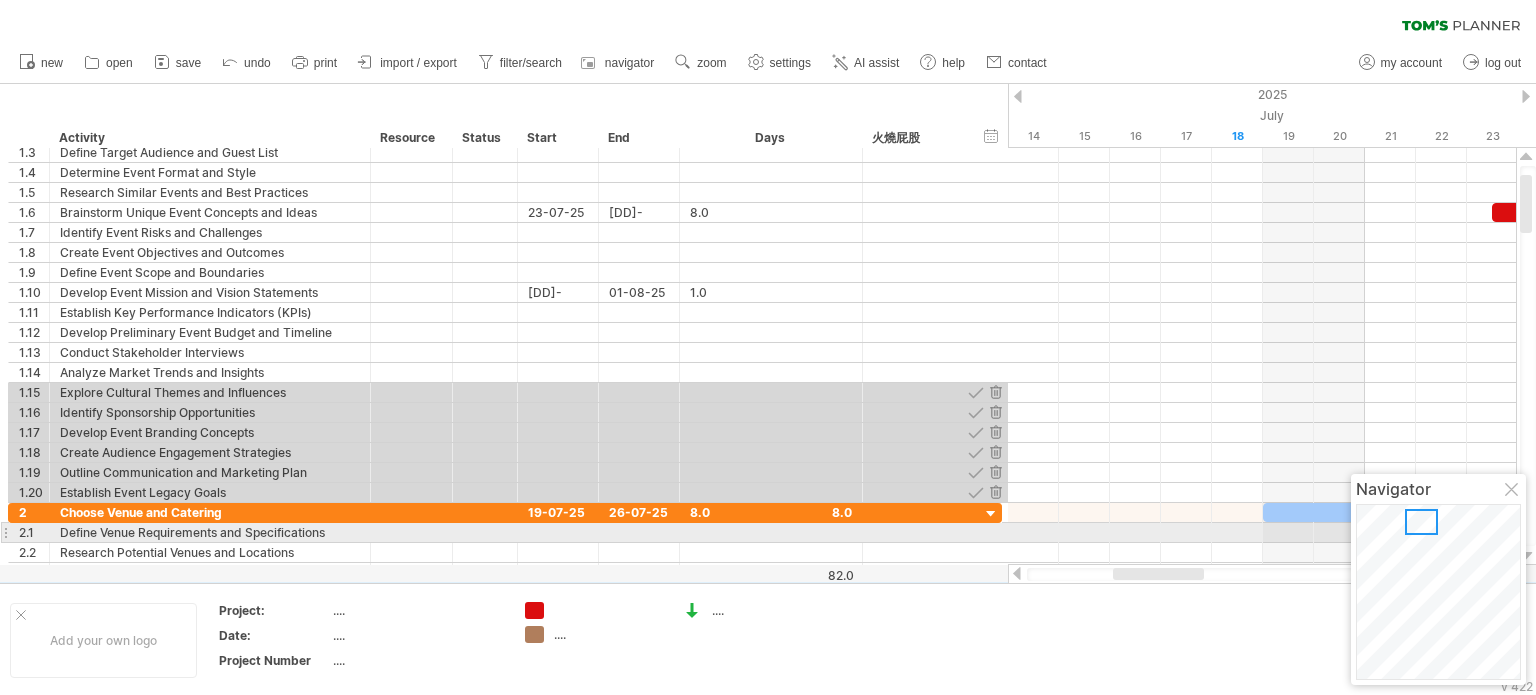 drag, startPoint x: 1456, startPoint y: 525, endPoint x: 1420, endPoint y: 525, distance: 36 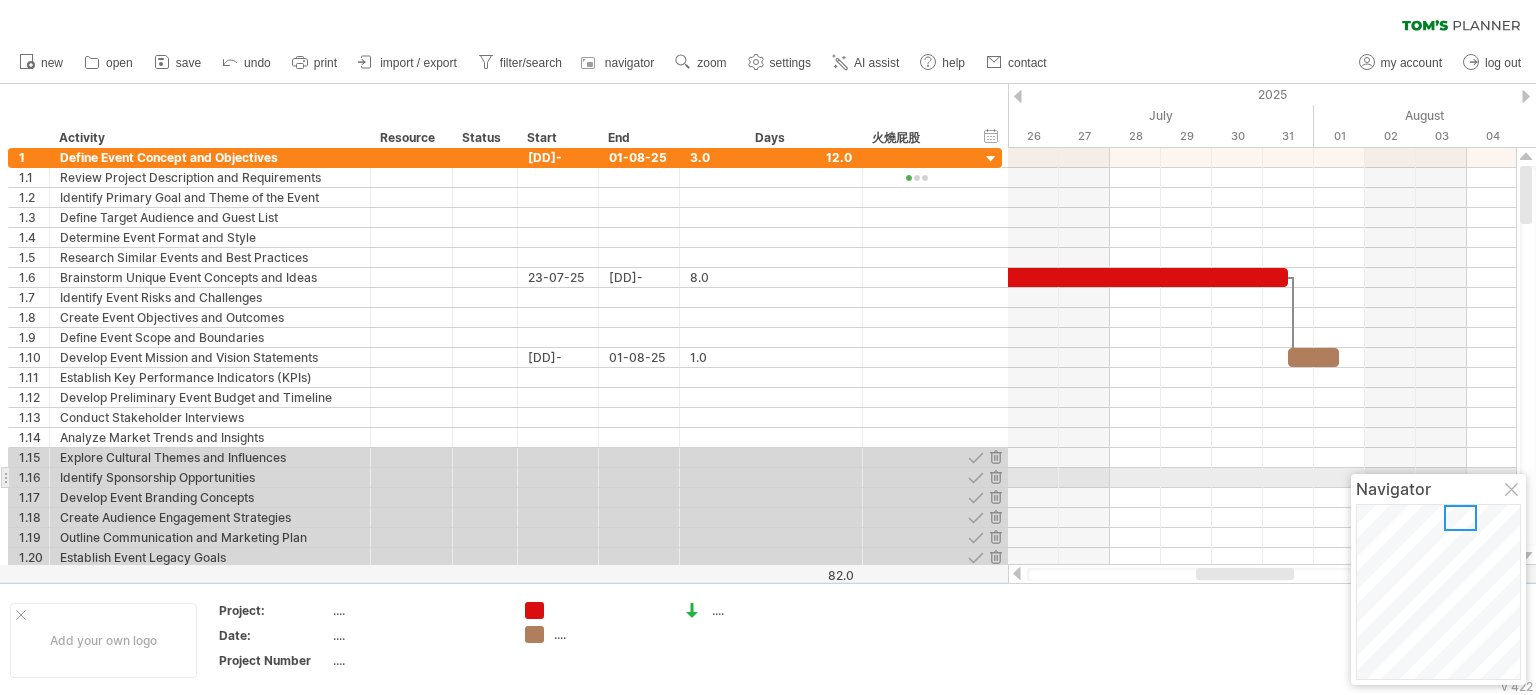 drag, startPoint x: 1420, startPoint y: 525, endPoint x: 1459, endPoint y: 478, distance: 61.073727 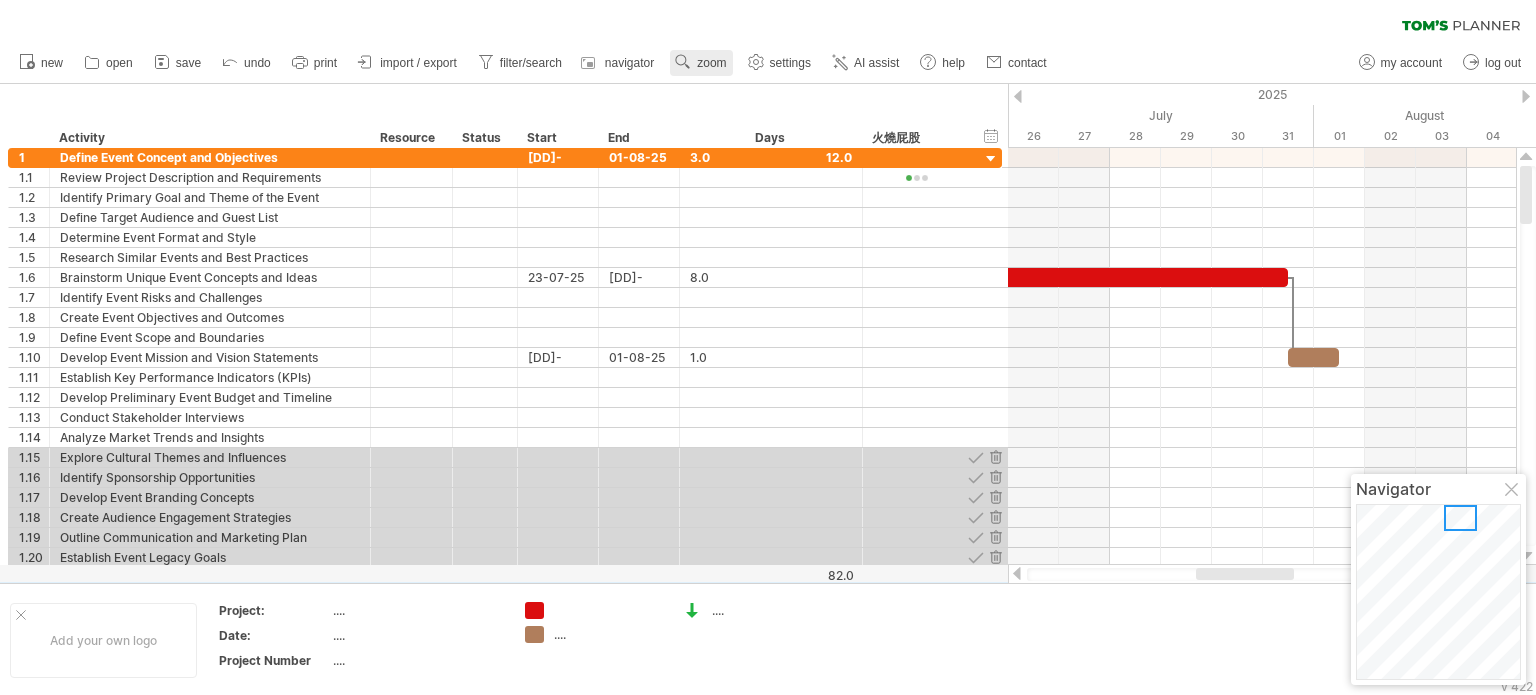 click on "zoom" at bounding box center (711, 63) 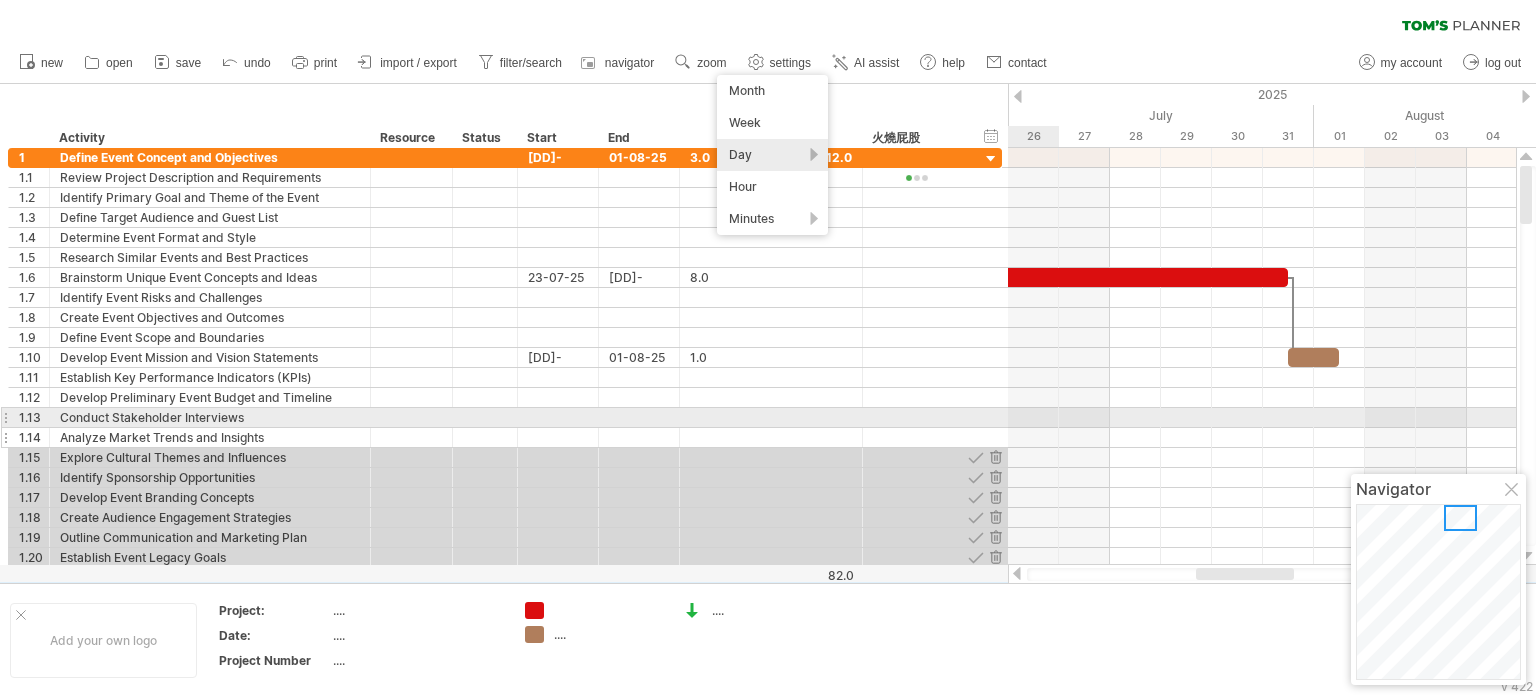 click at bounding box center [771, 437] 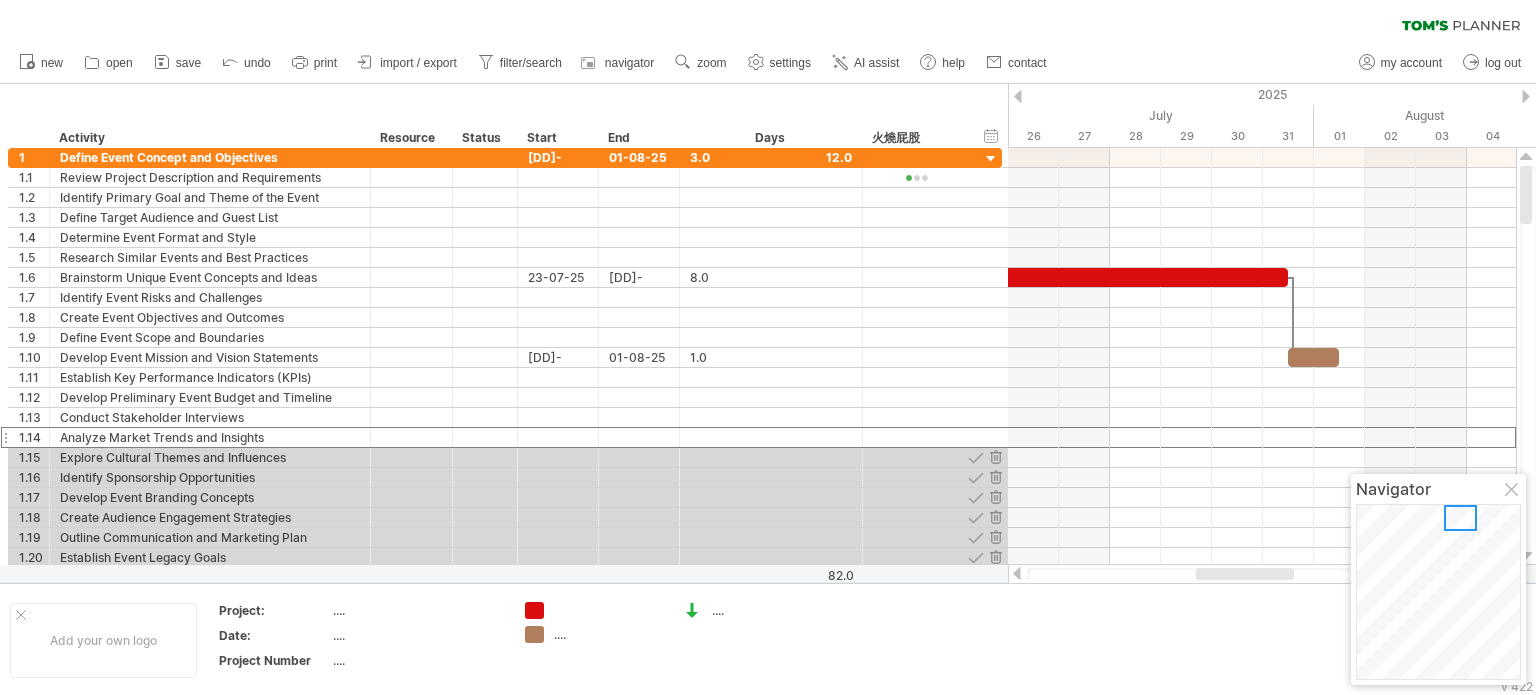 scroll, scrollTop: 0, scrollLeft: 0, axis: both 